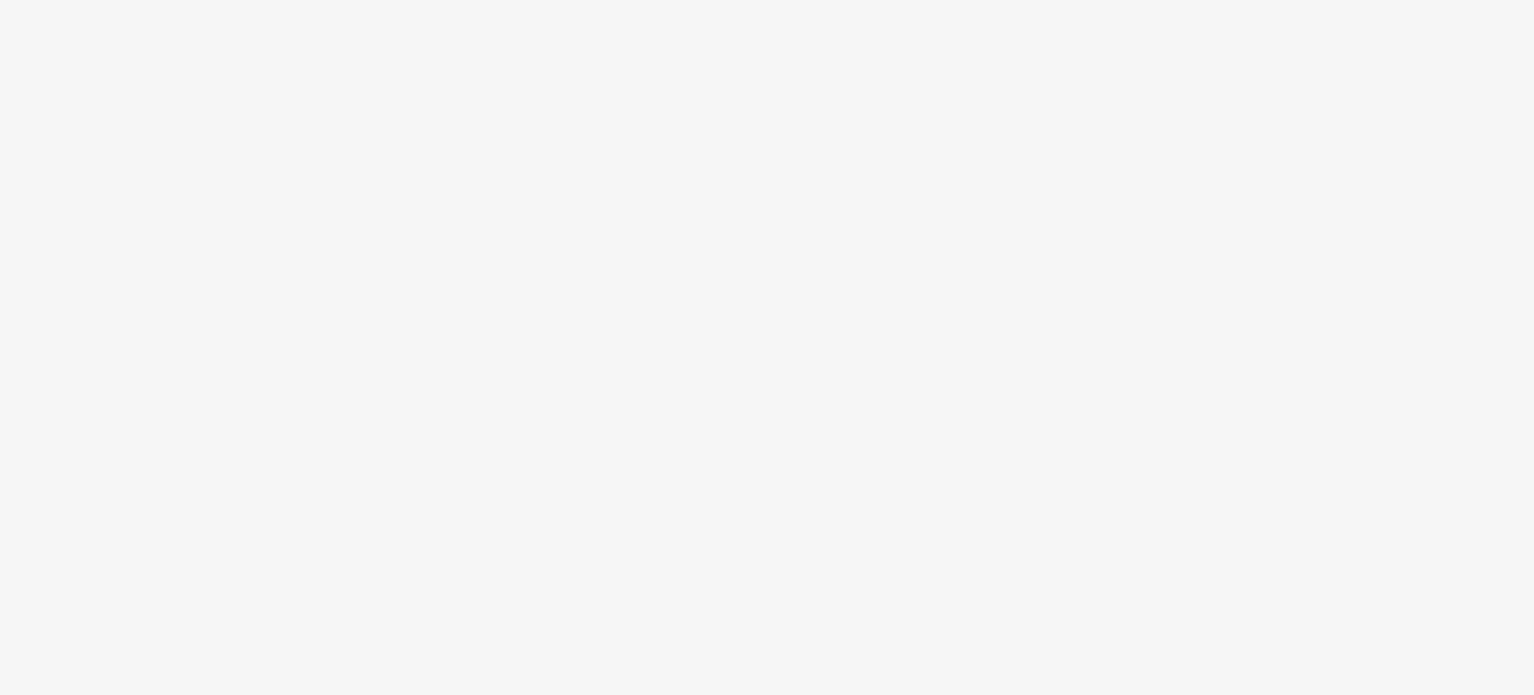 scroll, scrollTop: 0, scrollLeft: 0, axis: both 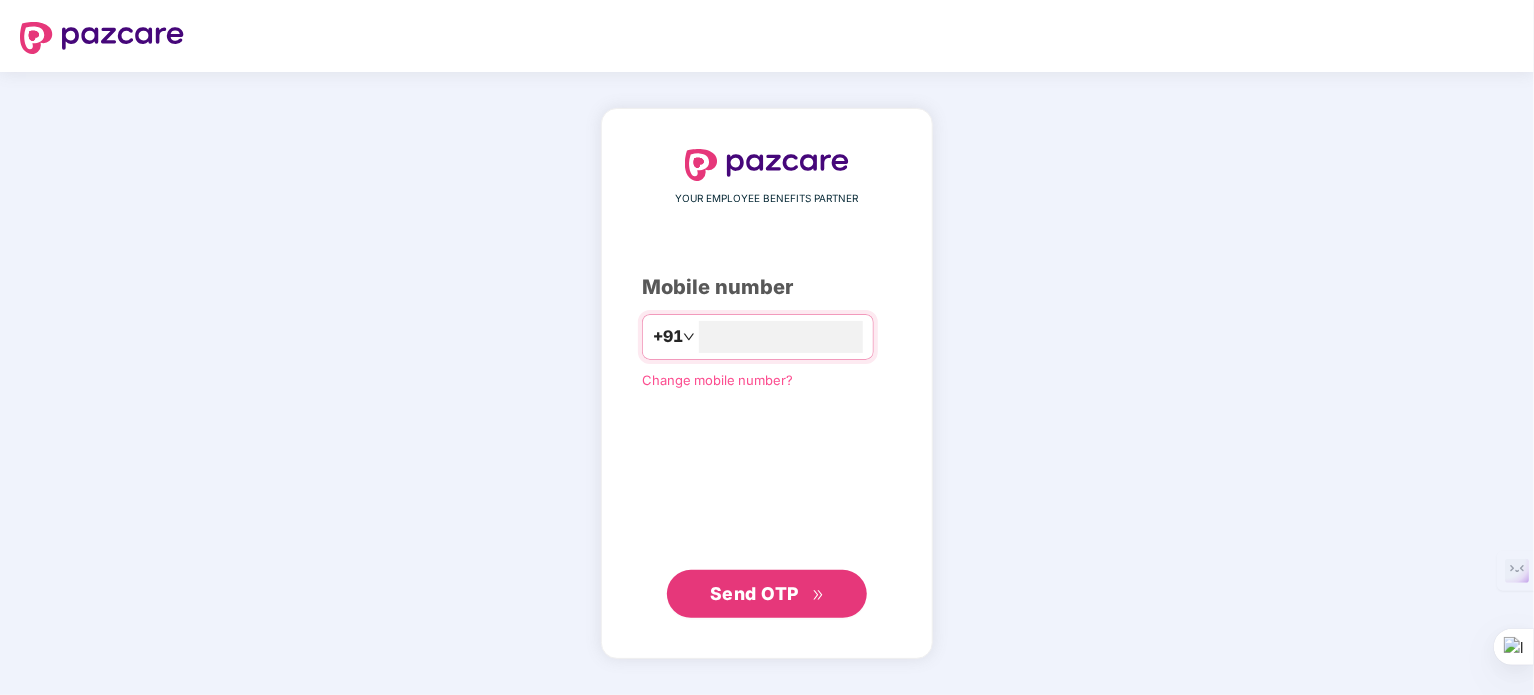 type on "**********" 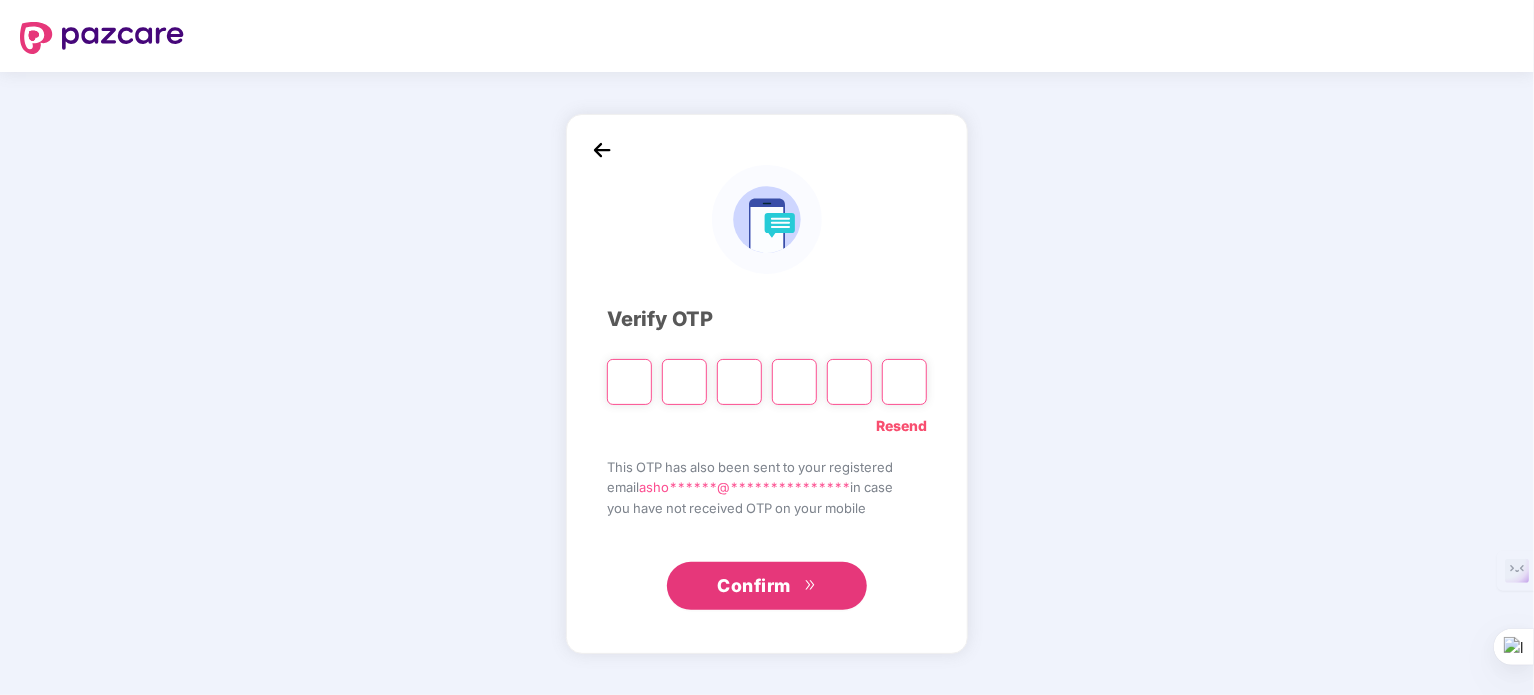 type on "*" 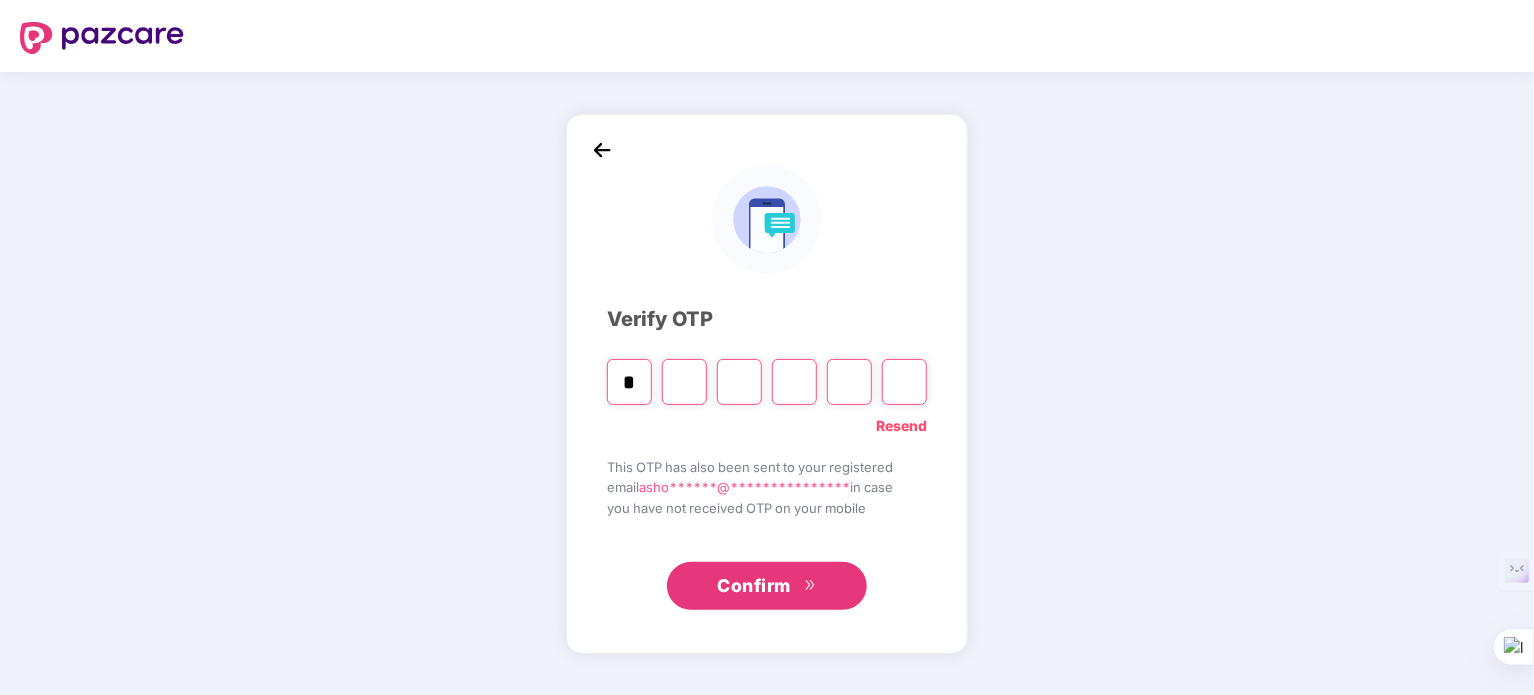 type on "*" 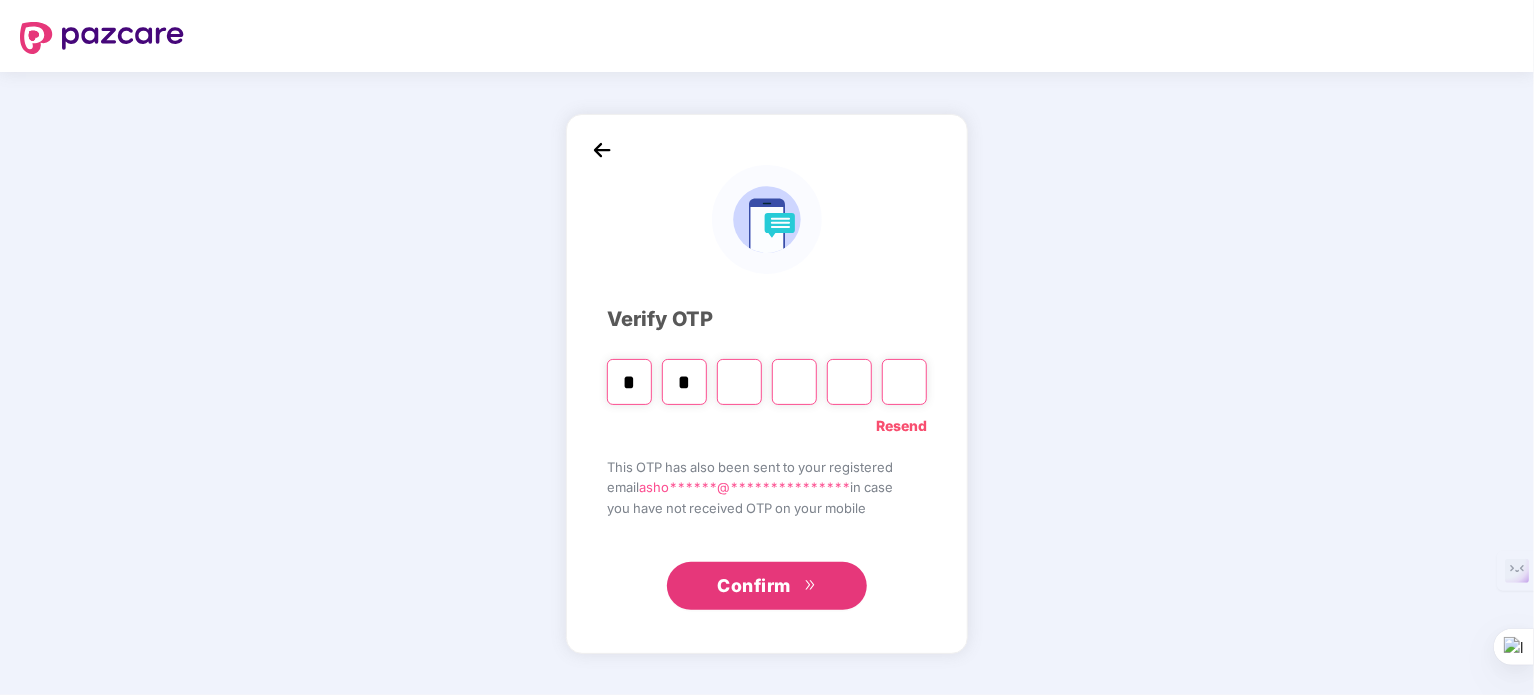 type on "*" 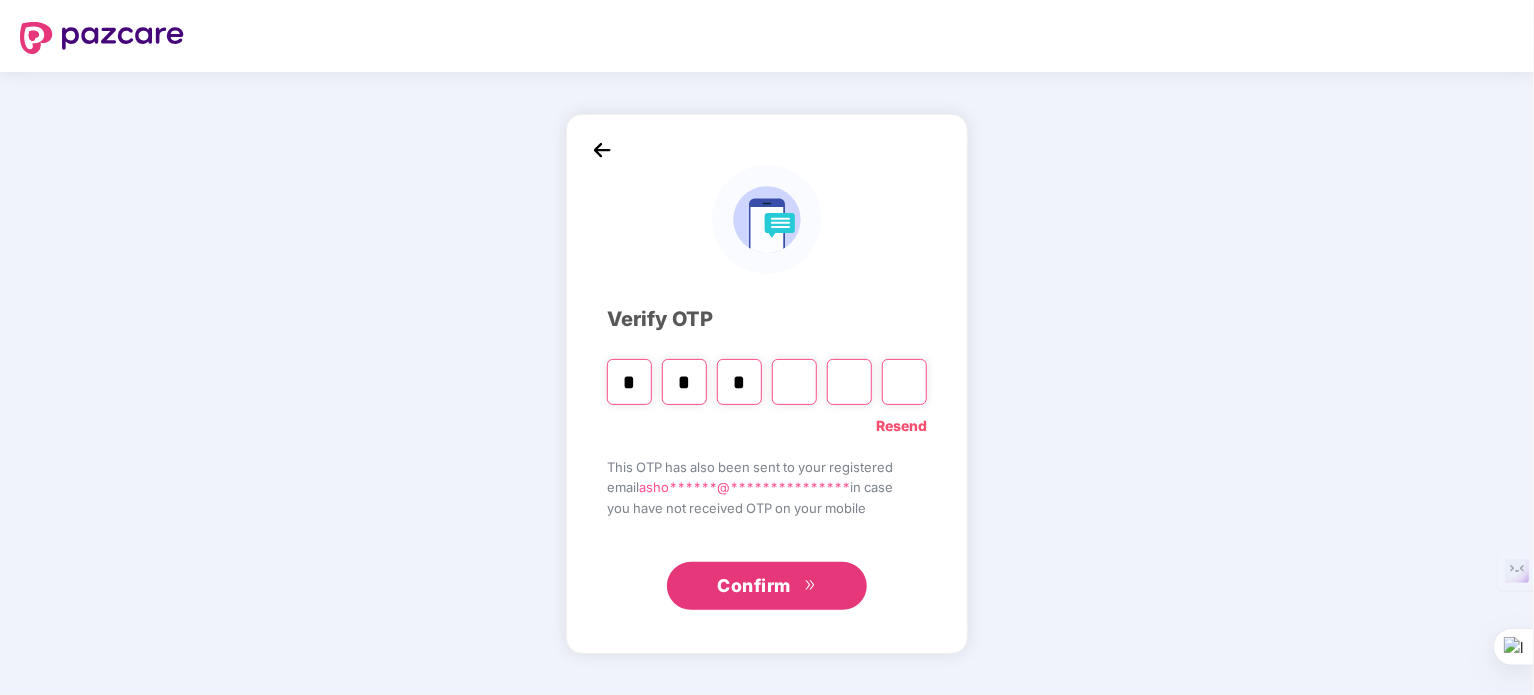 type on "*" 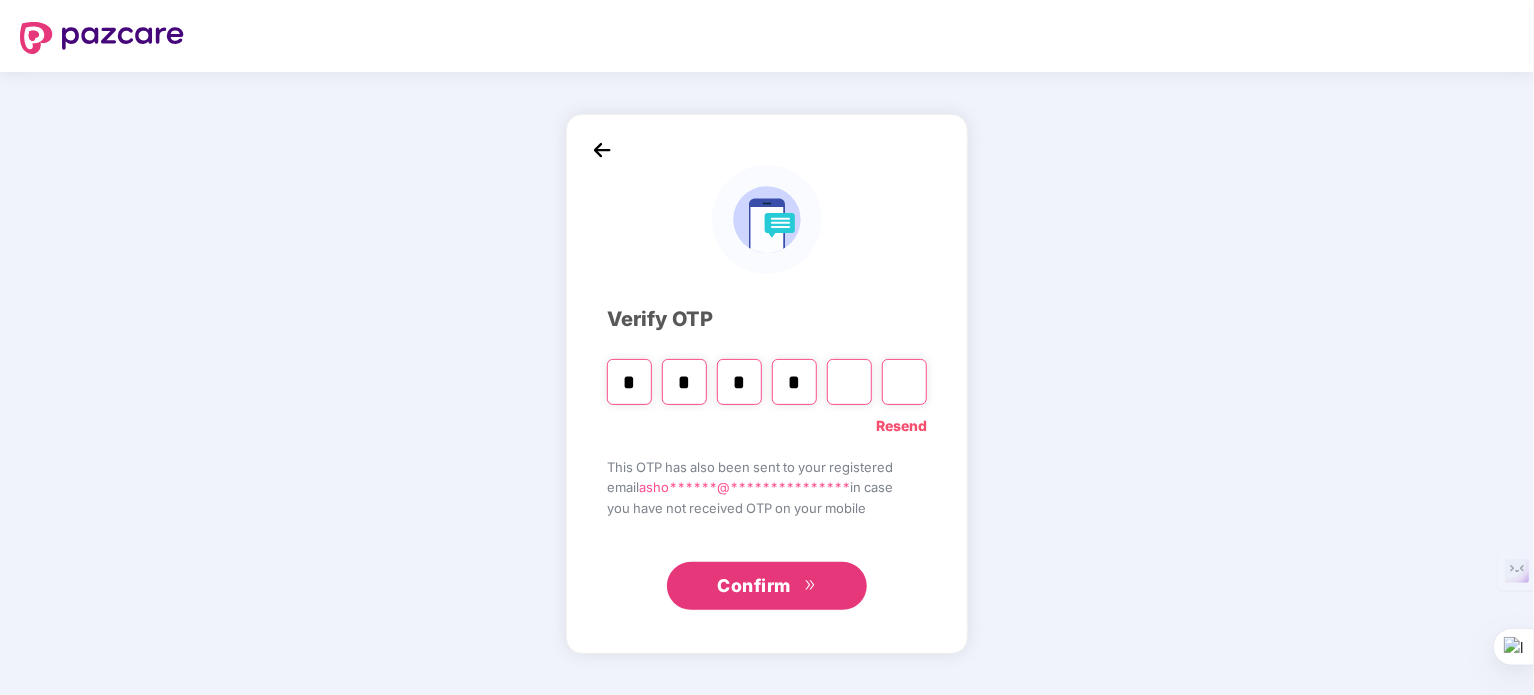 type on "*" 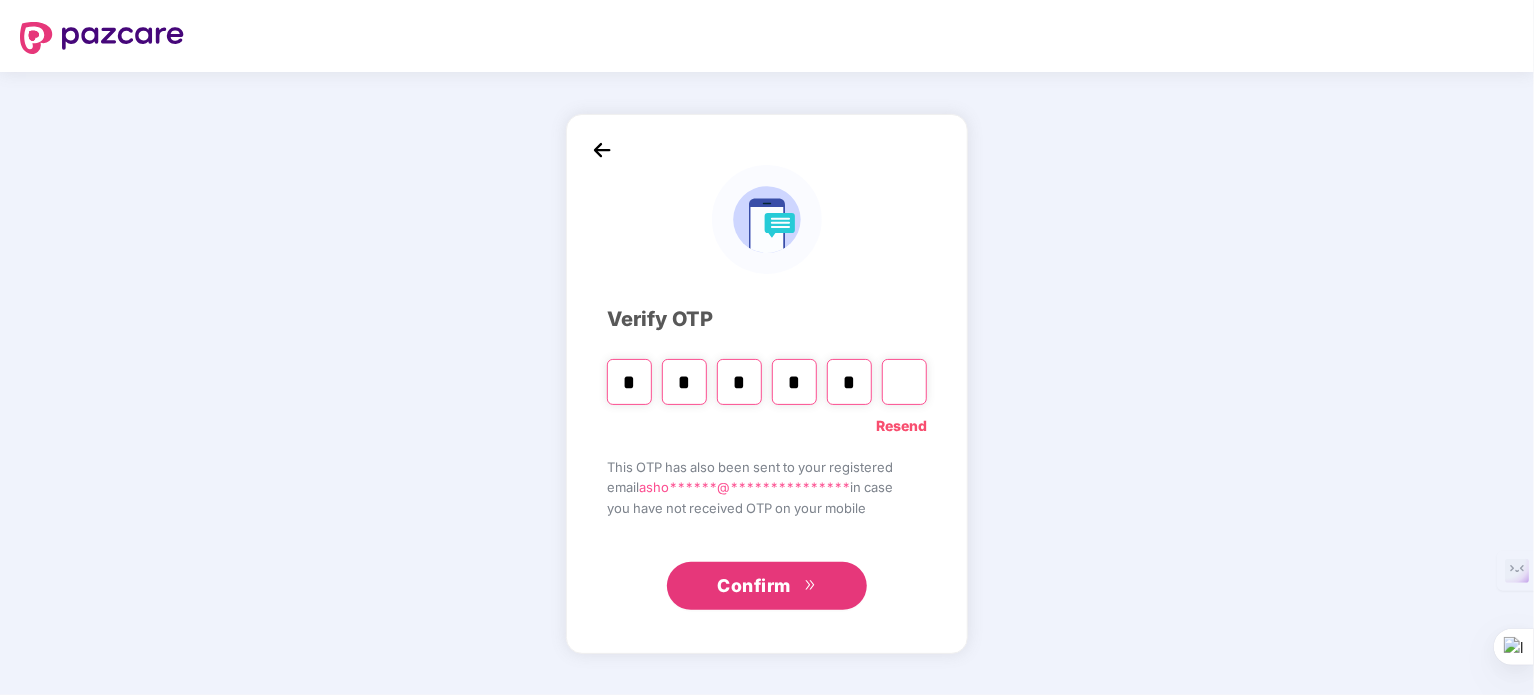 type on "*" 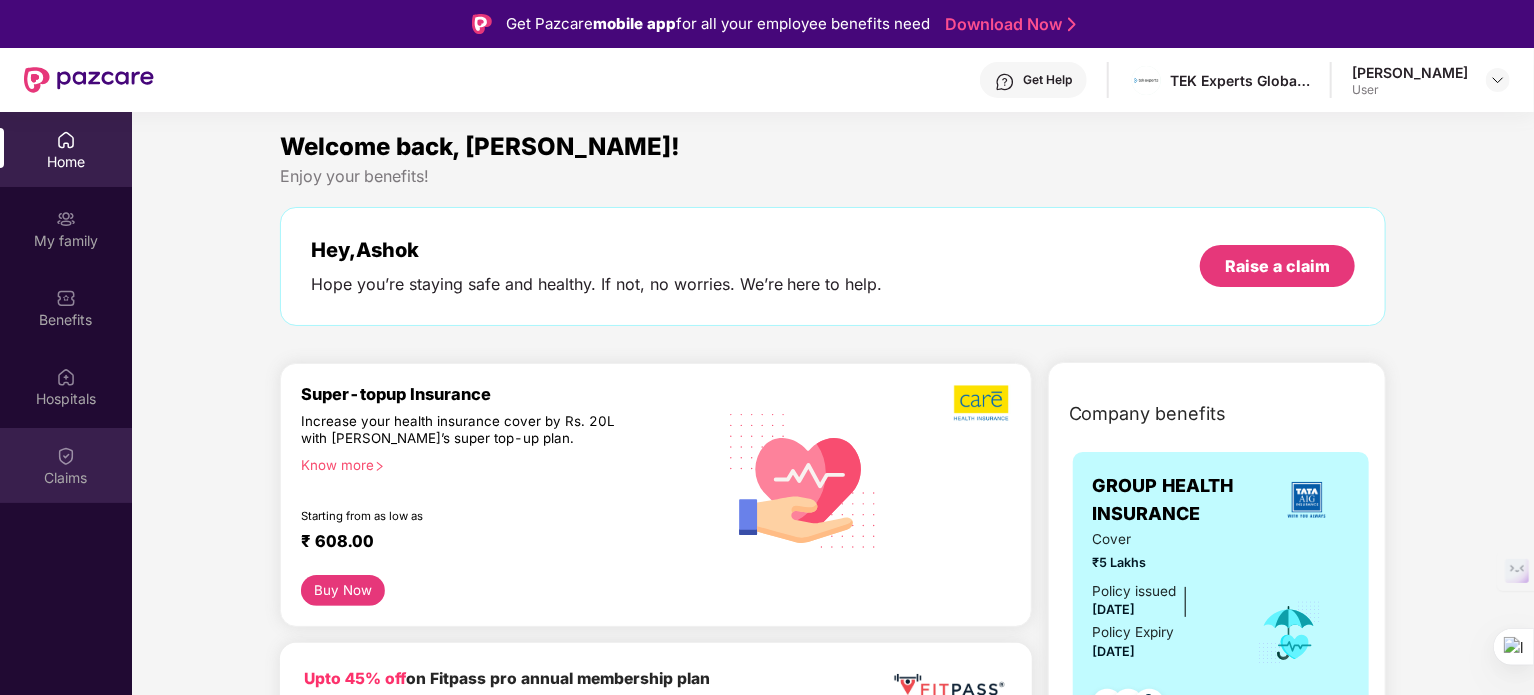 click at bounding box center (66, 456) 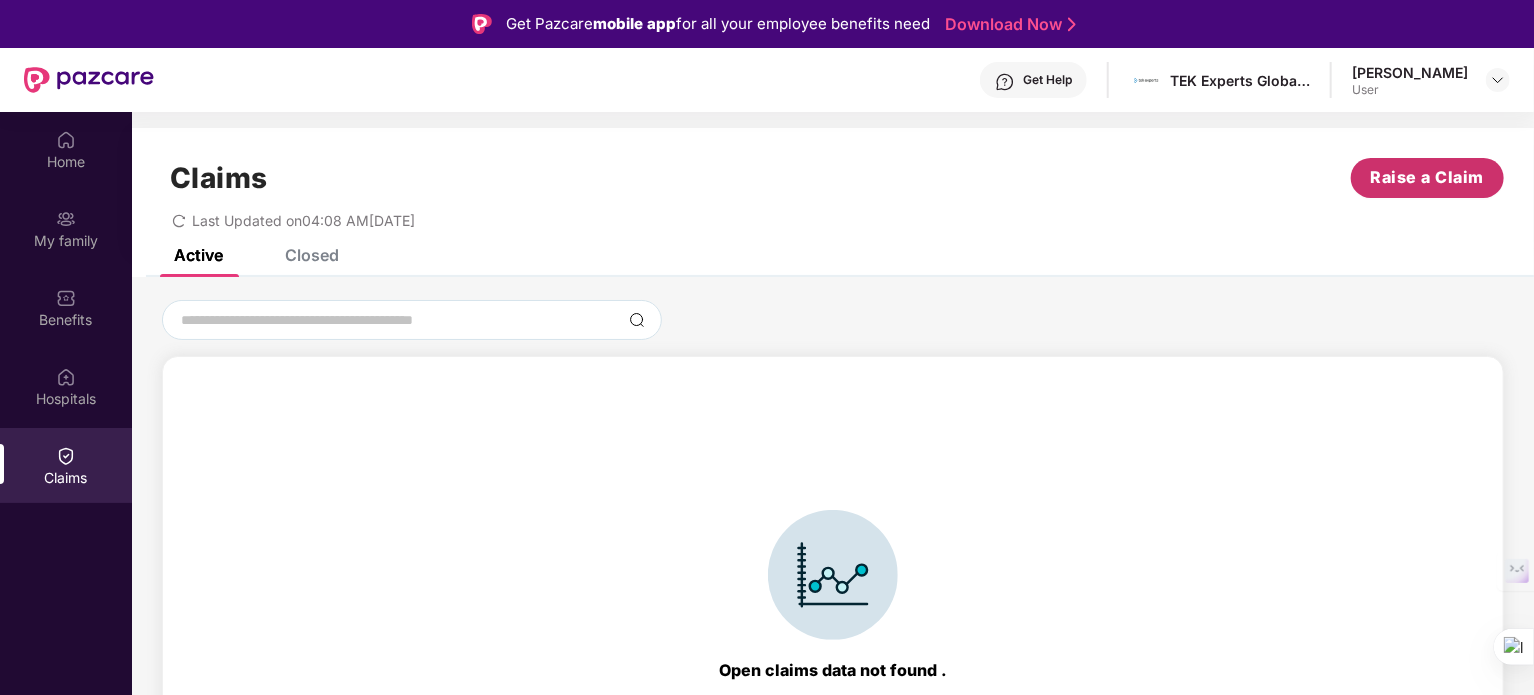 click on "Raise a Claim" at bounding box center (1428, 177) 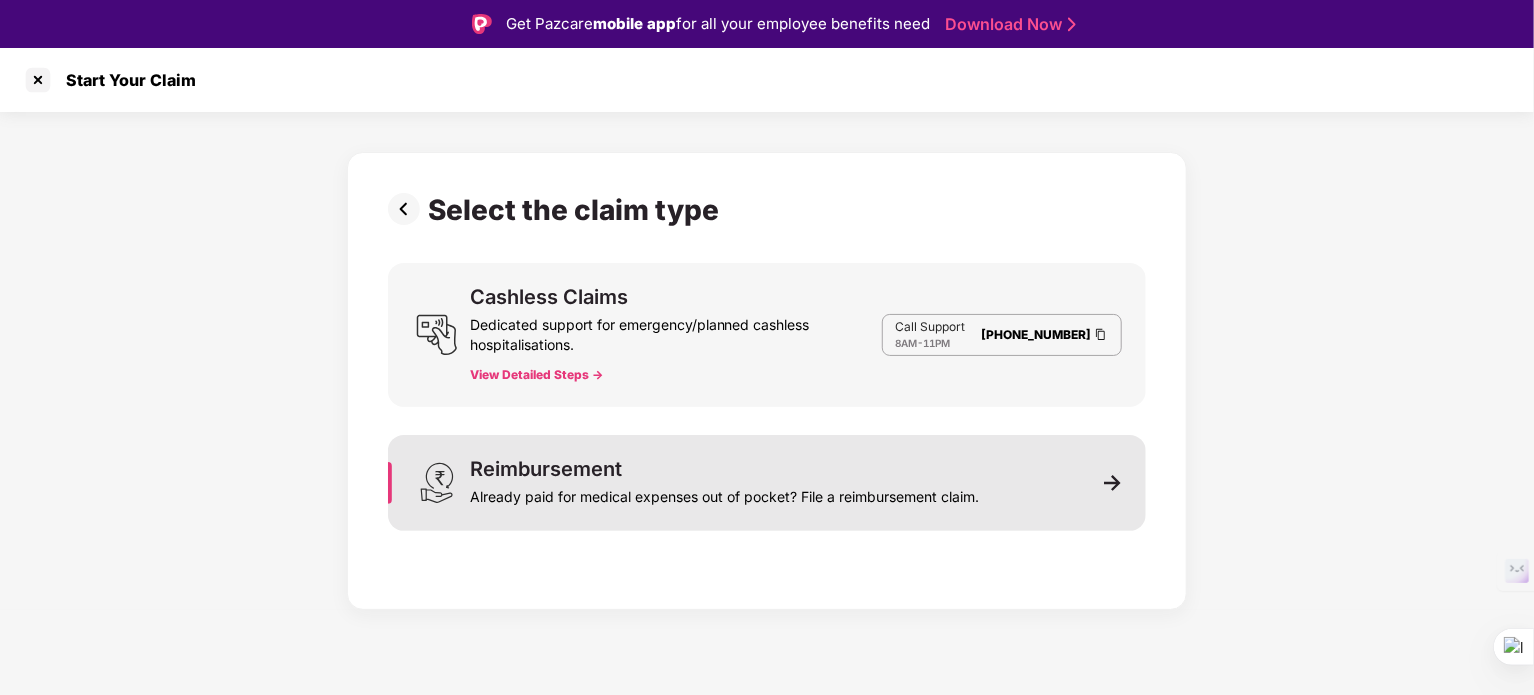 click on "Already paid for medical expenses out of pocket? File a reimbursement claim." at bounding box center (724, 493) 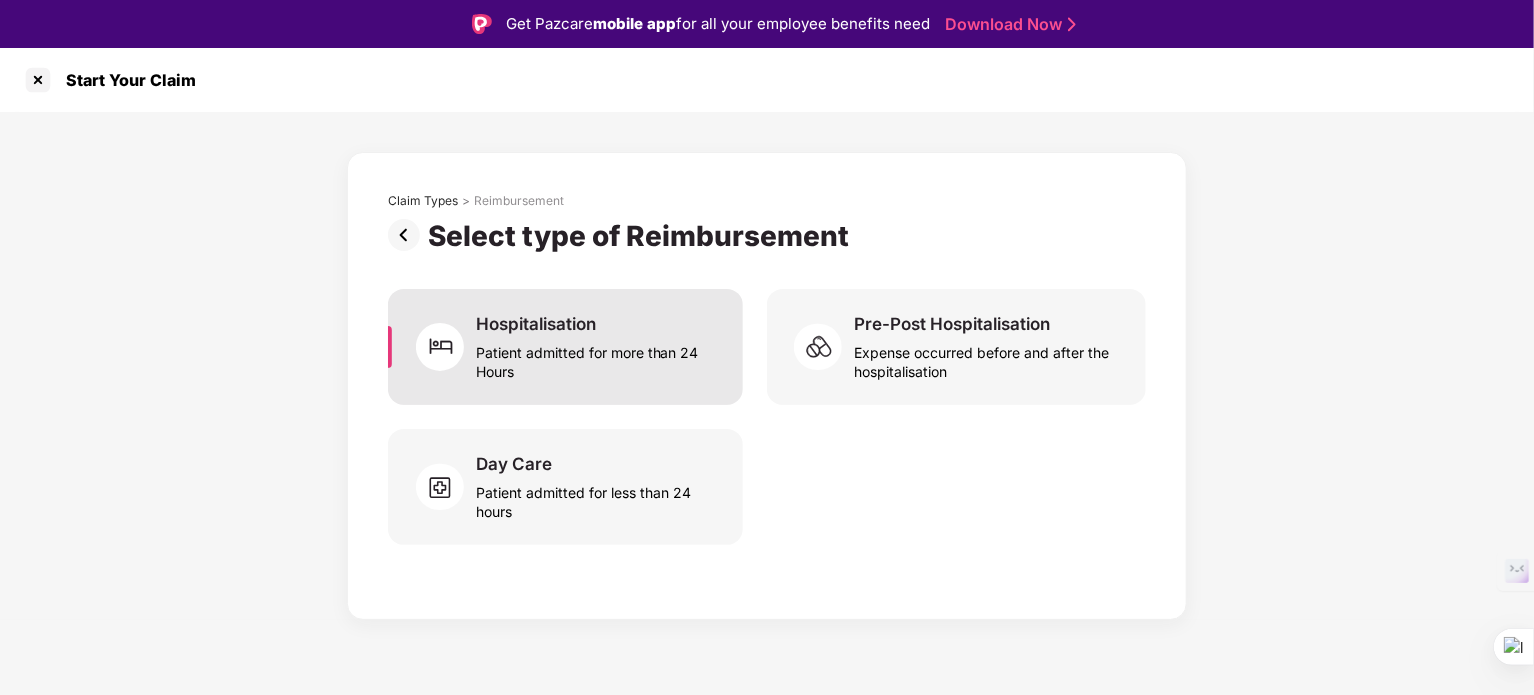 click on "Hospitalisation" at bounding box center (536, 324) 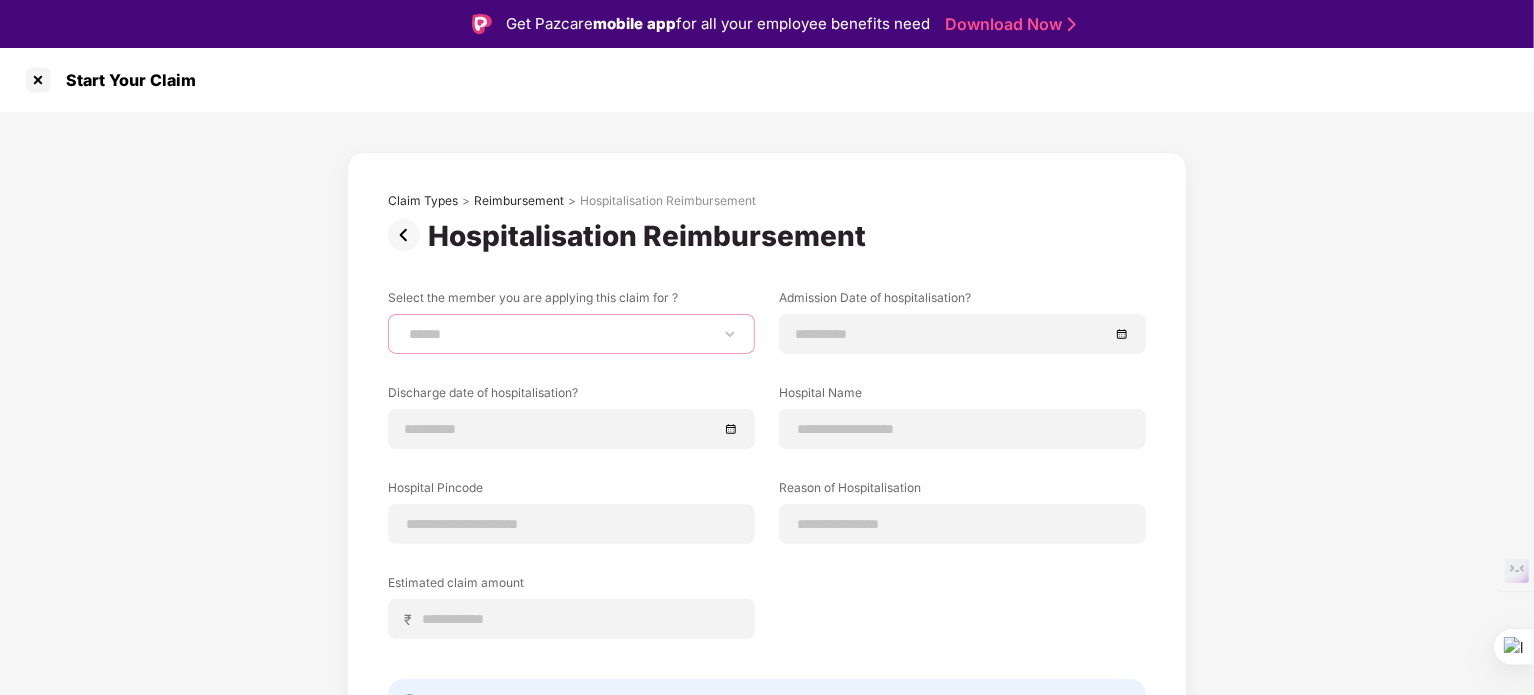 click on "**********" at bounding box center (571, 334) 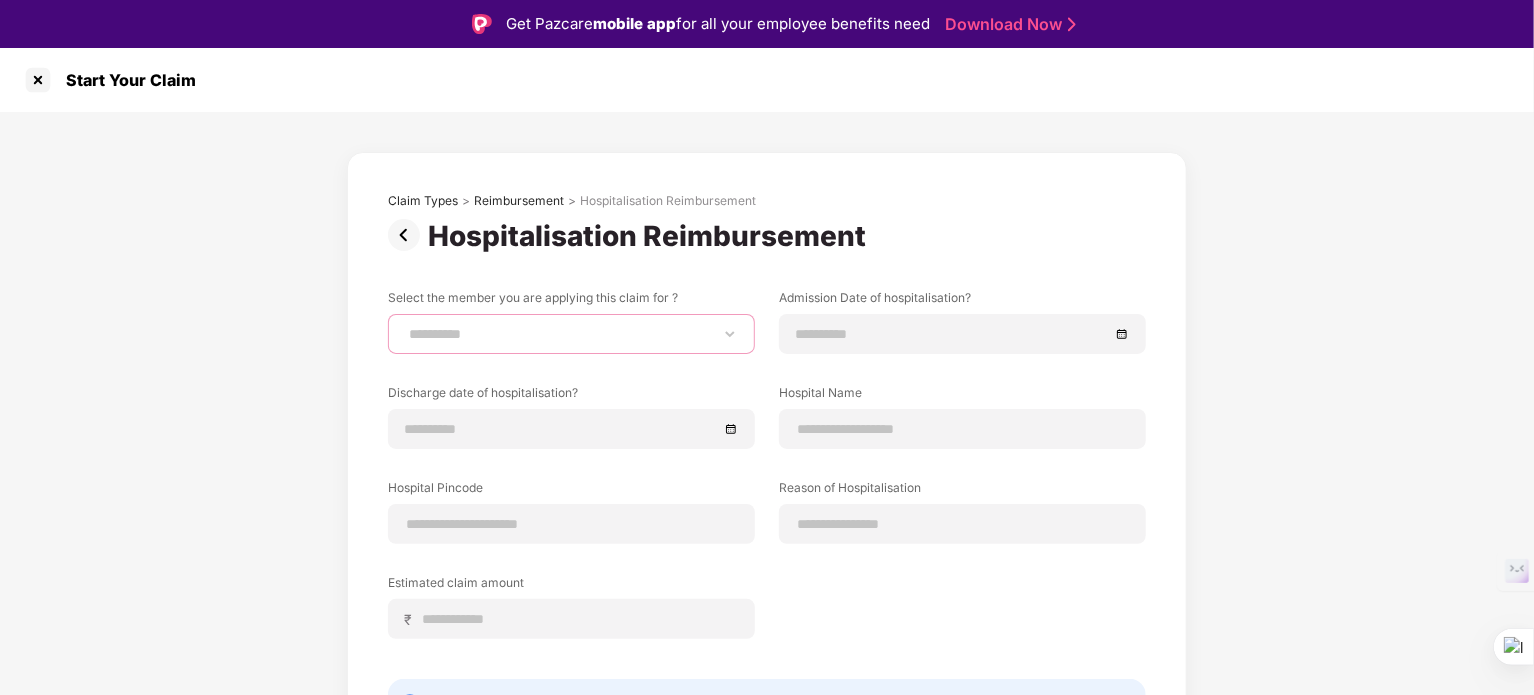 click on "**********" at bounding box center (571, 334) 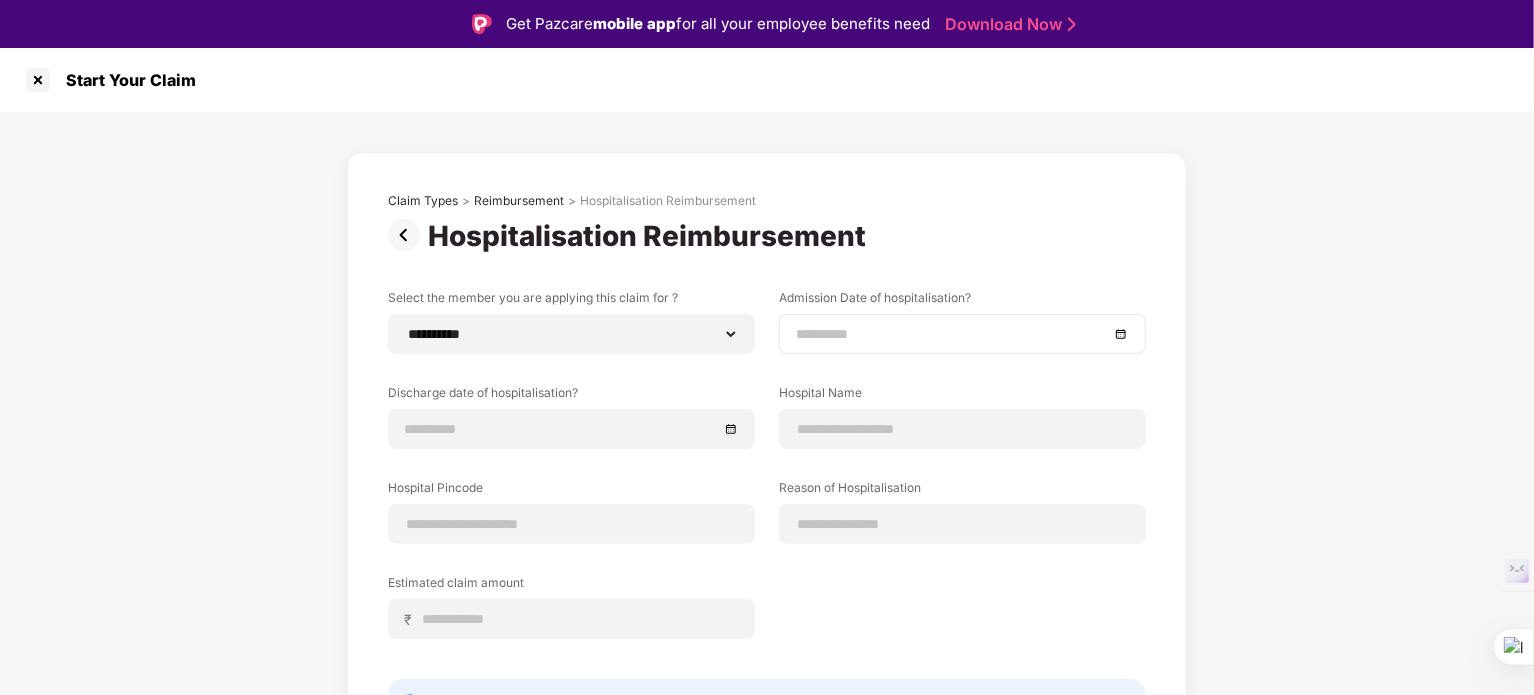 click at bounding box center [952, 334] 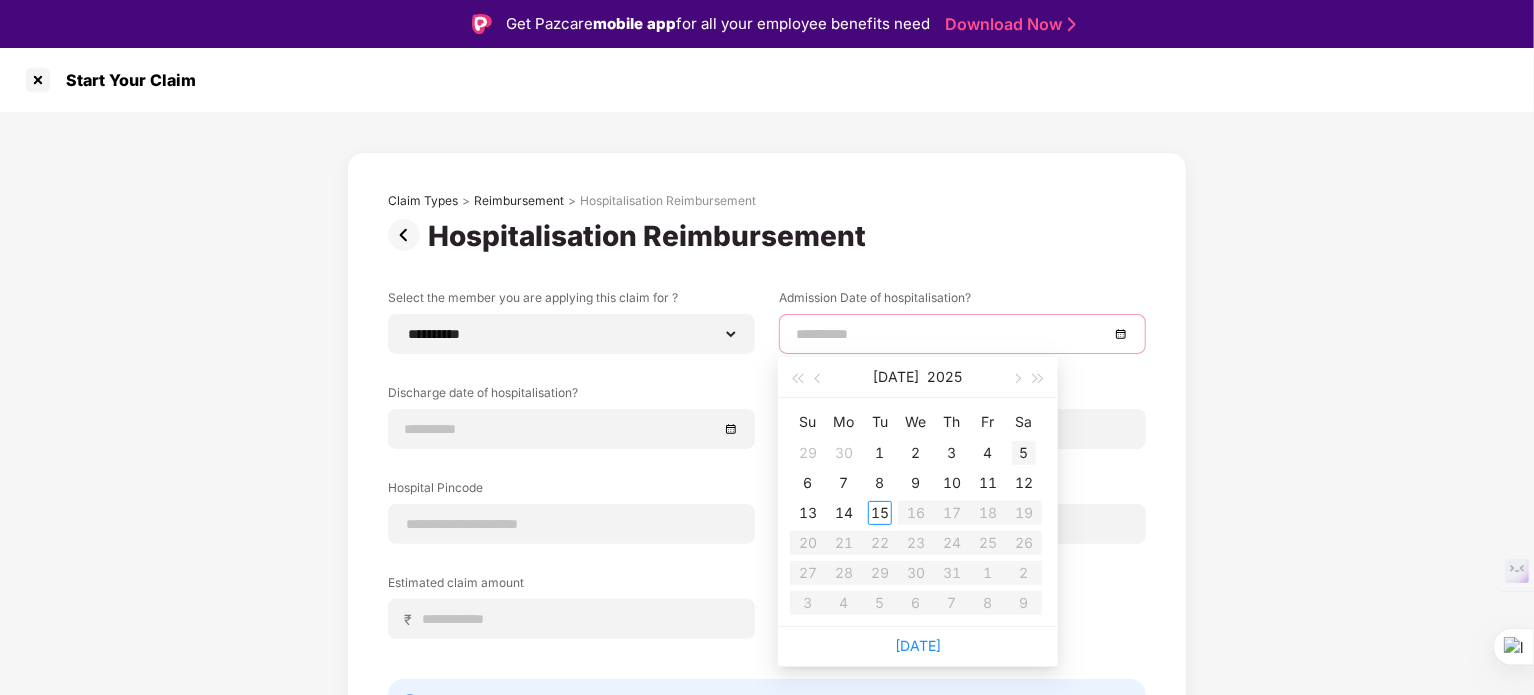 type on "**********" 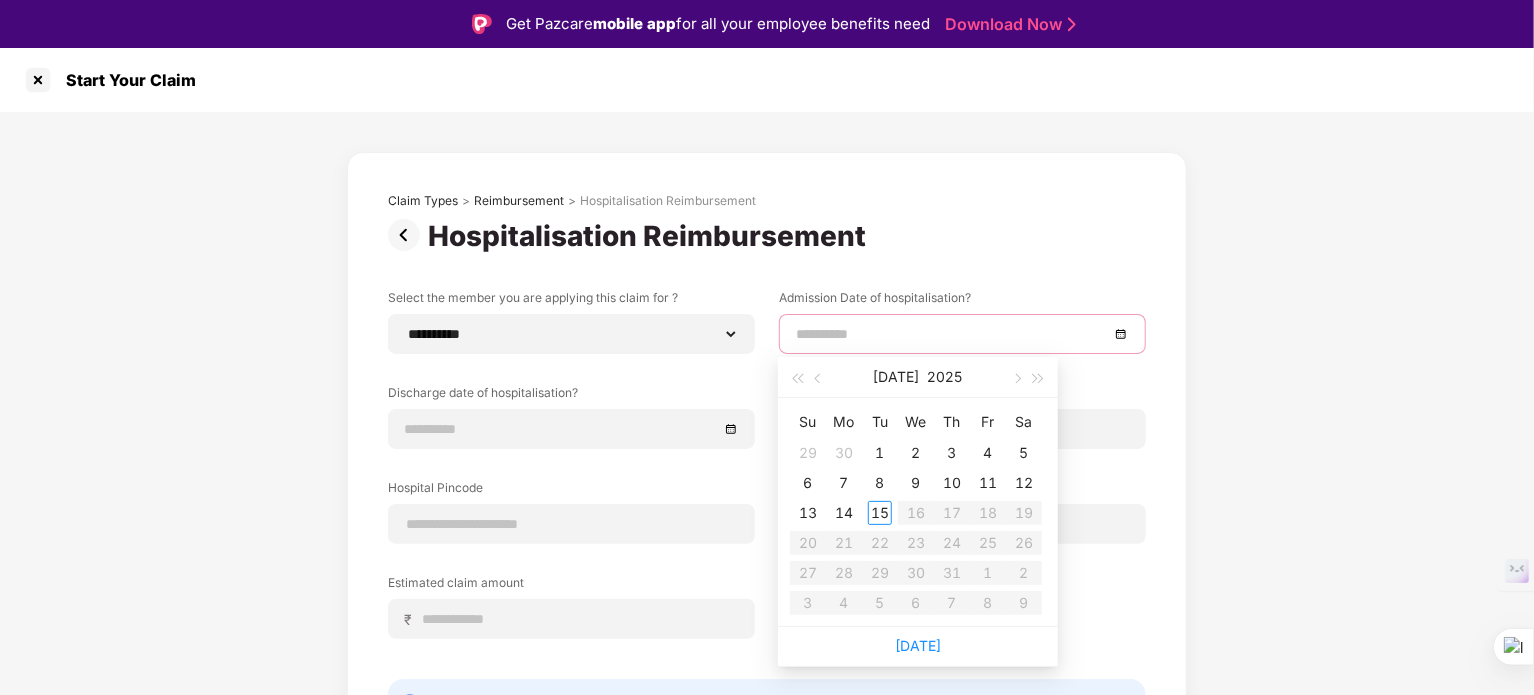 type on "**********" 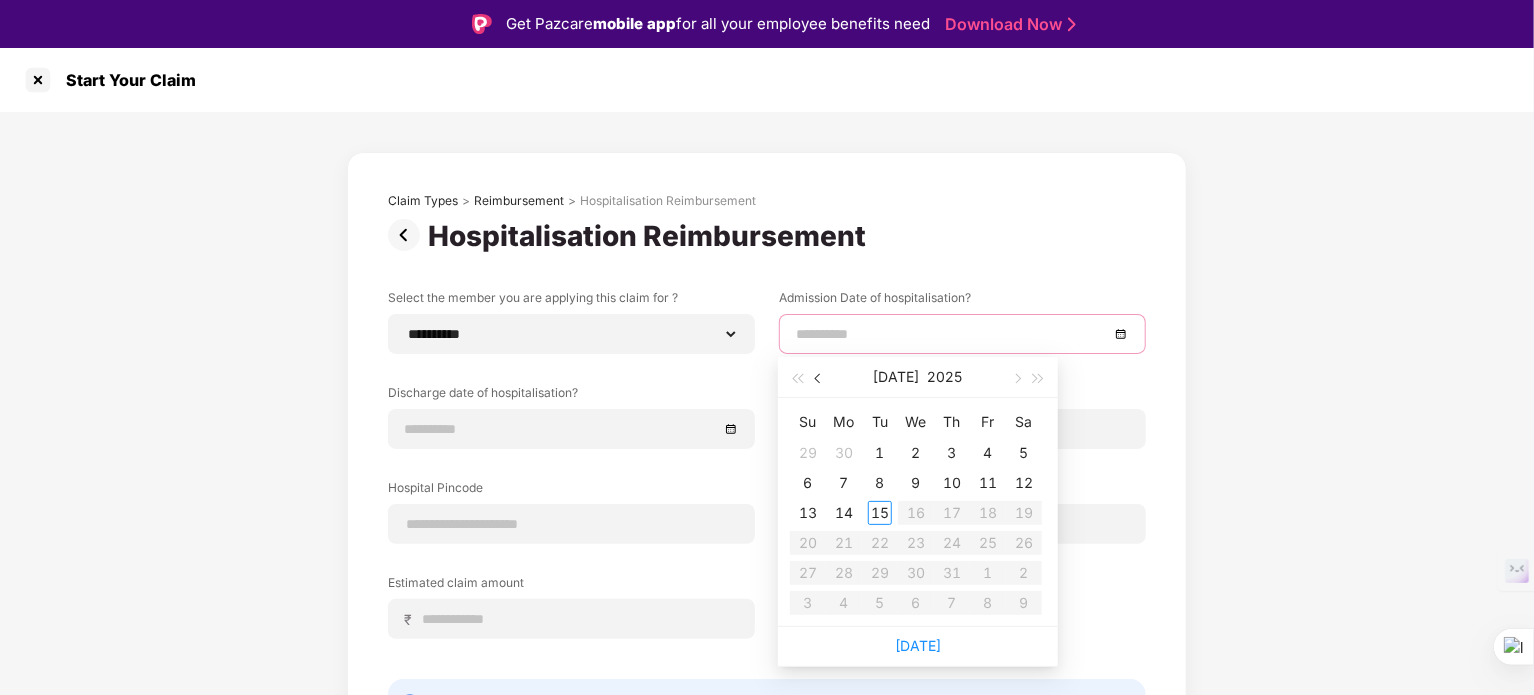 click at bounding box center (820, 379) 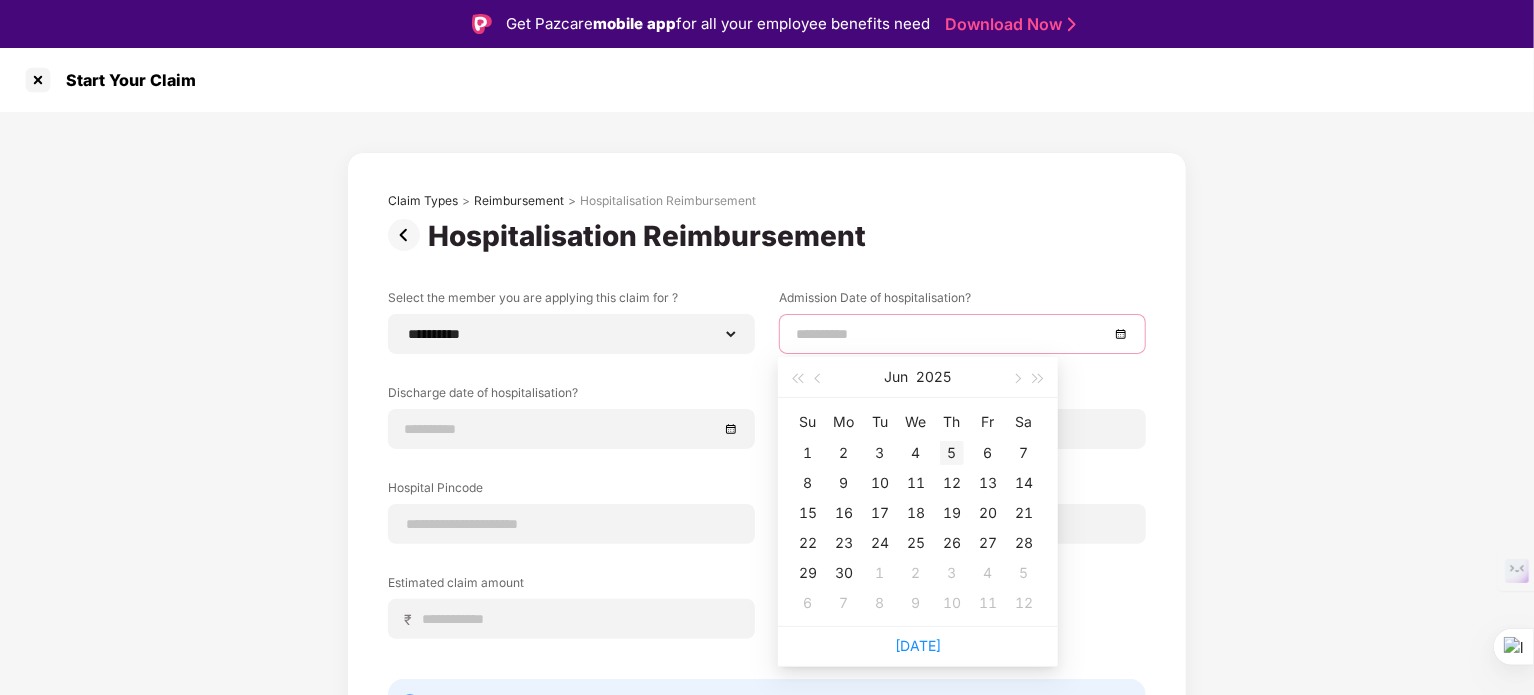 type on "**********" 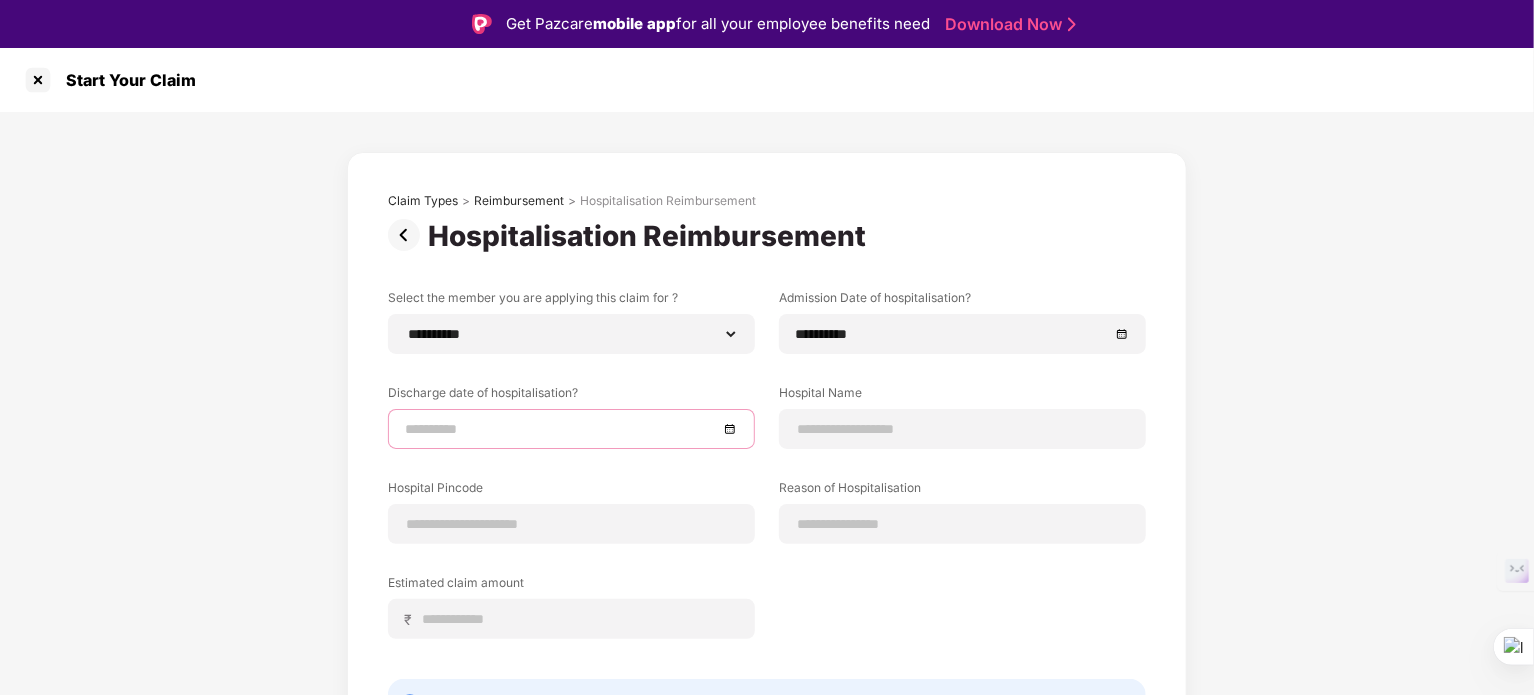 click at bounding box center [561, 429] 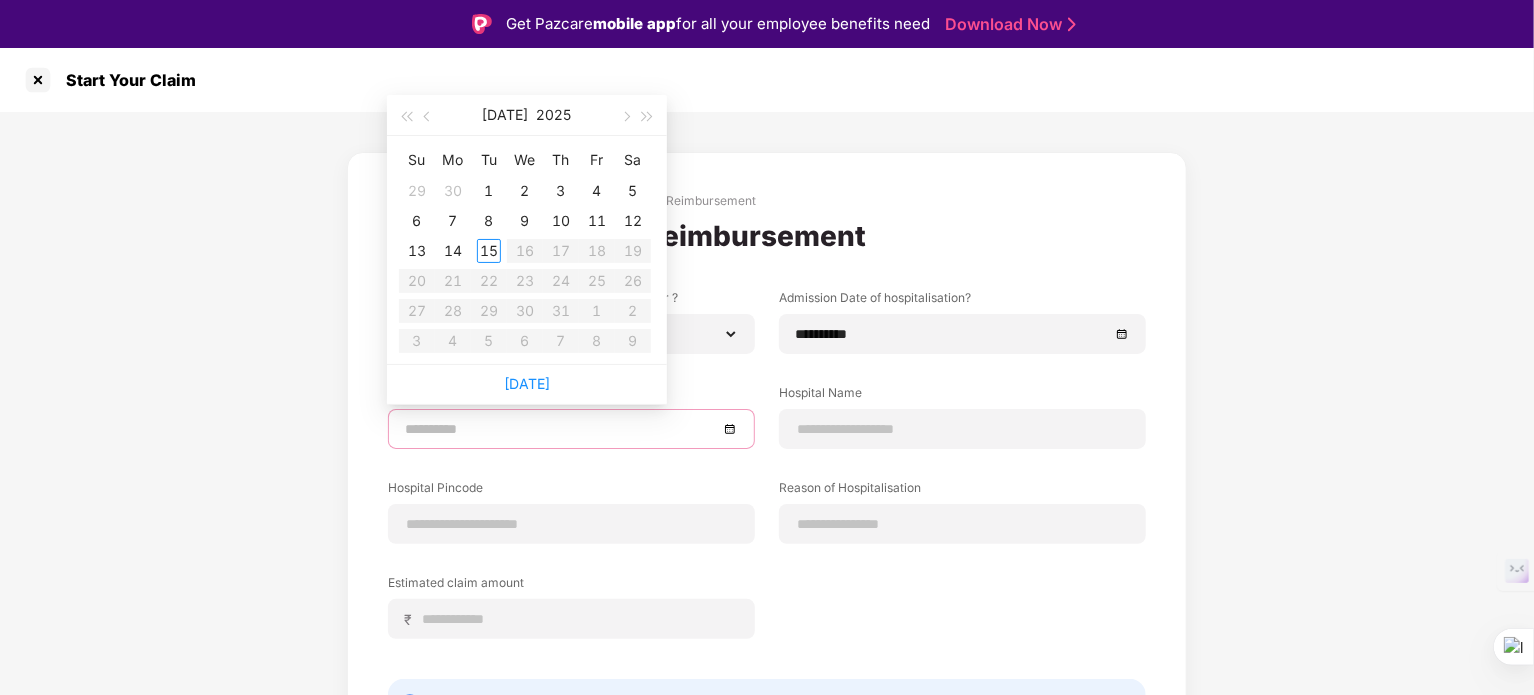 type on "**********" 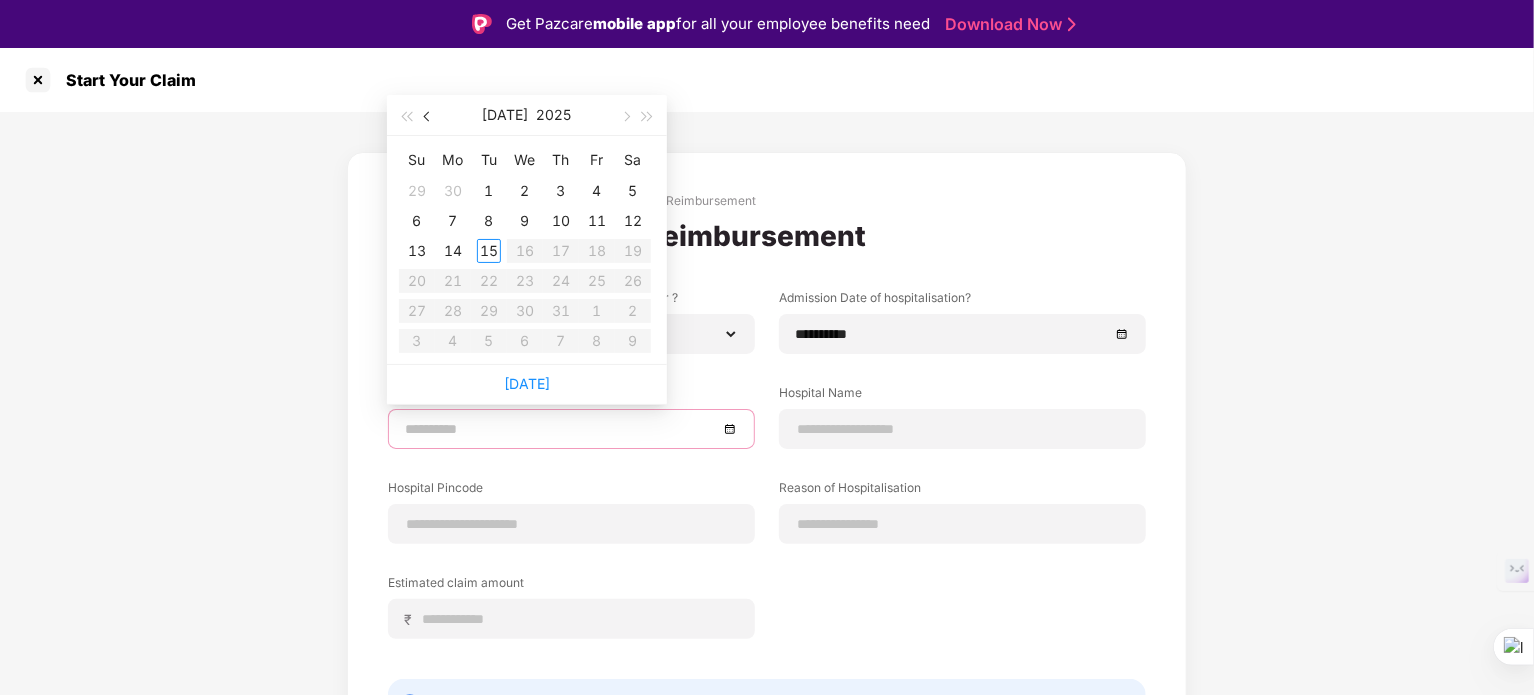 click at bounding box center (429, 117) 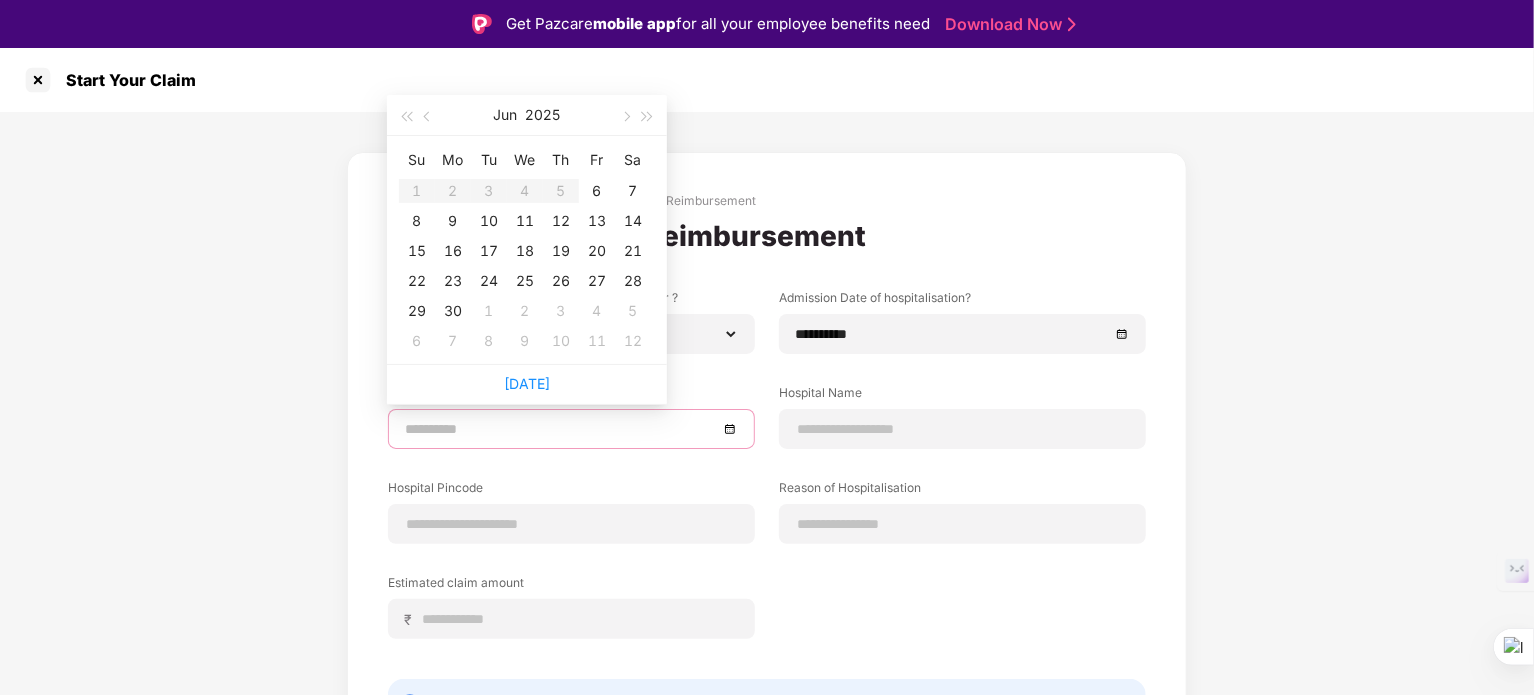 type on "**********" 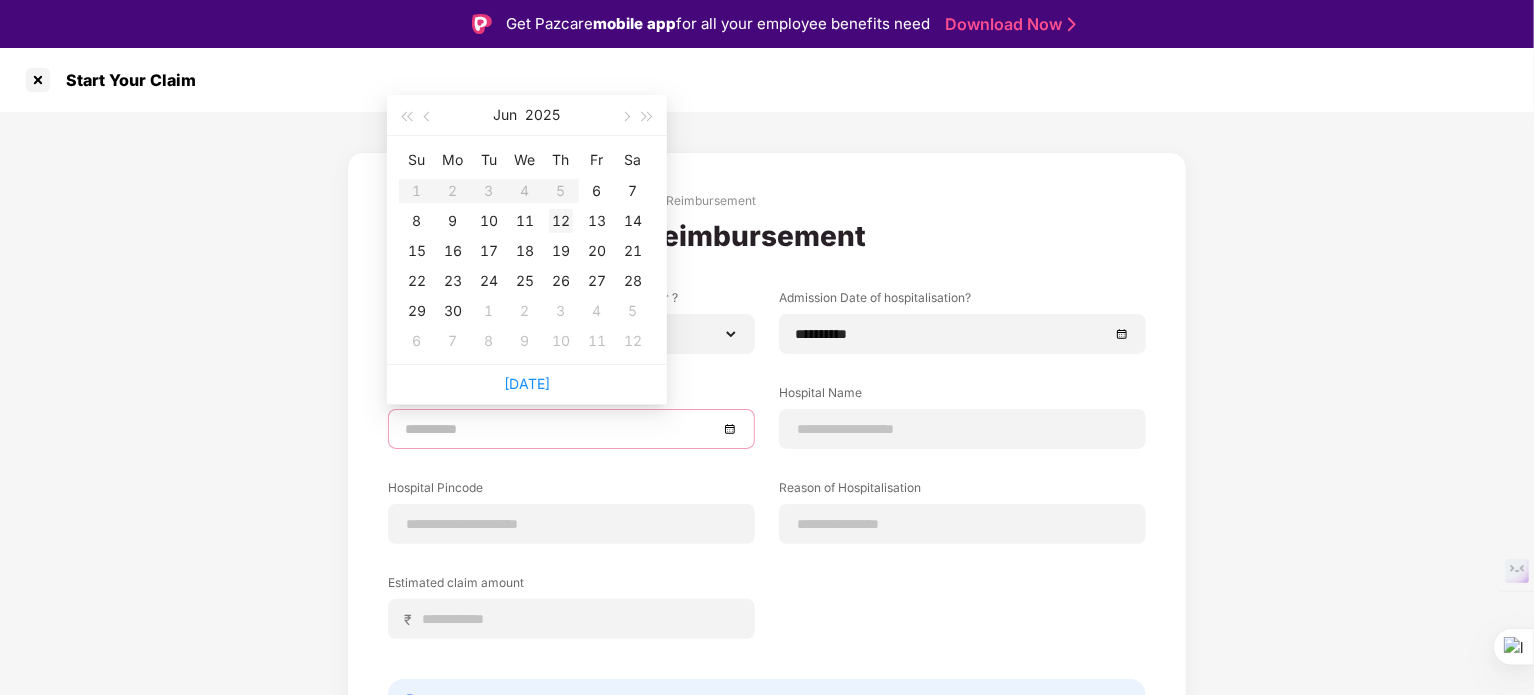 type on "**********" 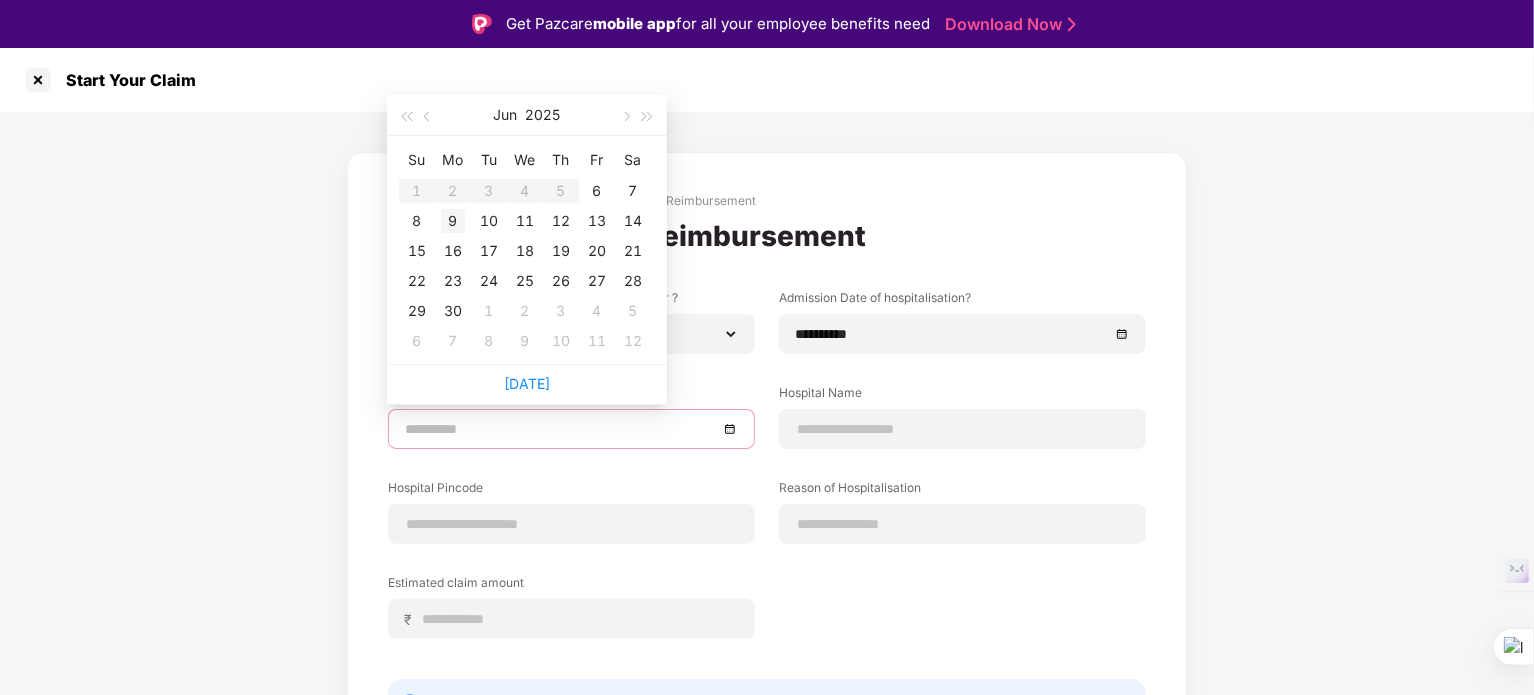 type on "**********" 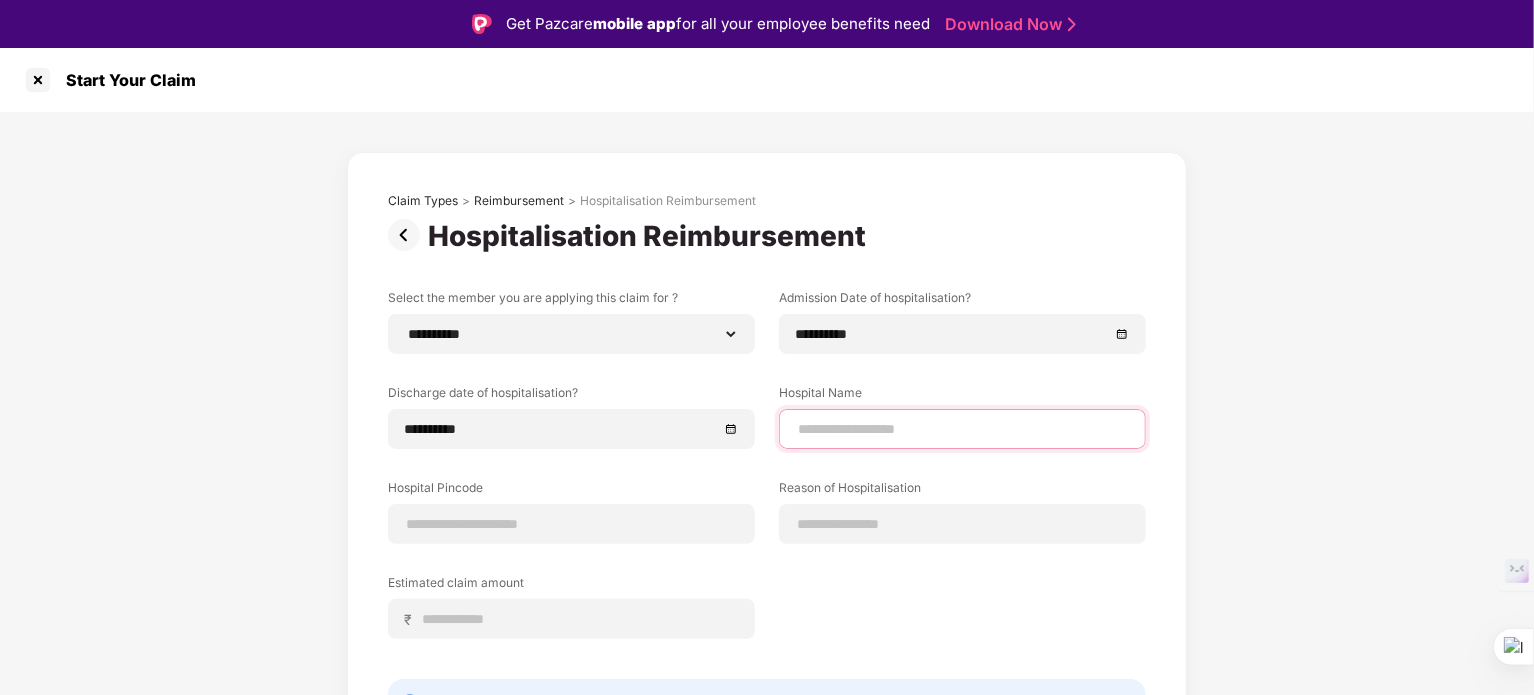 click at bounding box center (962, 429) 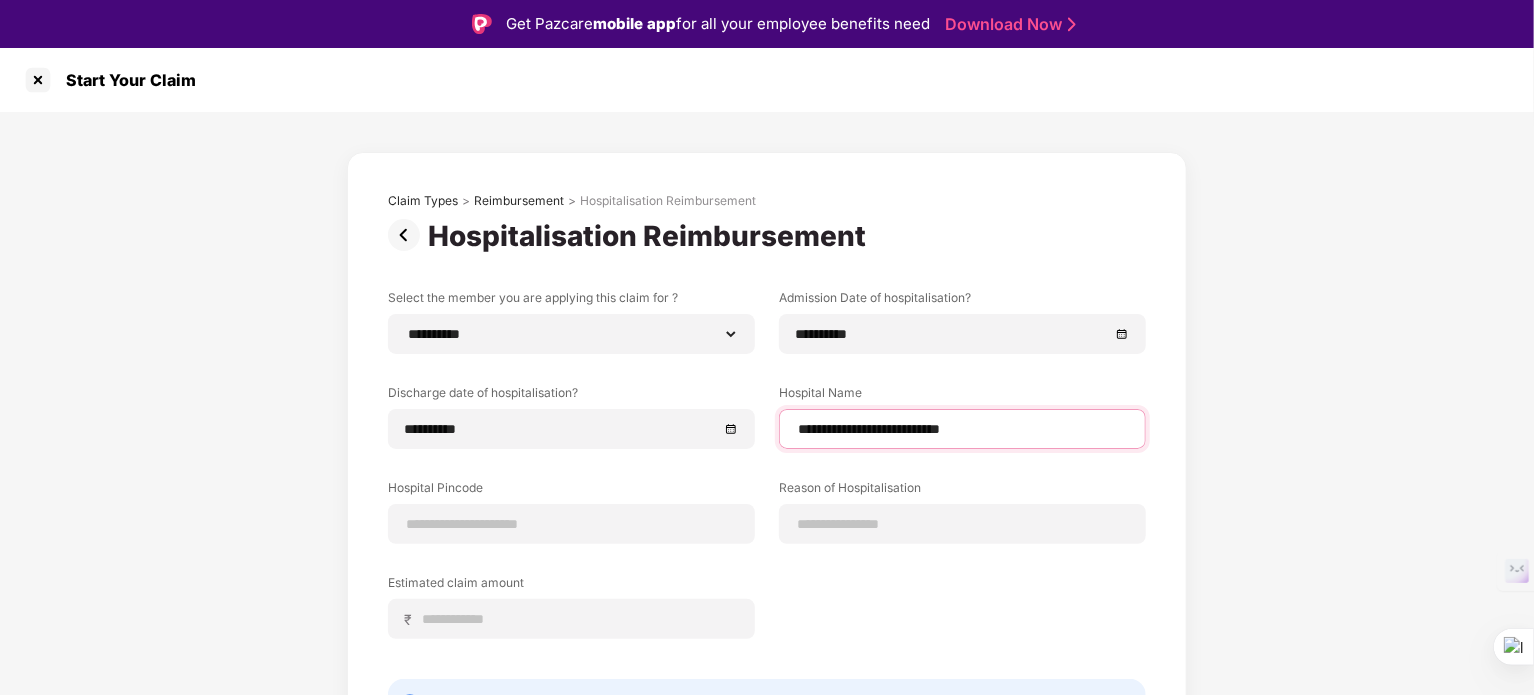 type on "**********" 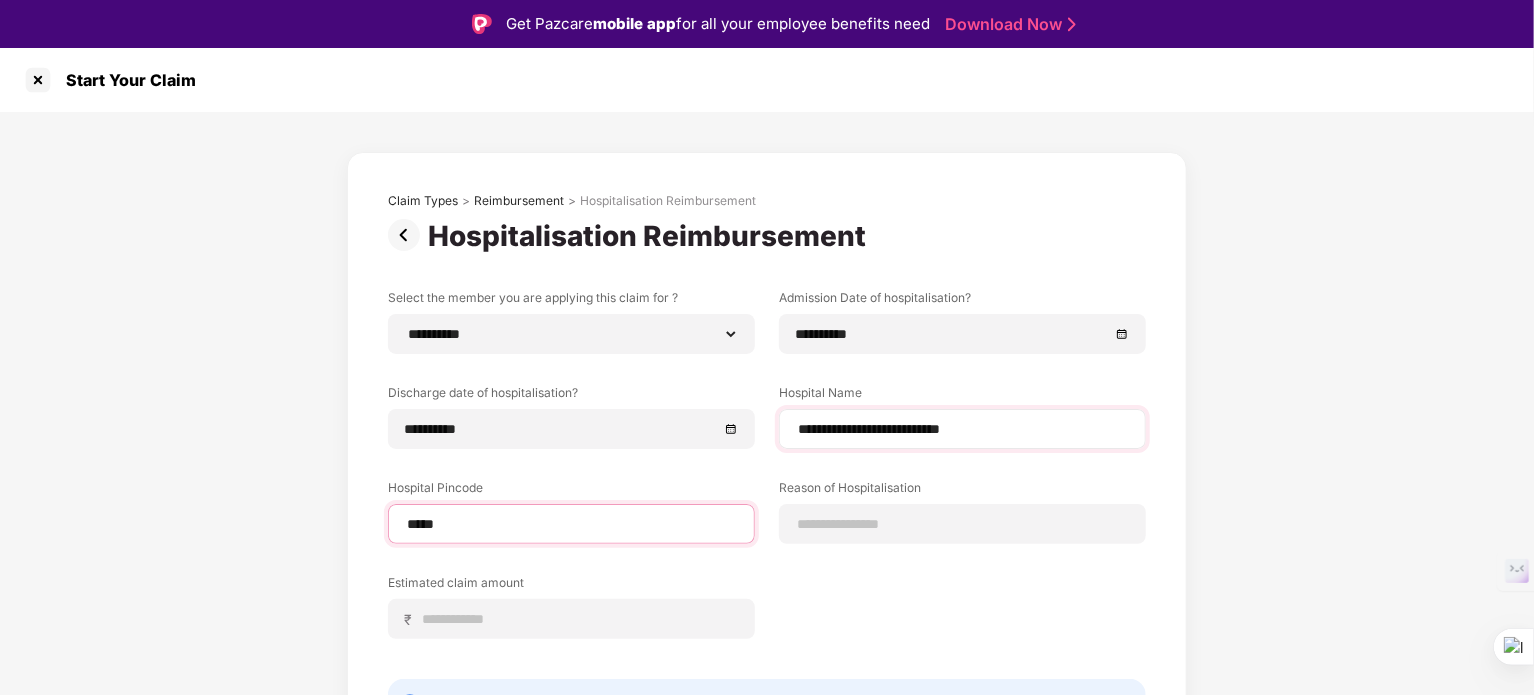 type on "*****" 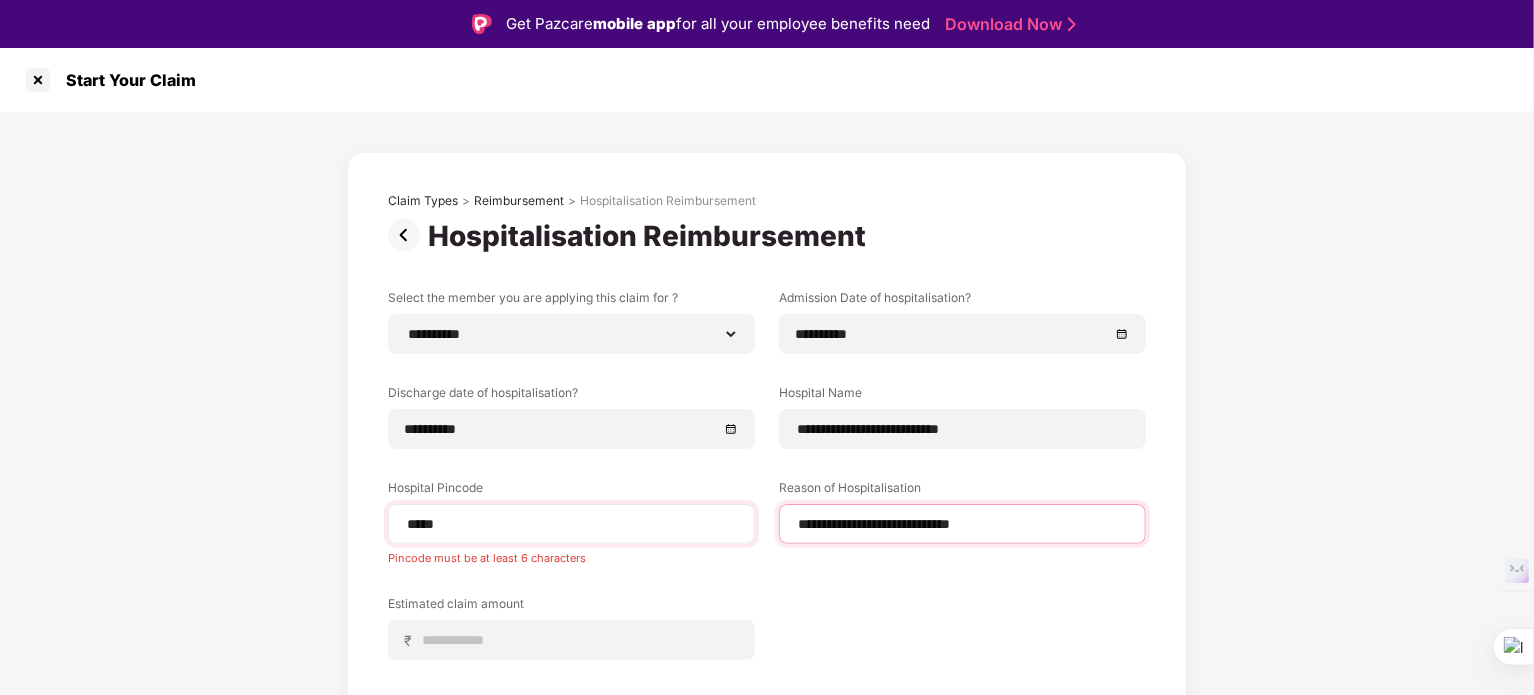 type on "**********" 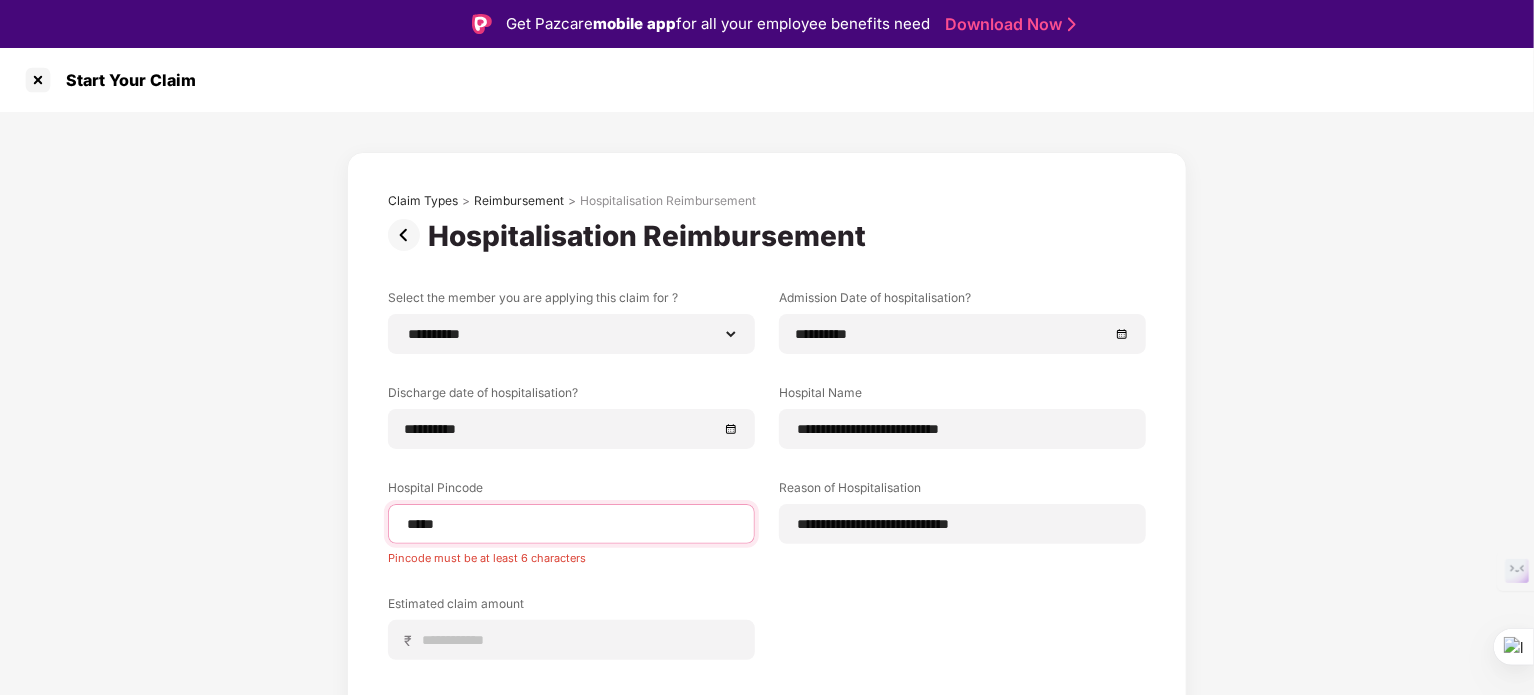 click on "*****" at bounding box center (571, 524) 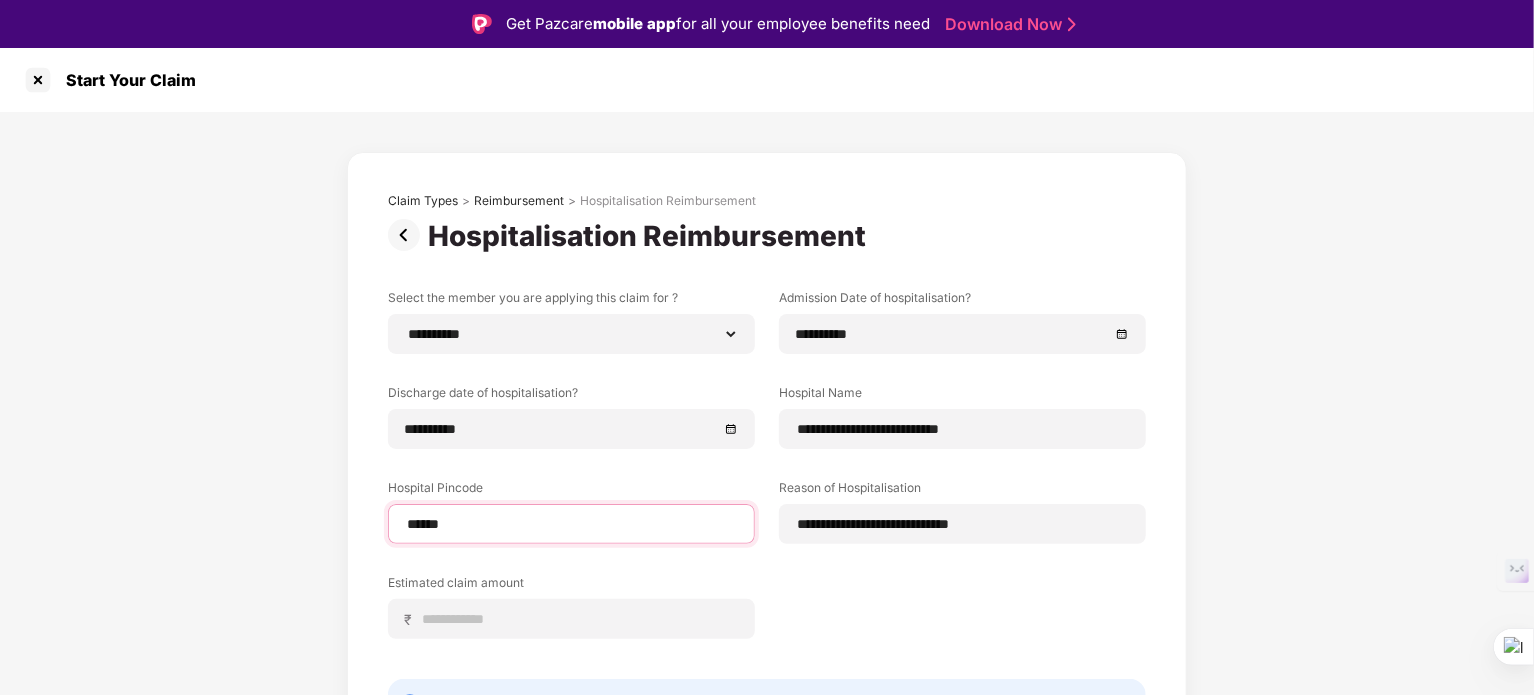type on "******" 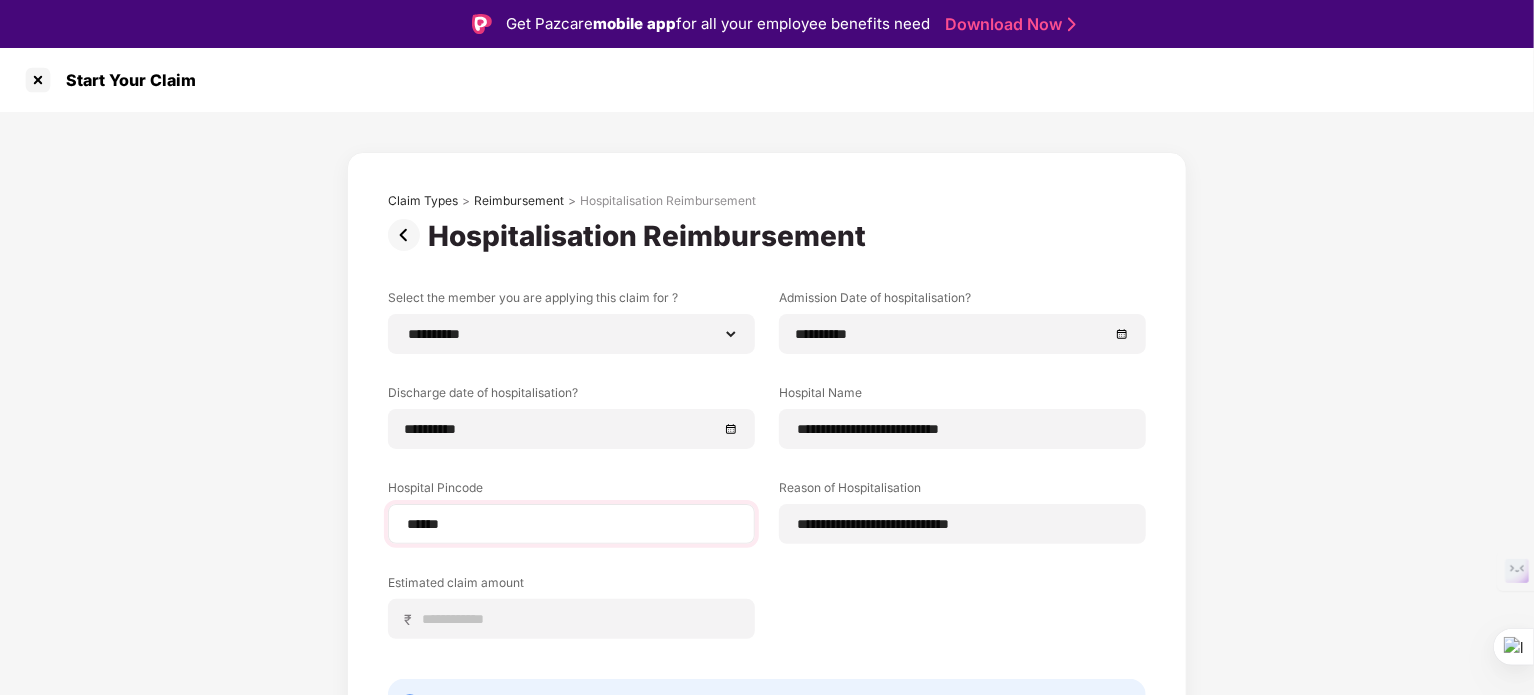 select on "****" 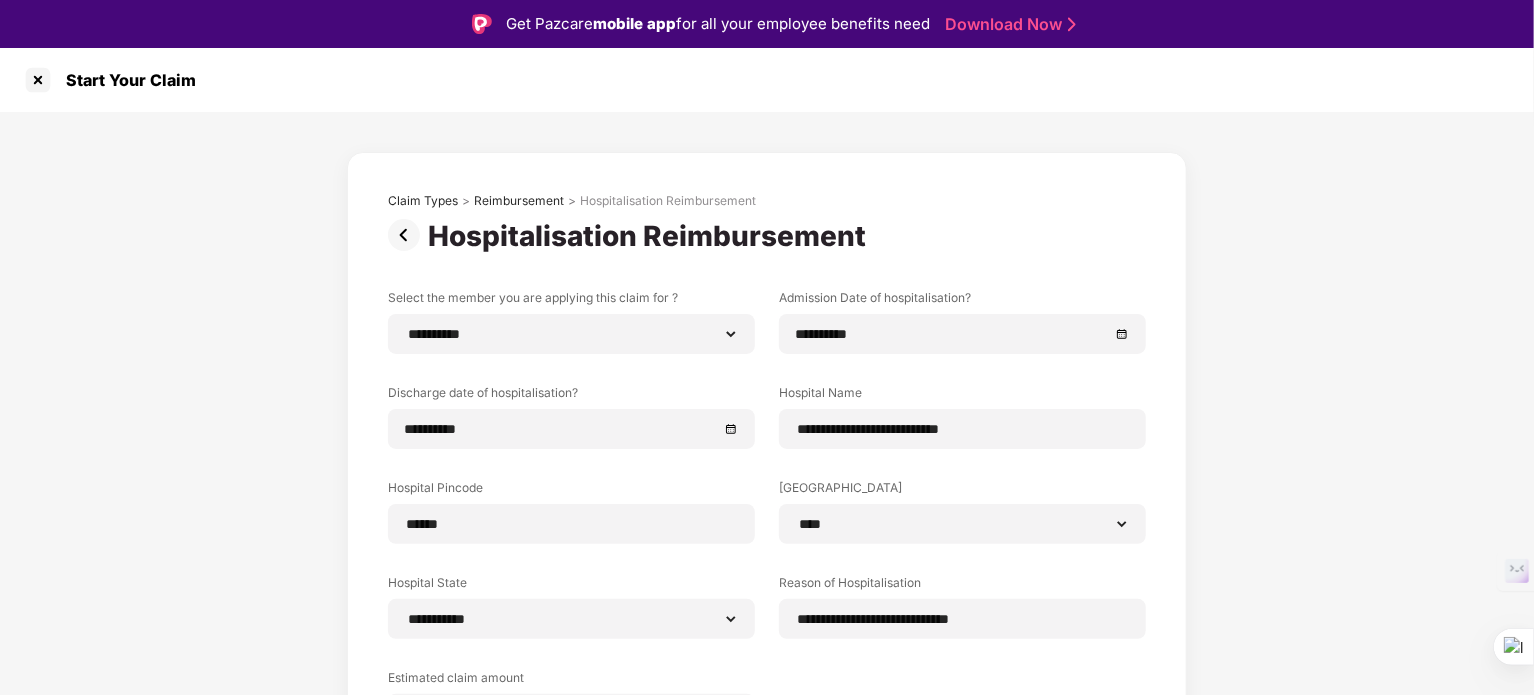 click on "**********" at bounding box center [767, 535] 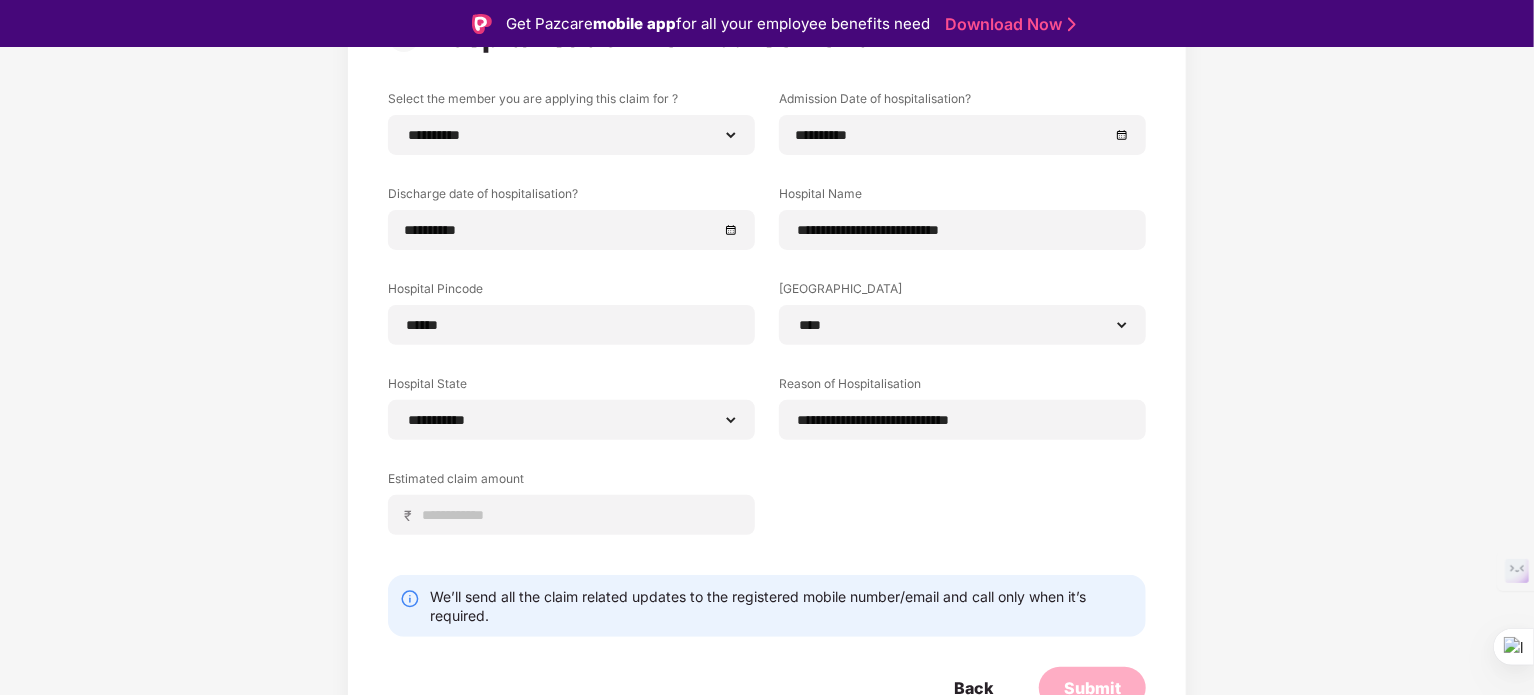 scroll, scrollTop: 200, scrollLeft: 0, axis: vertical 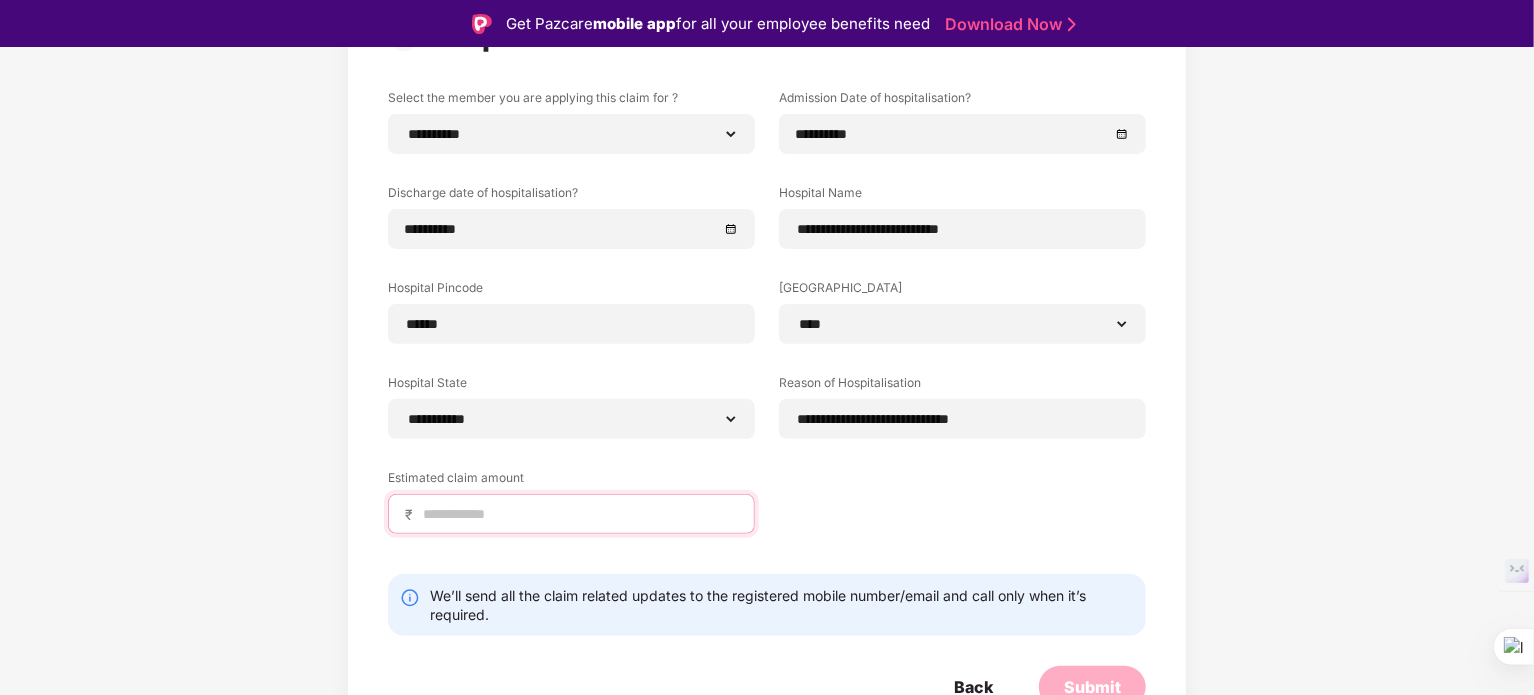 click at bounding box center (579, 514) 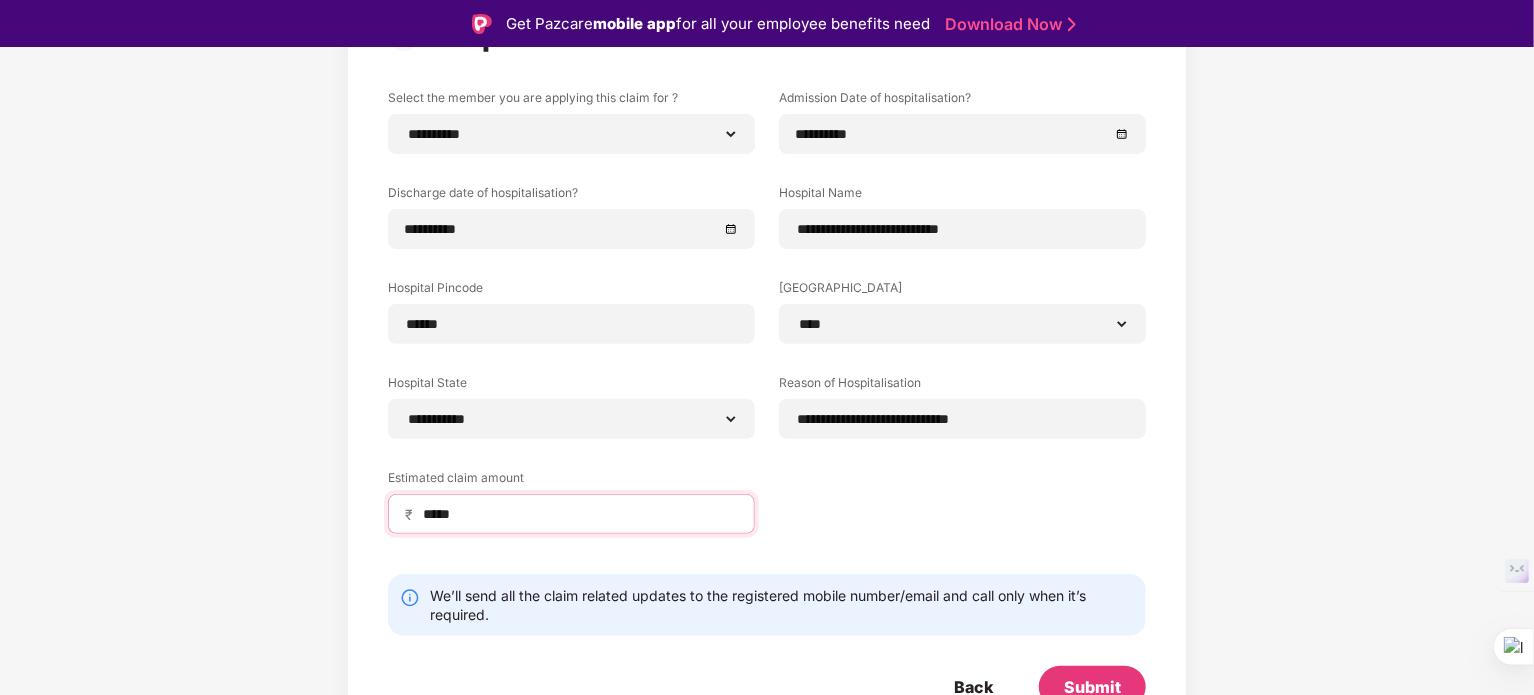 type on "*****" 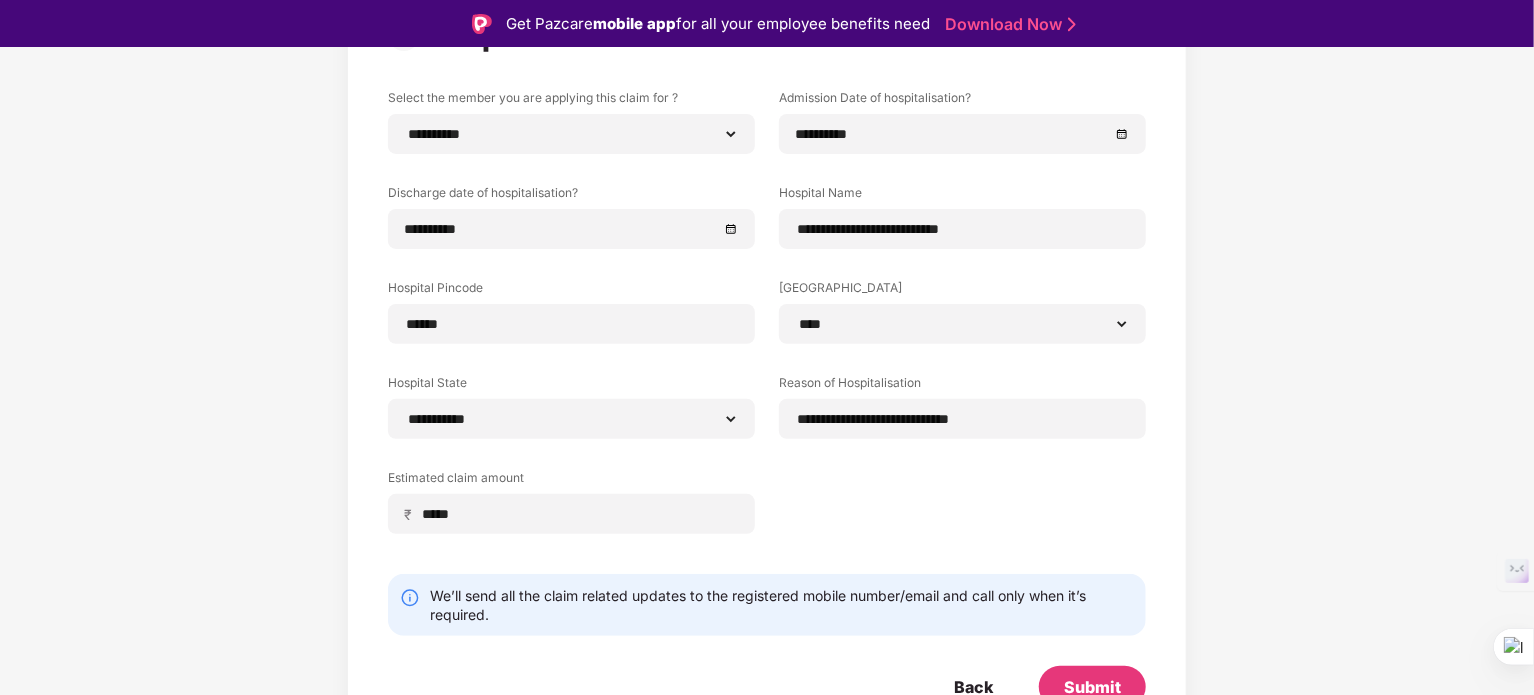 click on "**********" at bounding box center [767, 326] 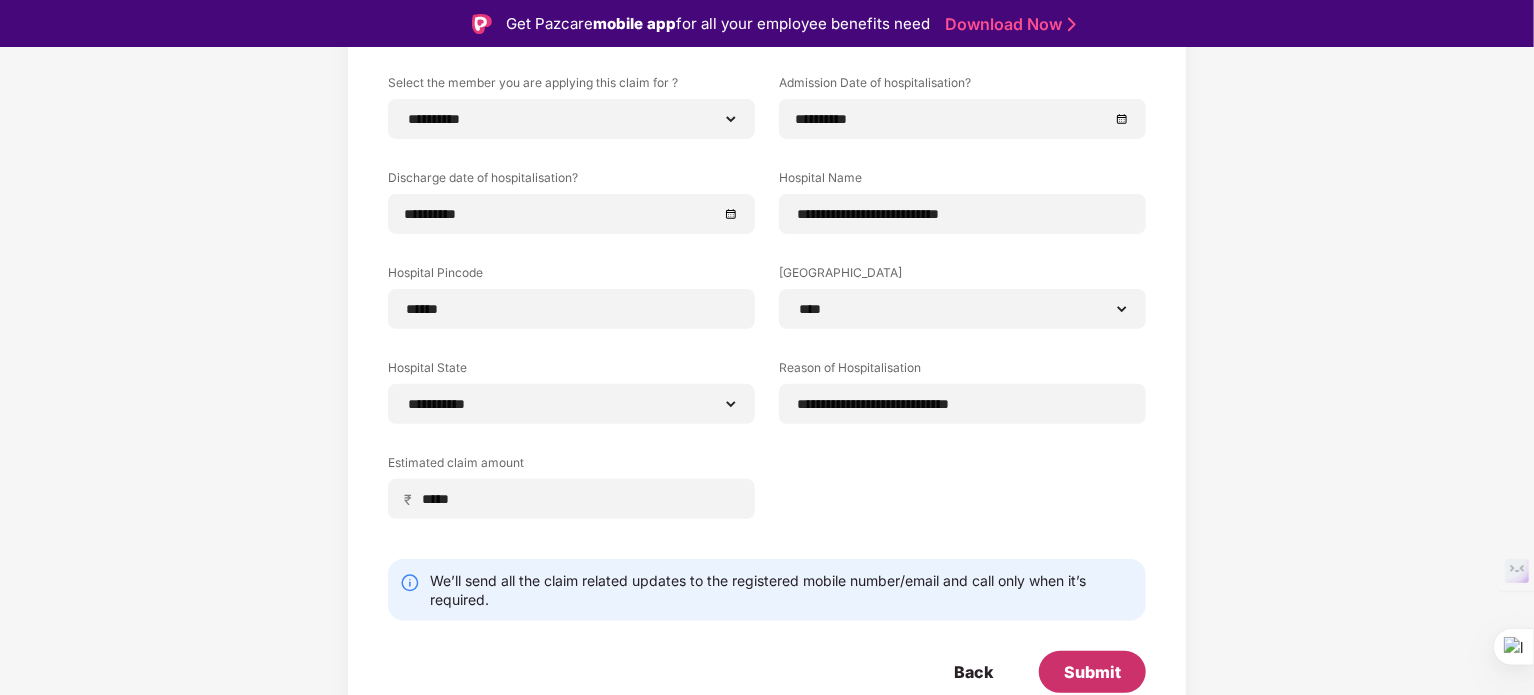 click on "Submit" at bounding box center [1092, 672] 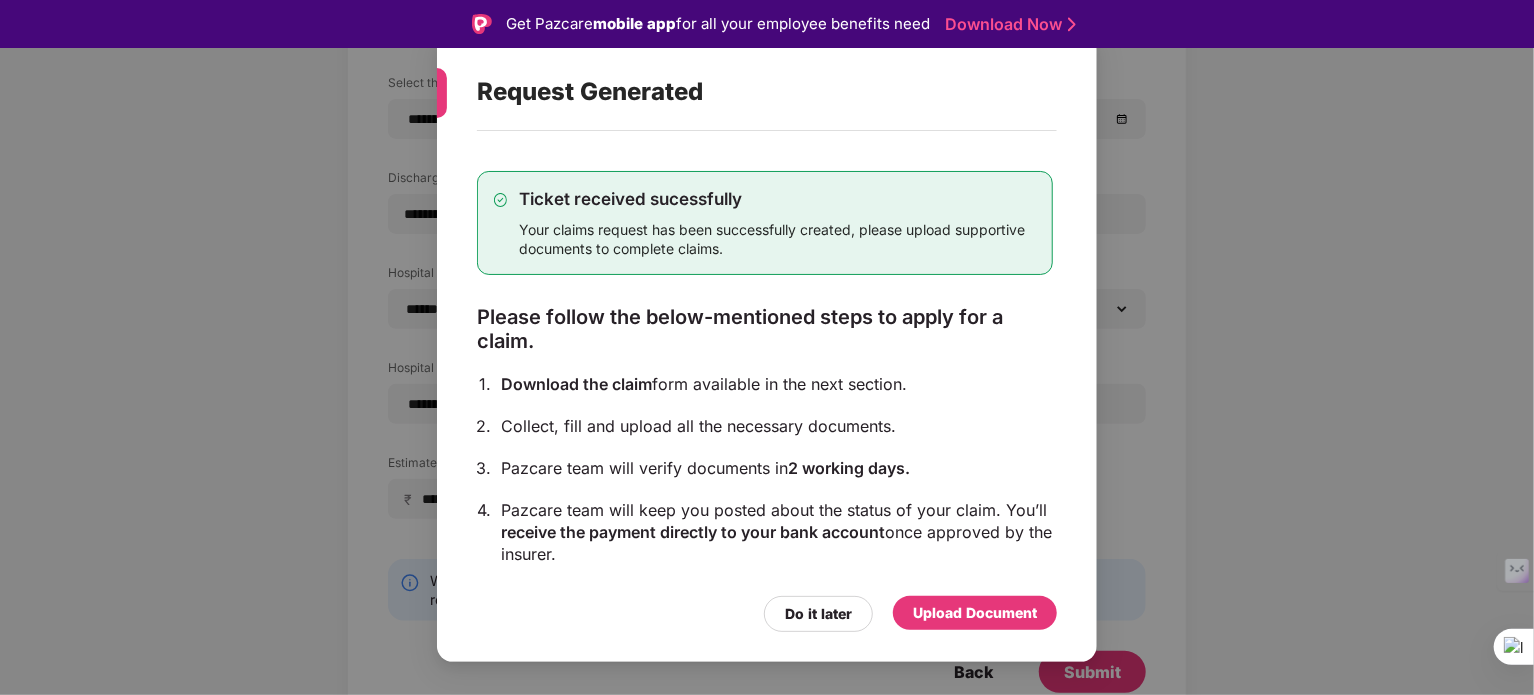 click on "Upload Document" at bounding box center (975, 613) 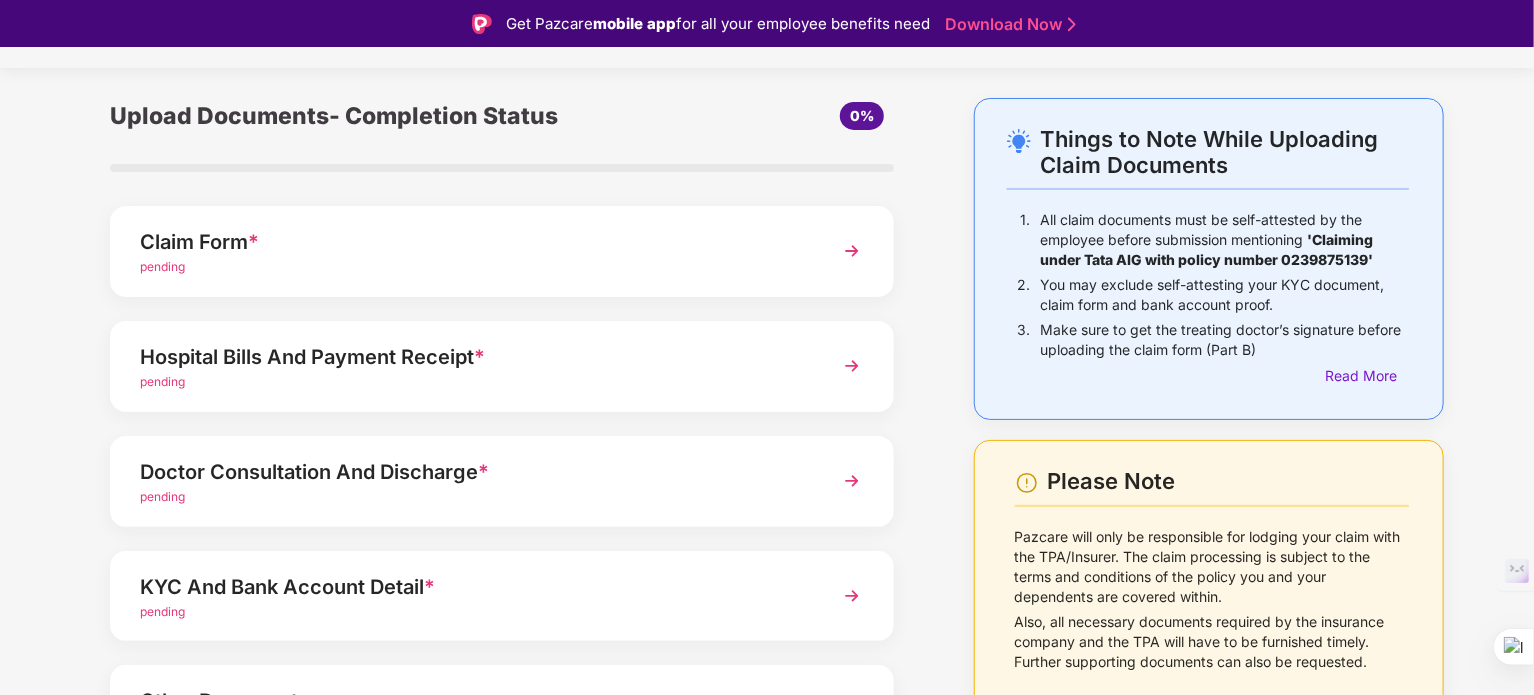 scroll, scrollTop: 0, scrollLeft: 0, axis: both 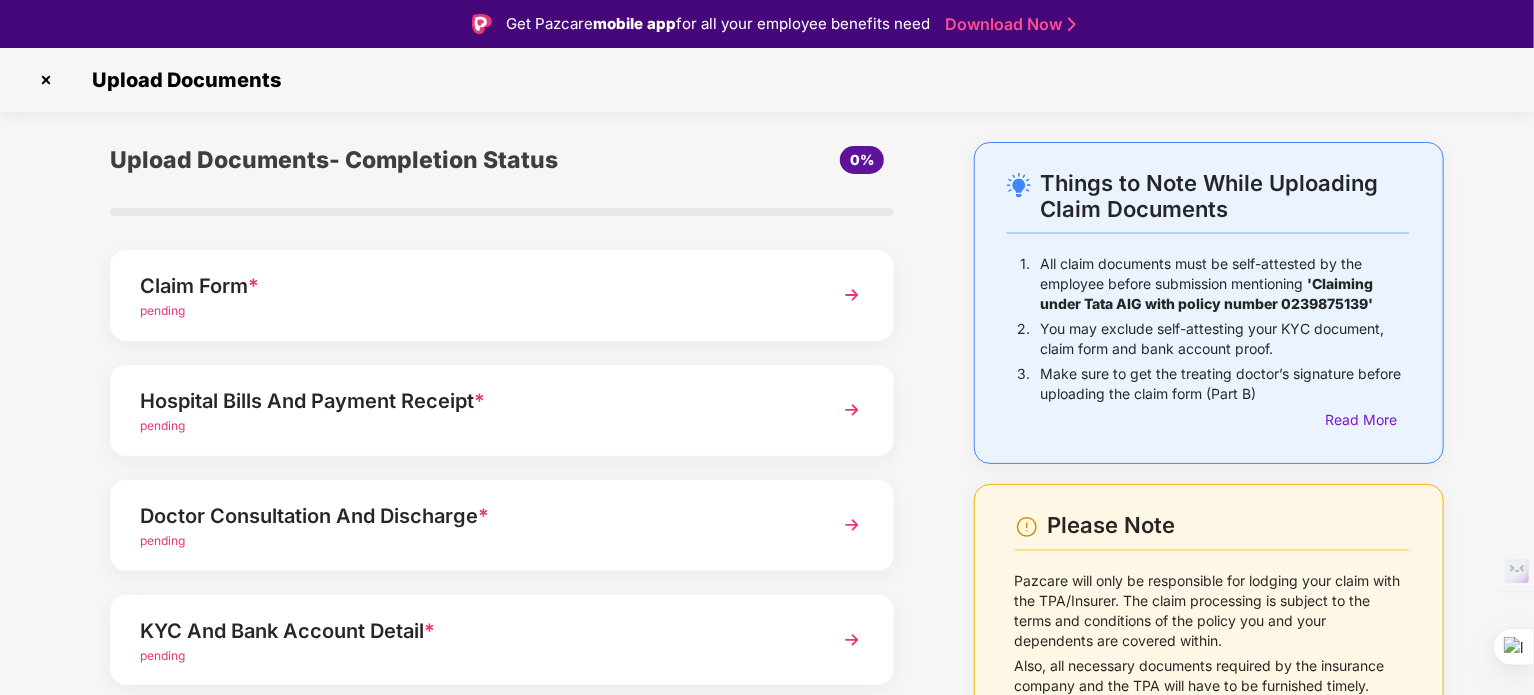 click on "Claim Form * pending" at bounding box center [502, 295] 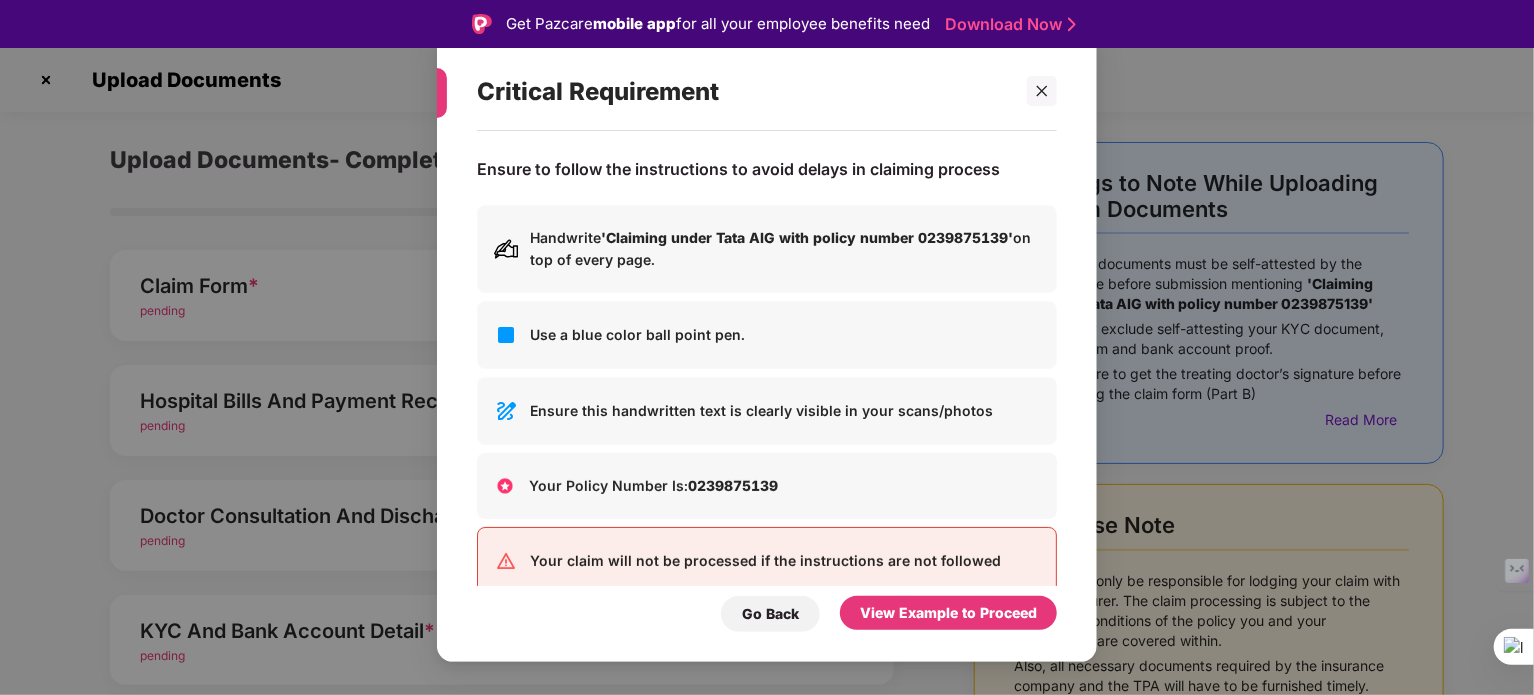 scroll, scrollTop: 36, scrollLeft: 0, axis: vertical 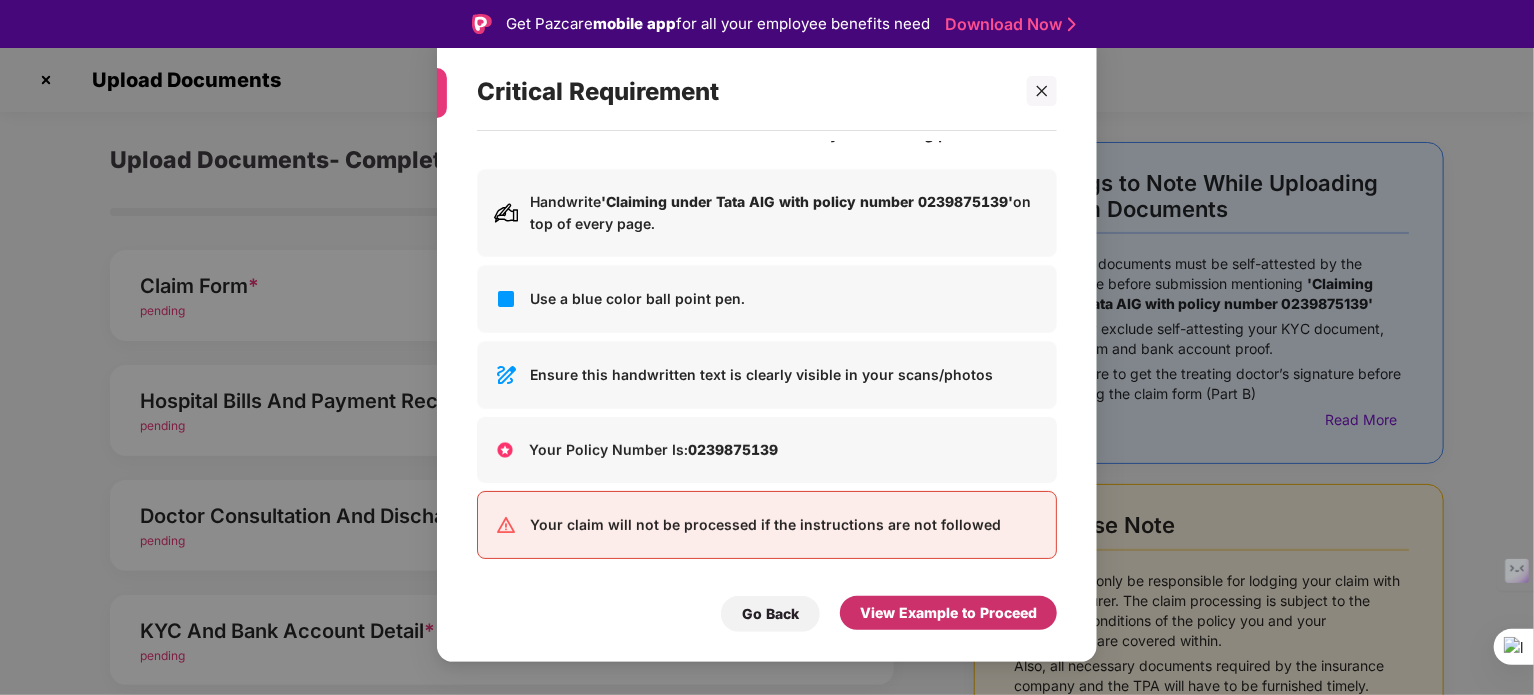 click on "View Example to Proceed" at bounding box center [948, 613] 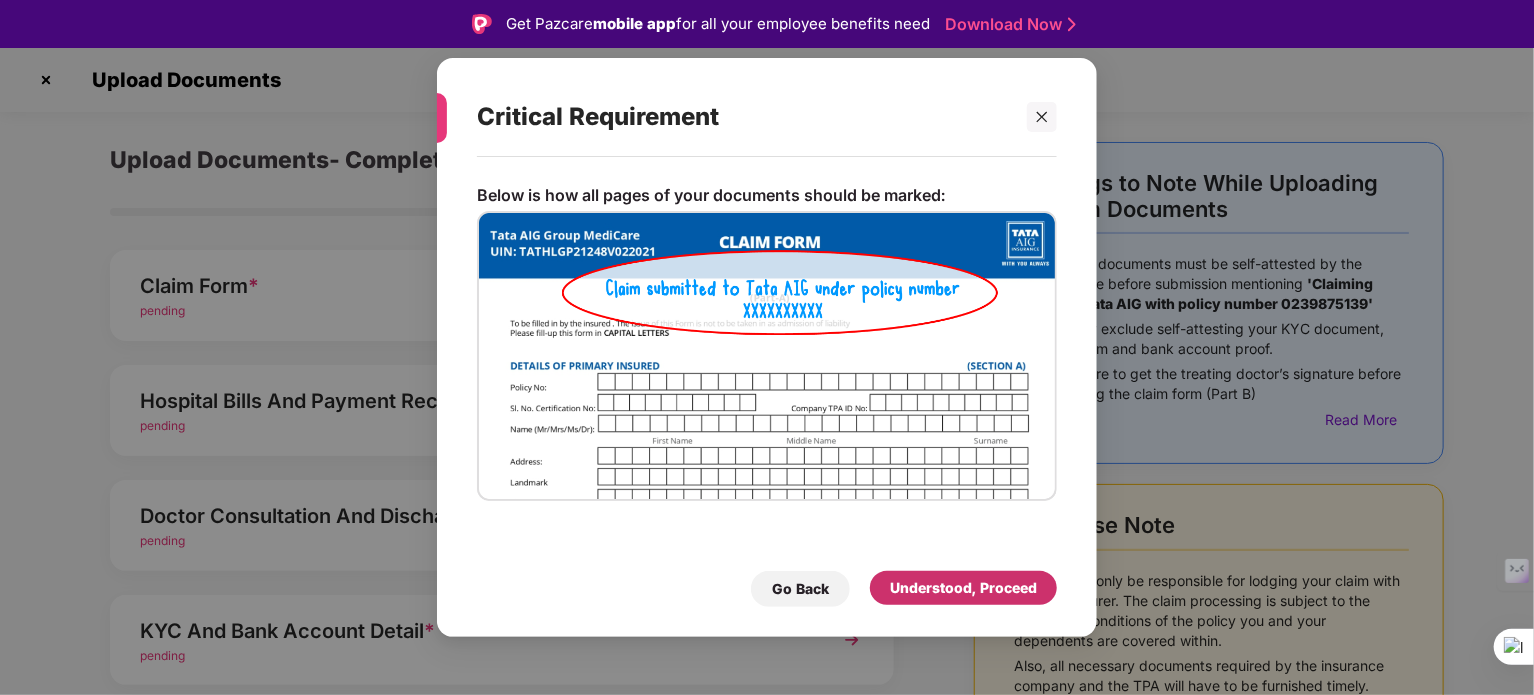 click on "Understood, Proceed" at bounding box center [963, 588] 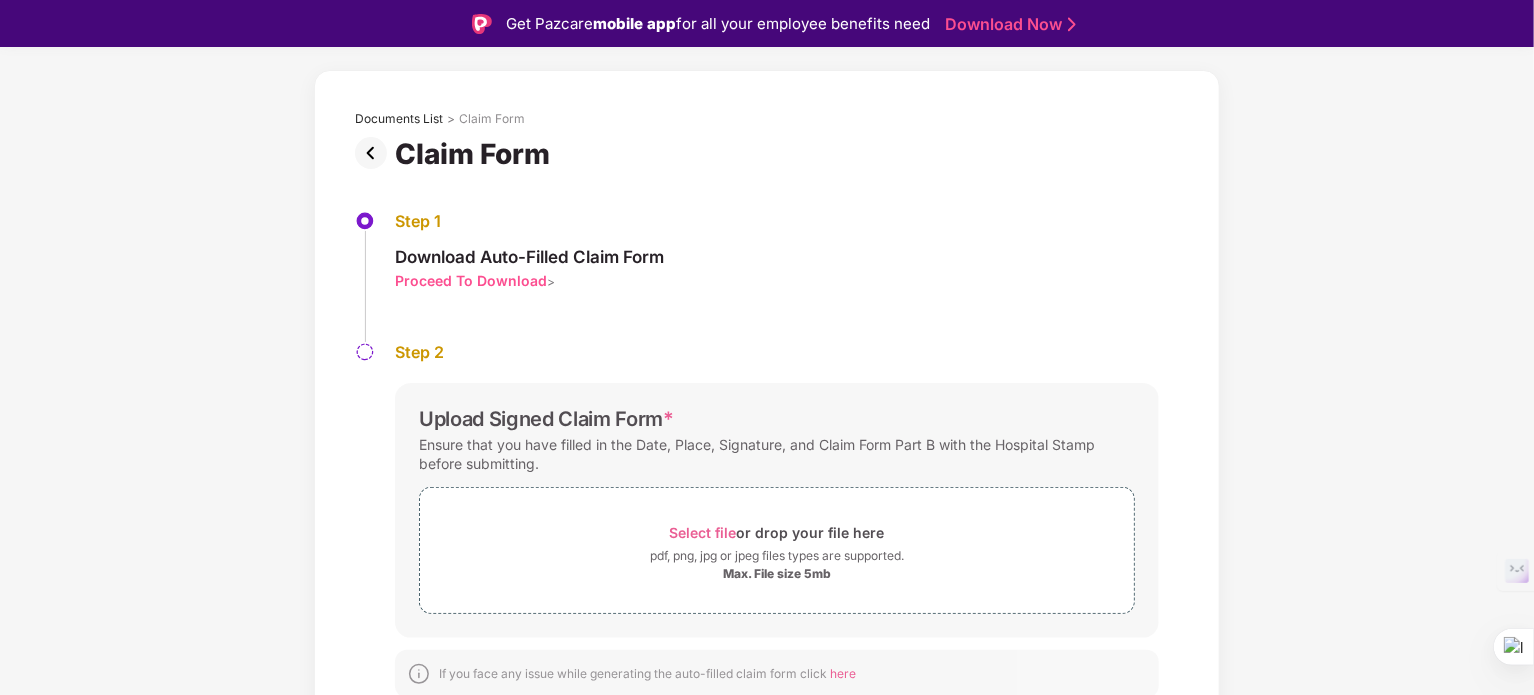 scroll, scrollTop: 76, scrollLeft: 0, axis: vertical 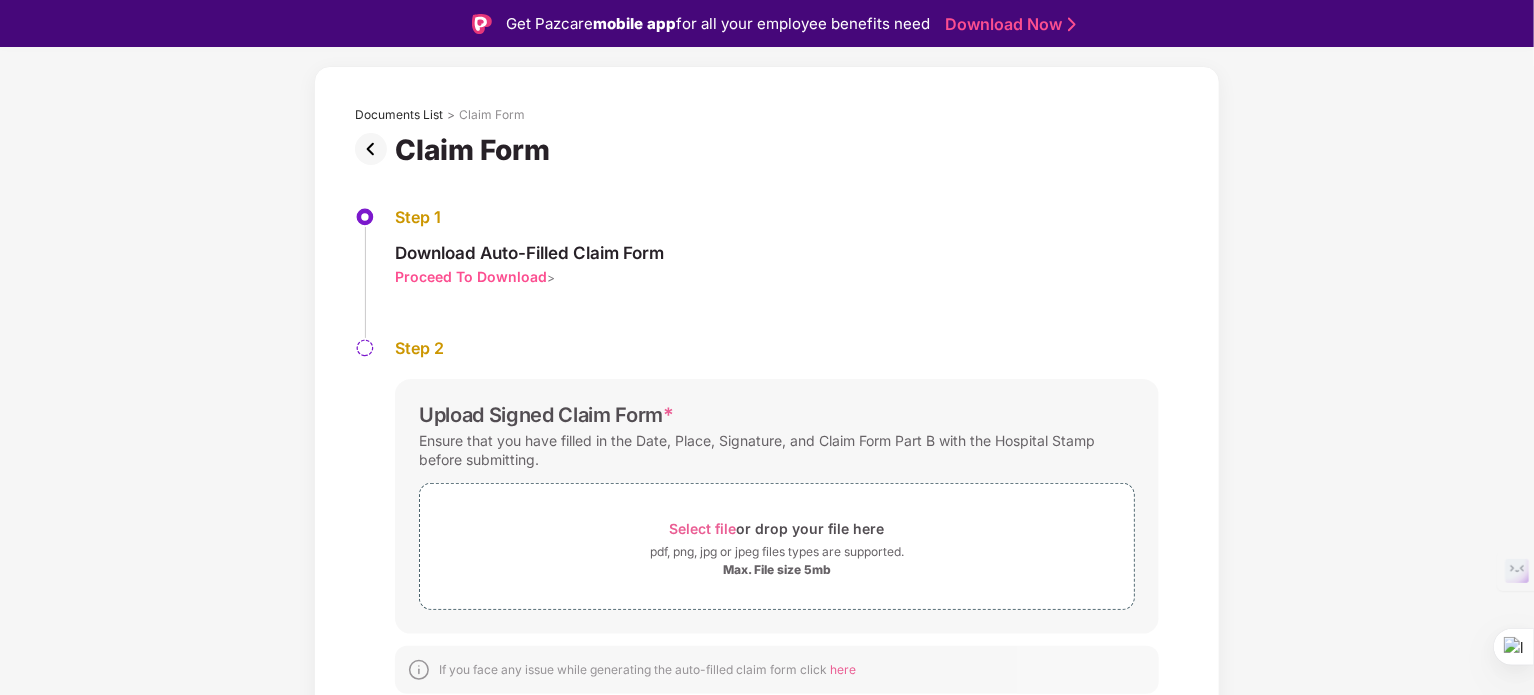 click on "Proceed To Download" at bounding box center (471, 276) 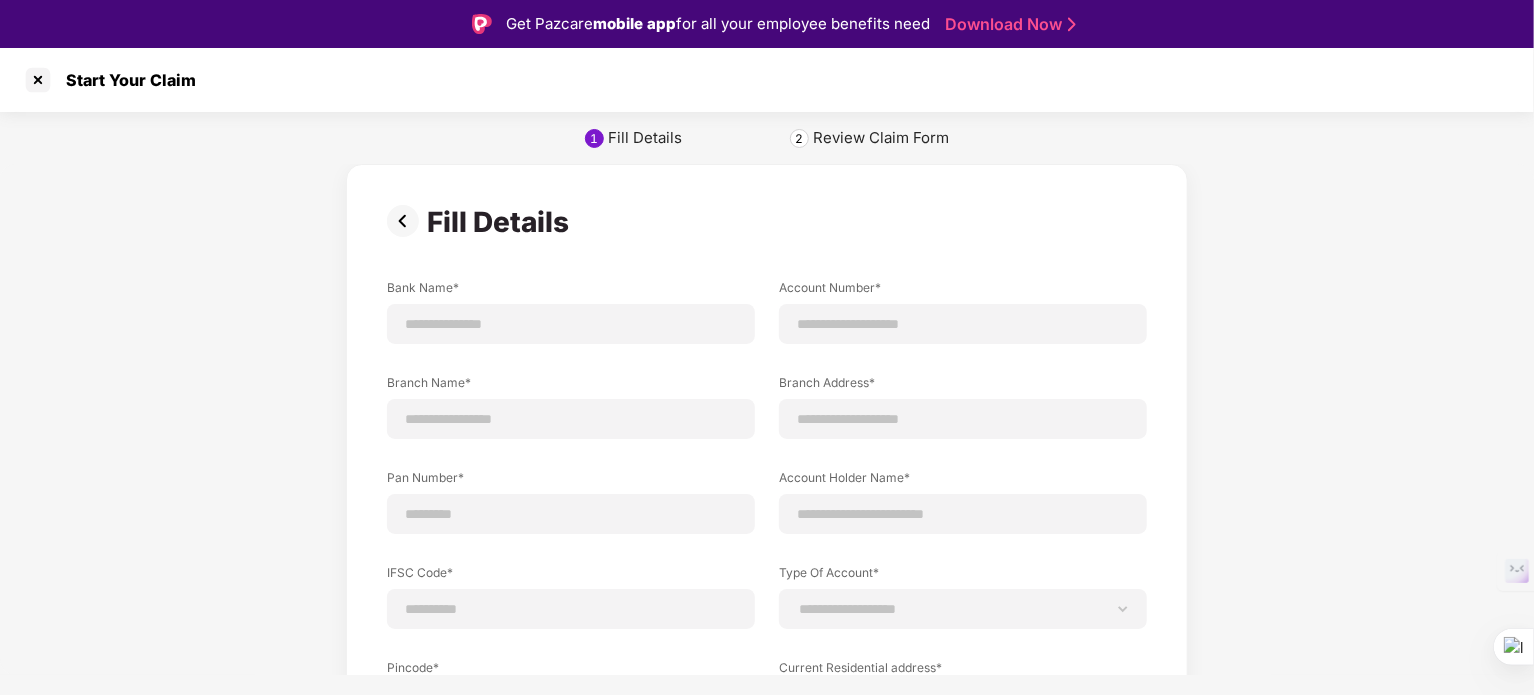 scroll, scrollTop: 0, scrollLeft: 0, axis: both 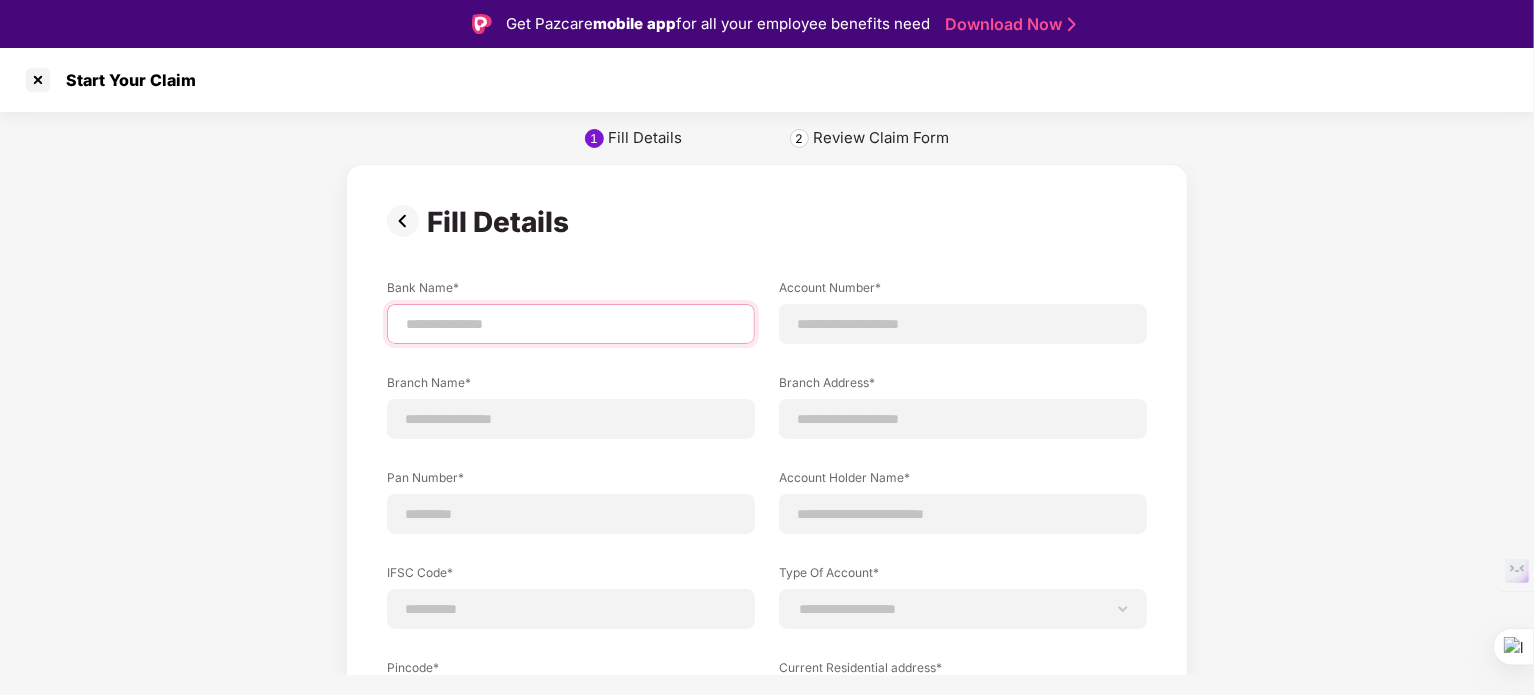 click at bounding box center [571, 324] 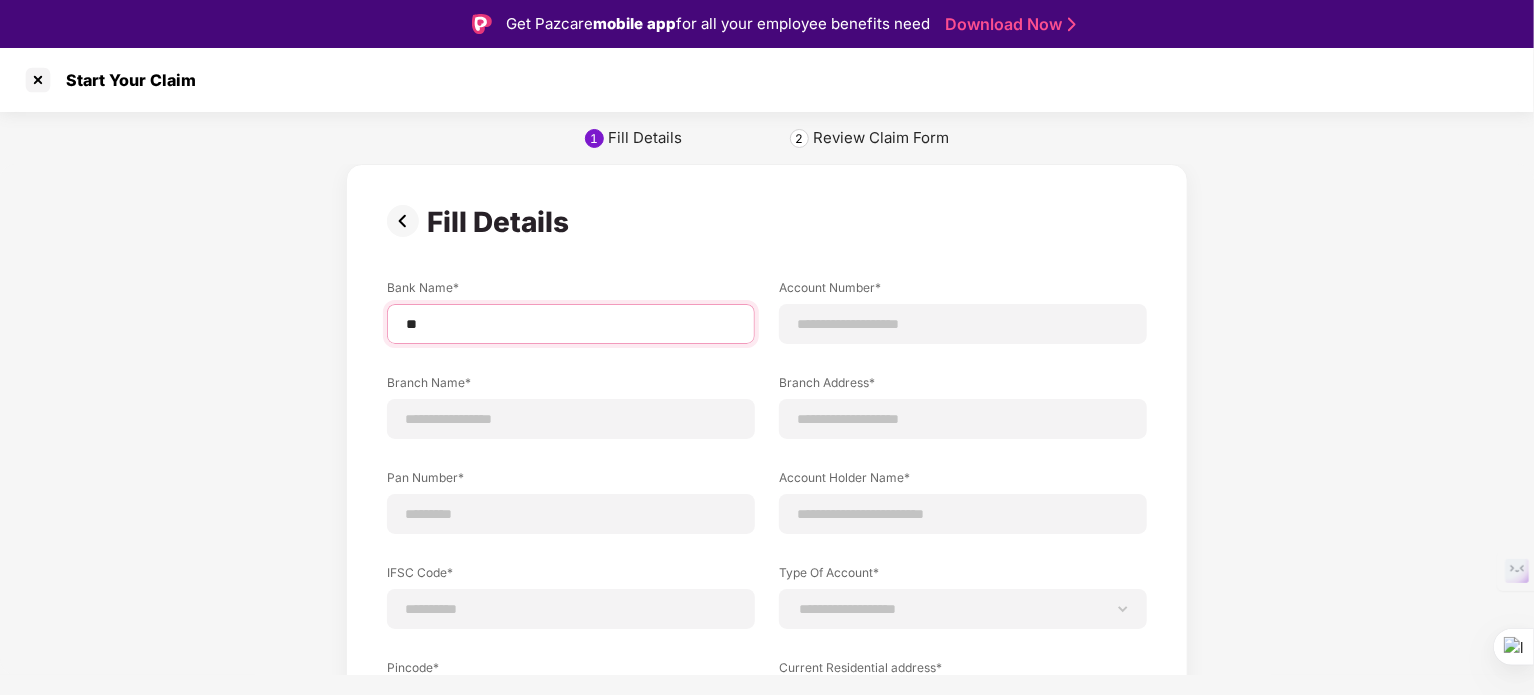 type on "*" 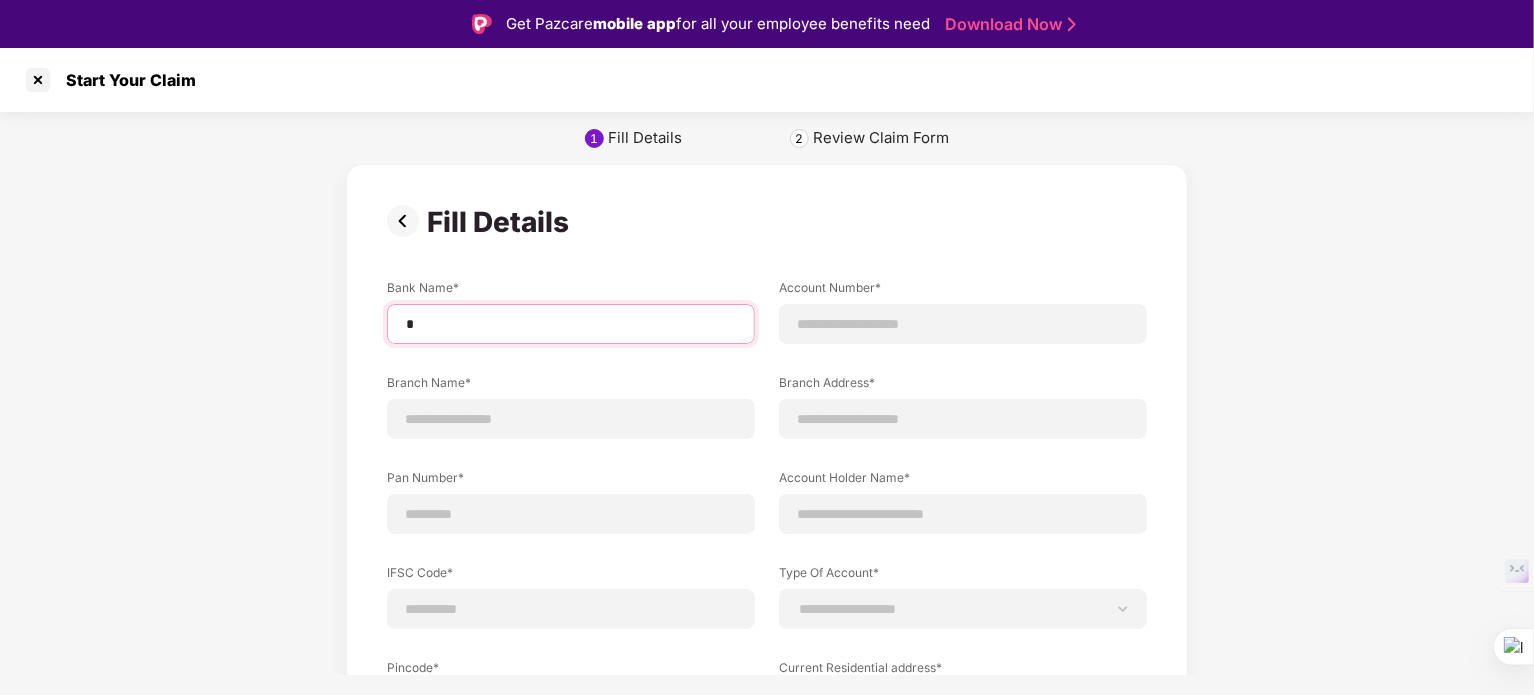 type 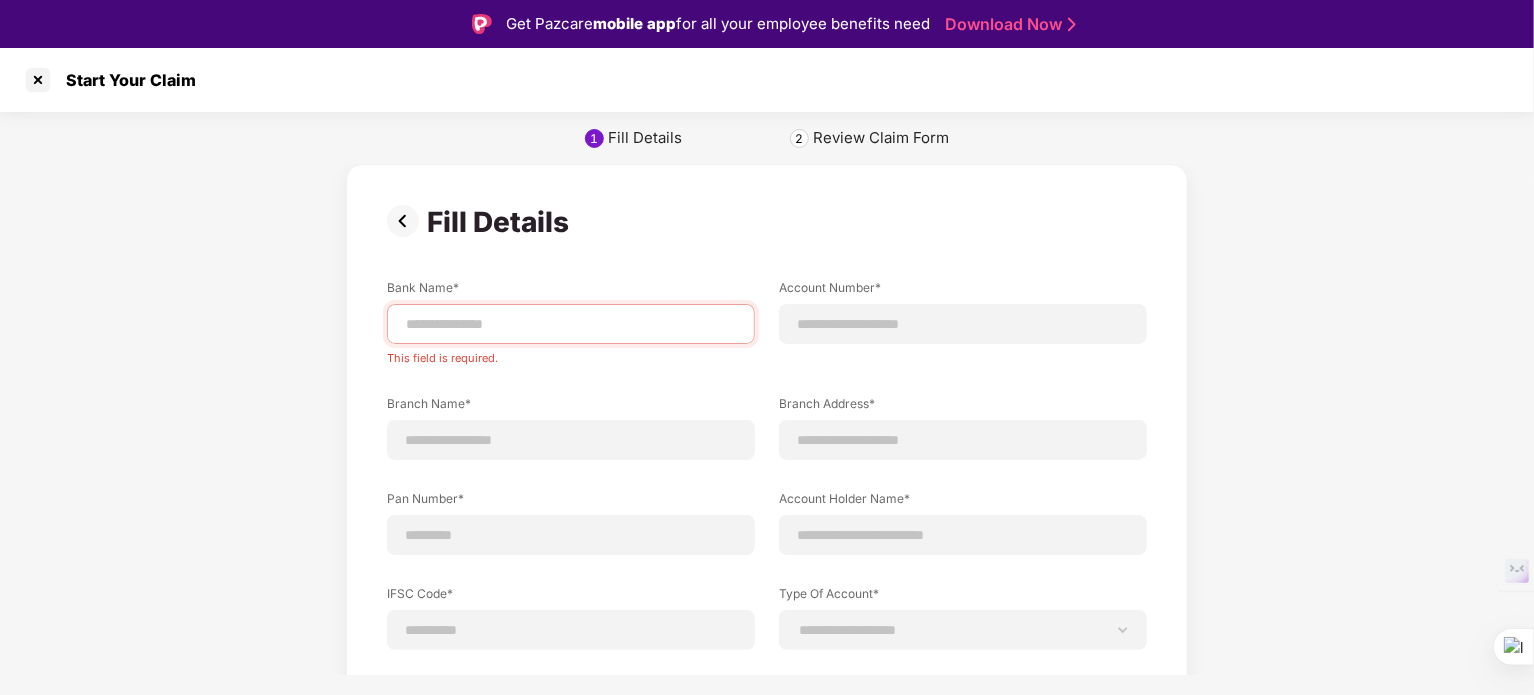 click at bounding box center (407, 221) 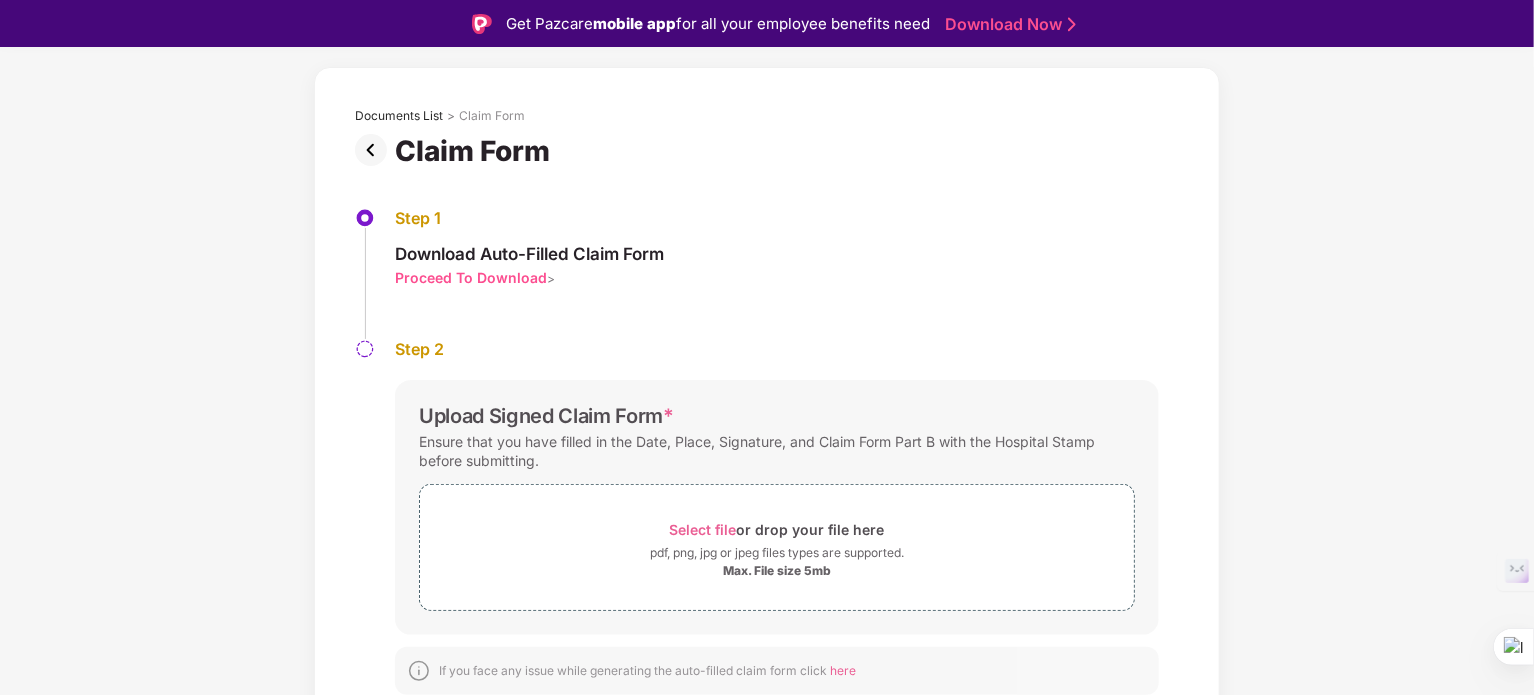 scroll, scrollTop: 76, scrollLeft: 0, axis: vertical 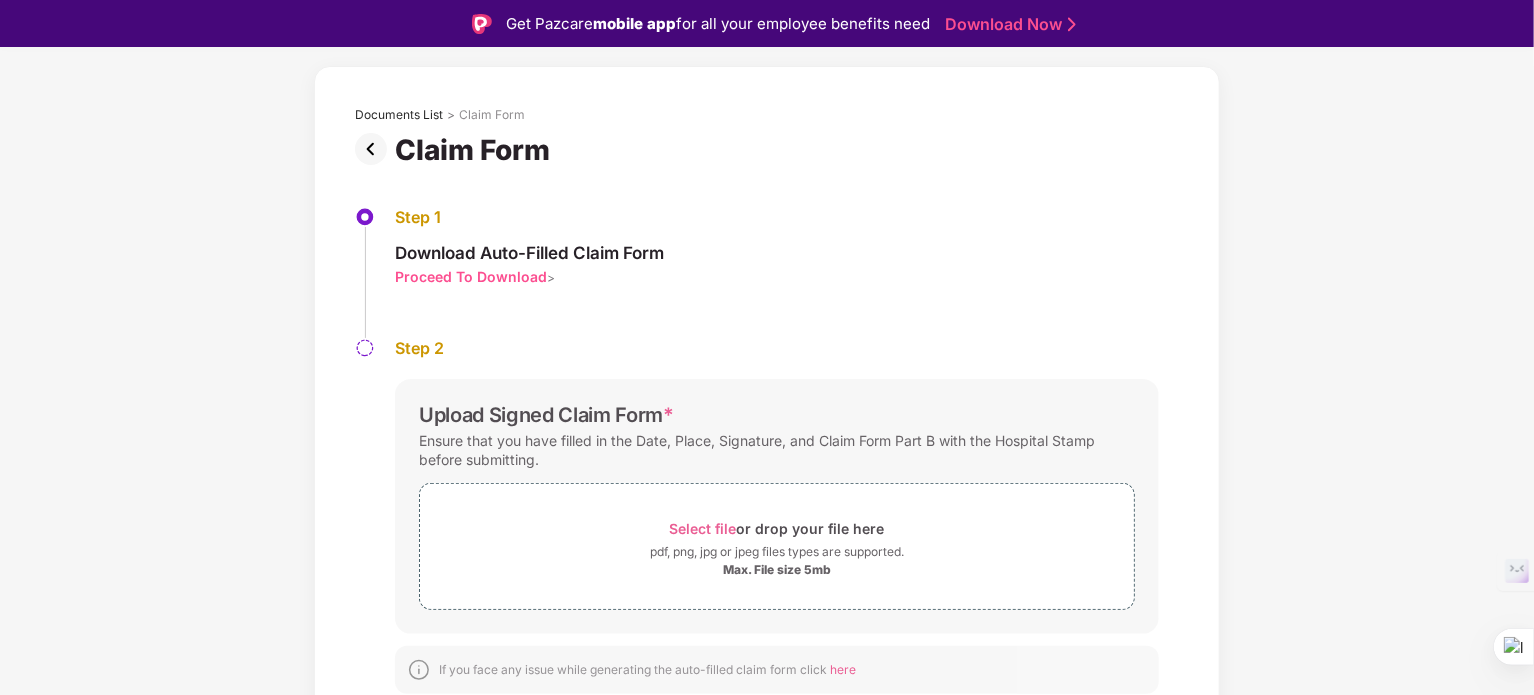 click at bounding box center [375, 149] 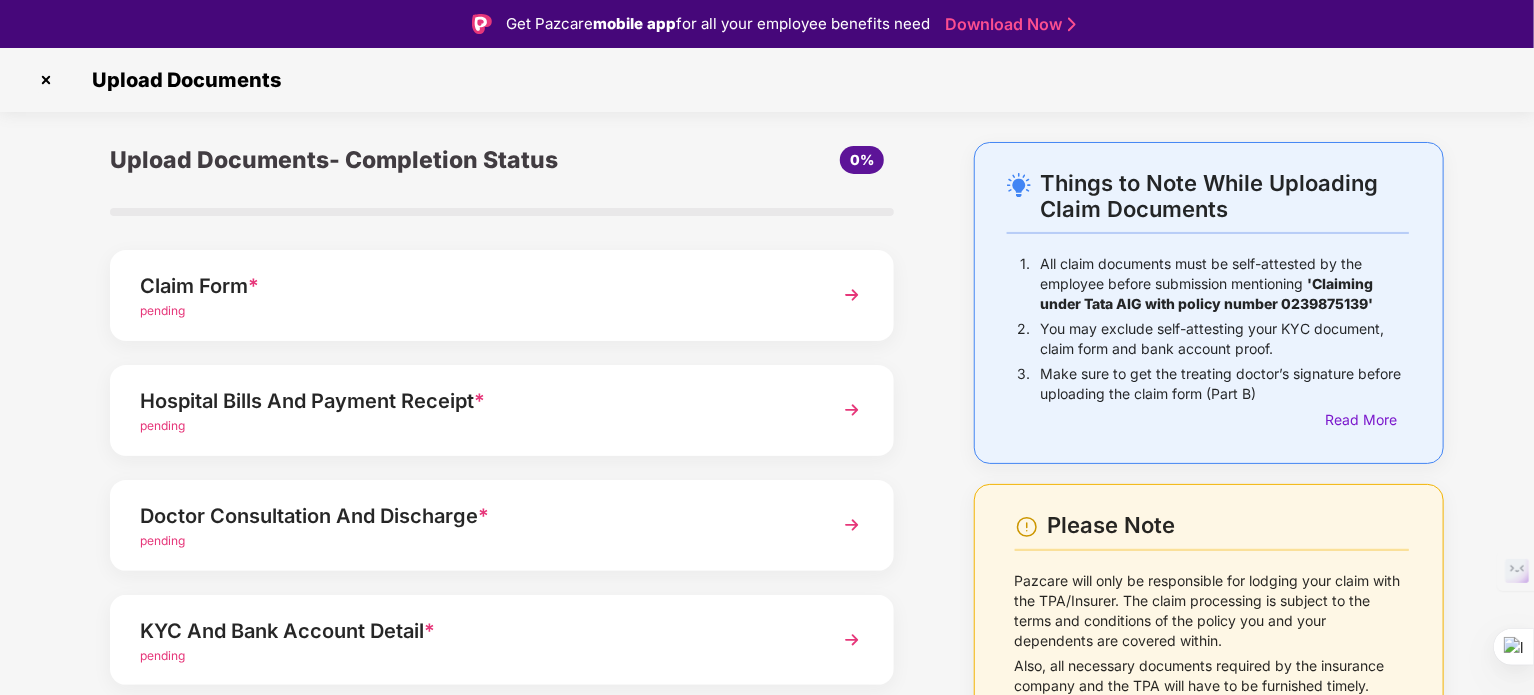 click at bounding box center [852, 295] 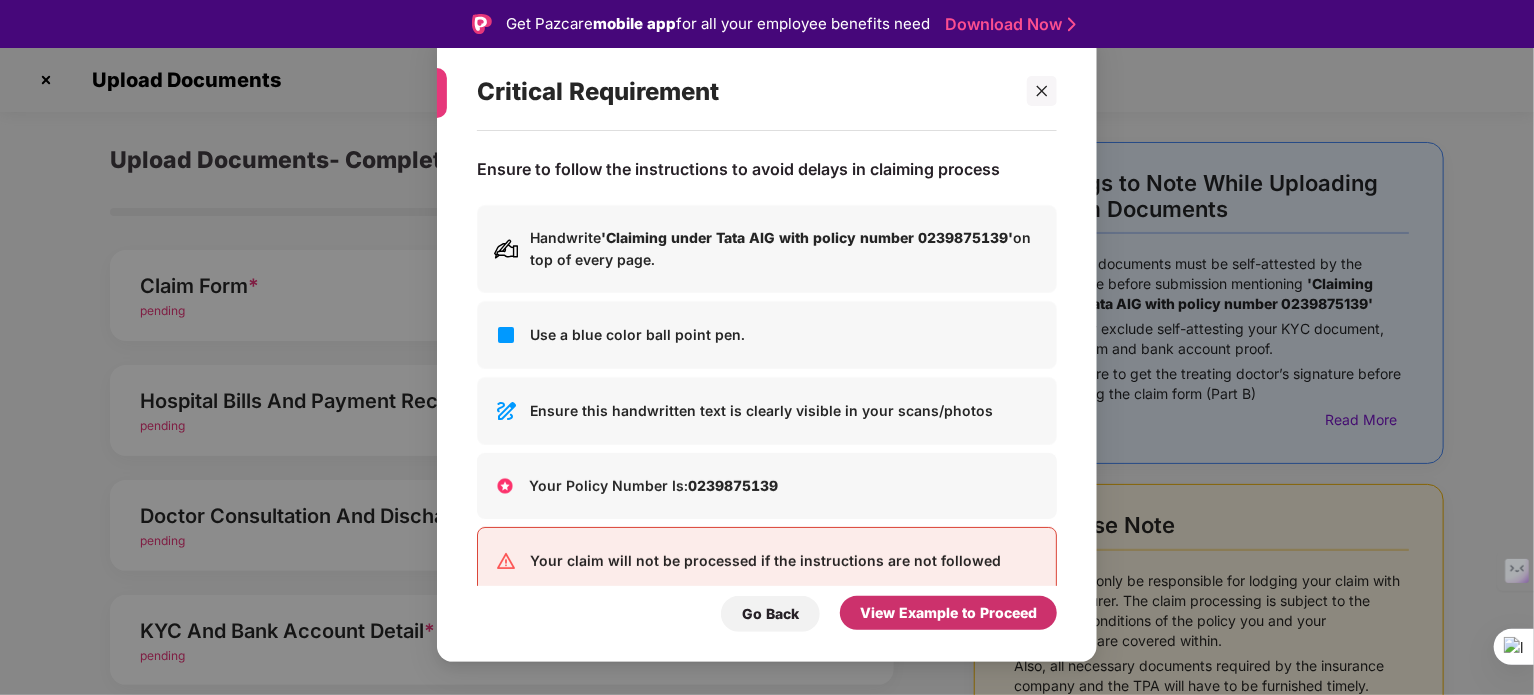 click on "View Example to Proceed" at bounding box center [948, 613] 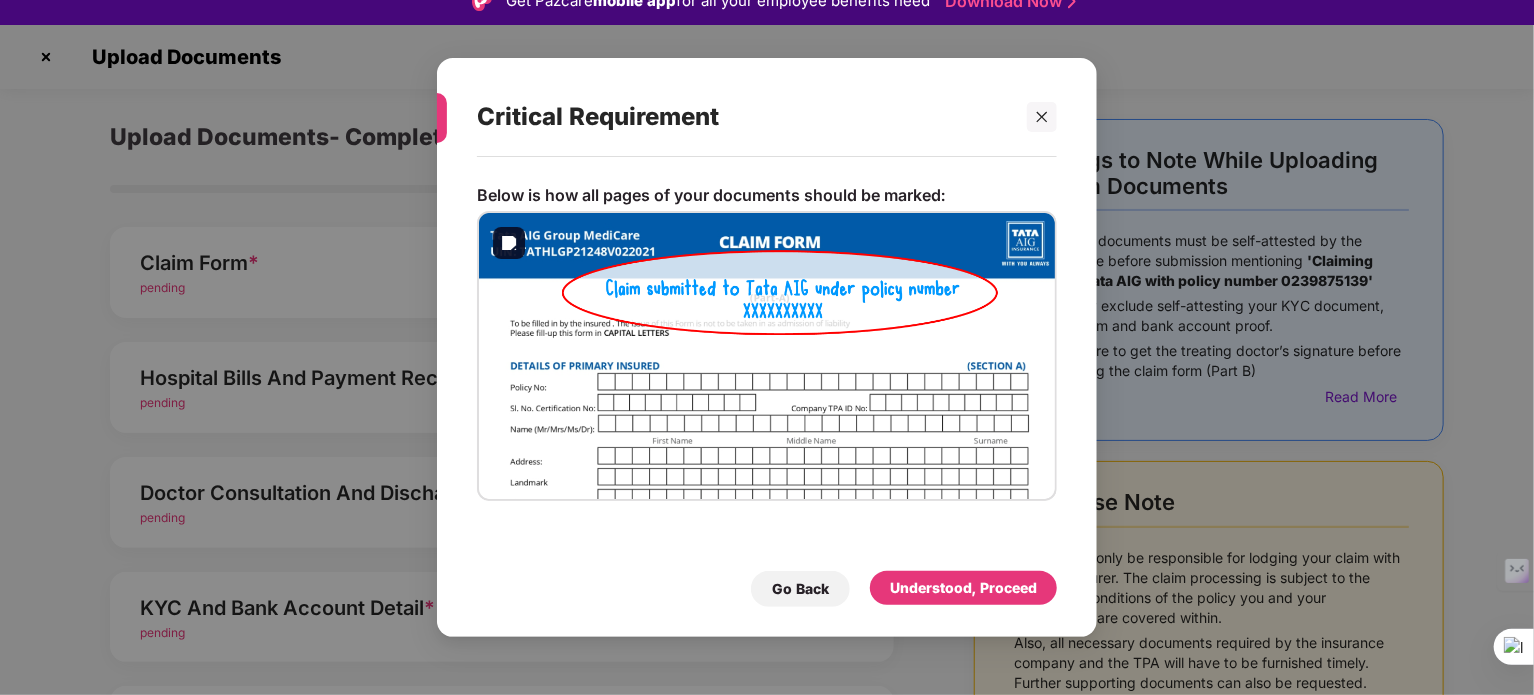 scroll, scrollTop: 0, scrollLeft: 0, axis: both 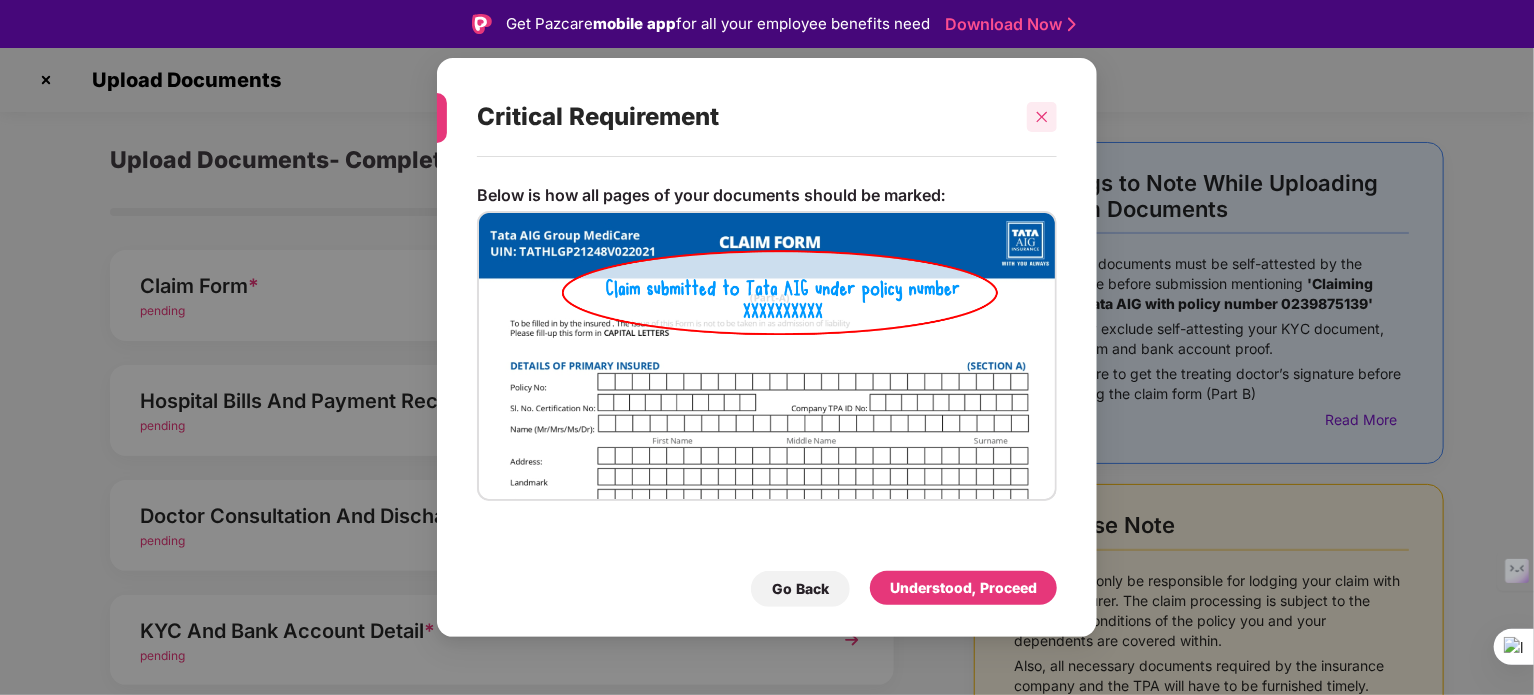 click 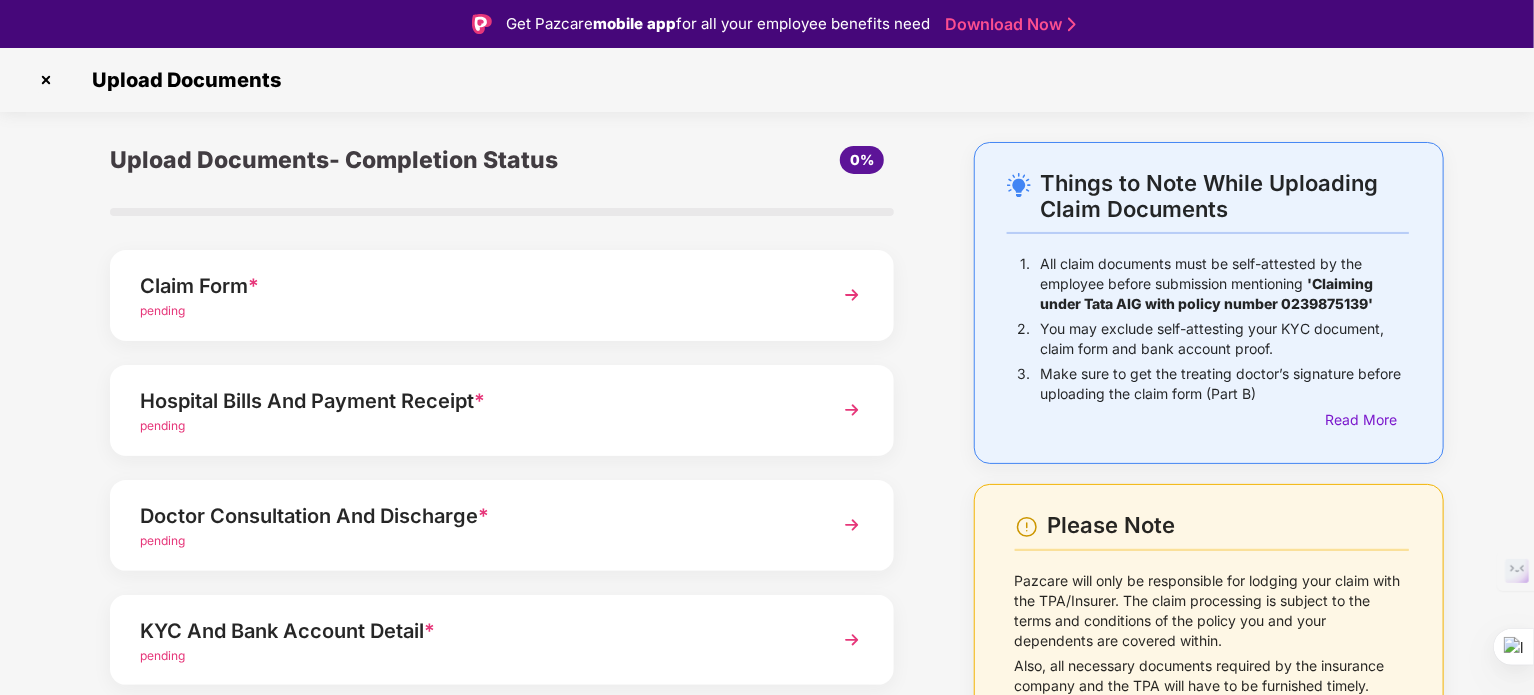 click at bounding box center [852, 410] 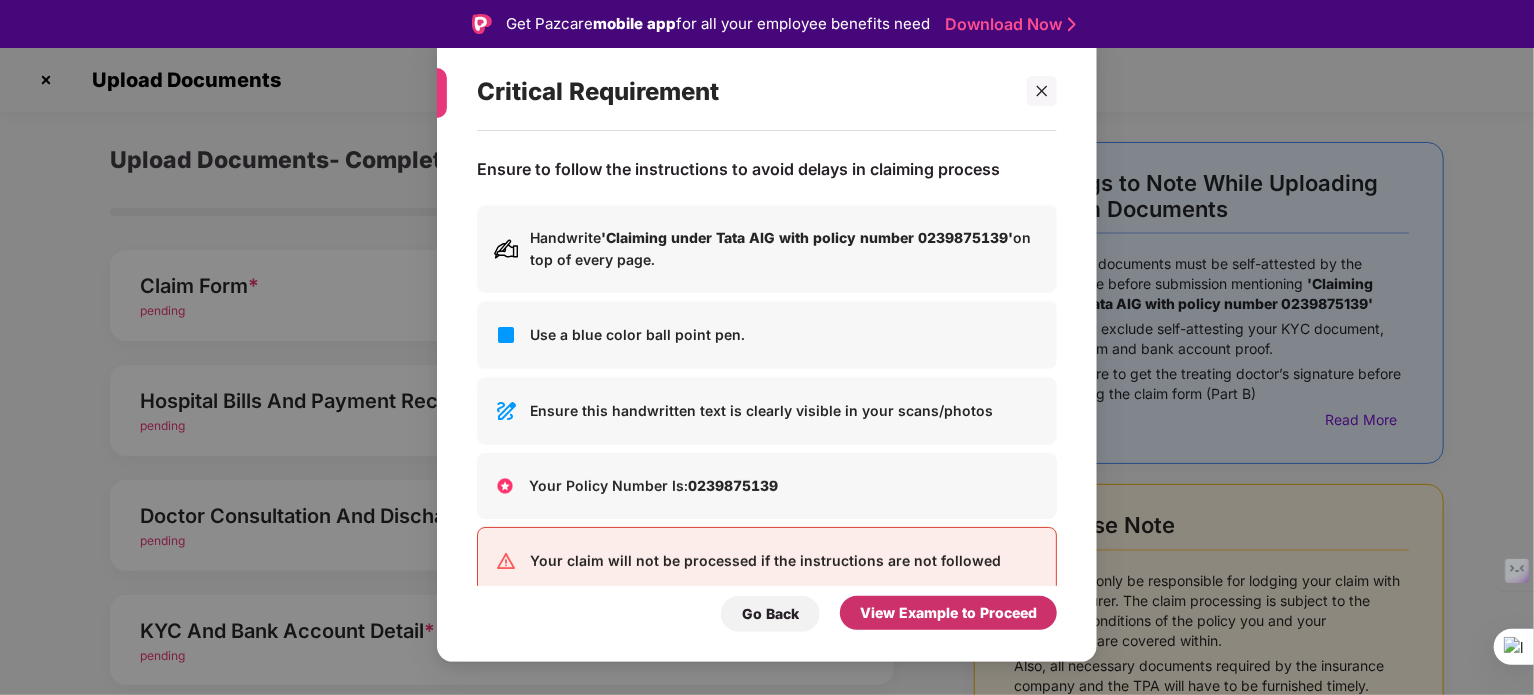 click on "View Example to Proceed" at bounding box center (948, 613) 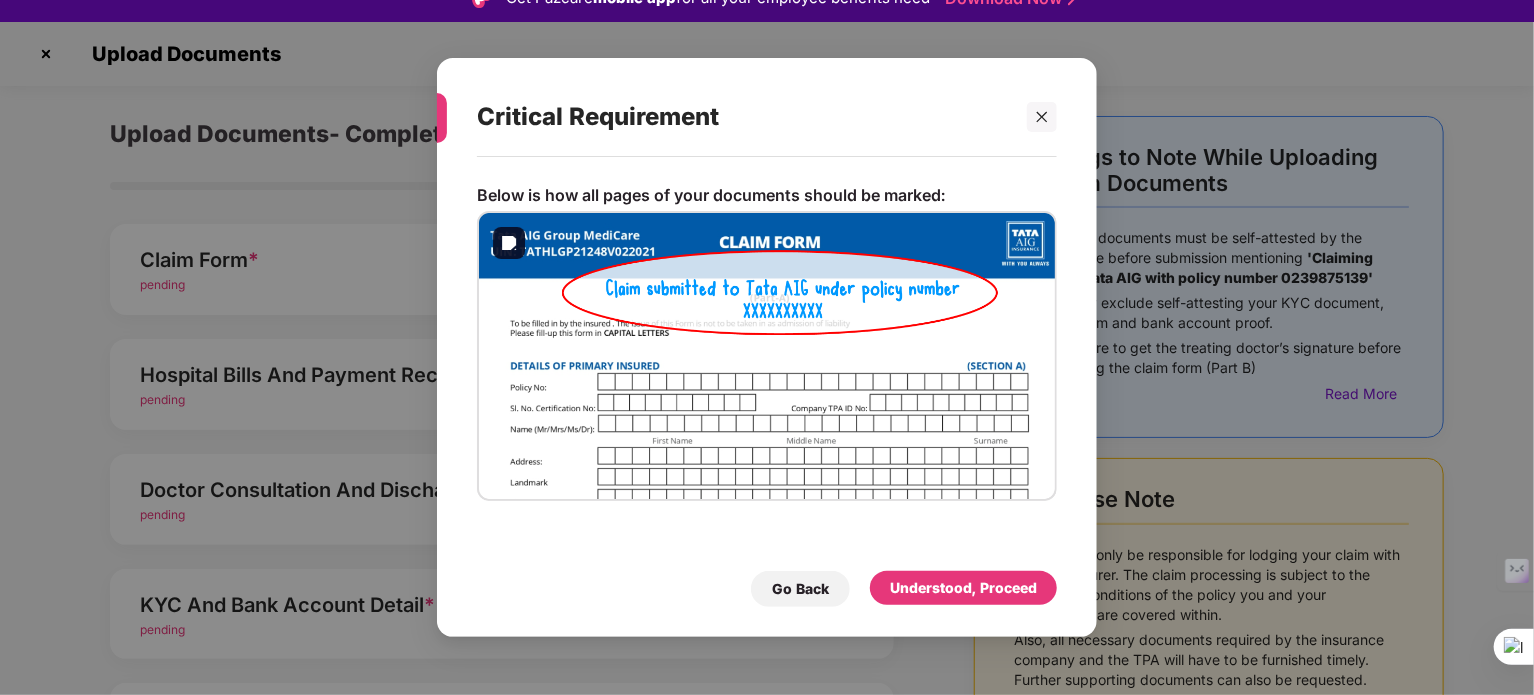 scroll, scrollTop: 0, scrollLeft: 0, axis: both 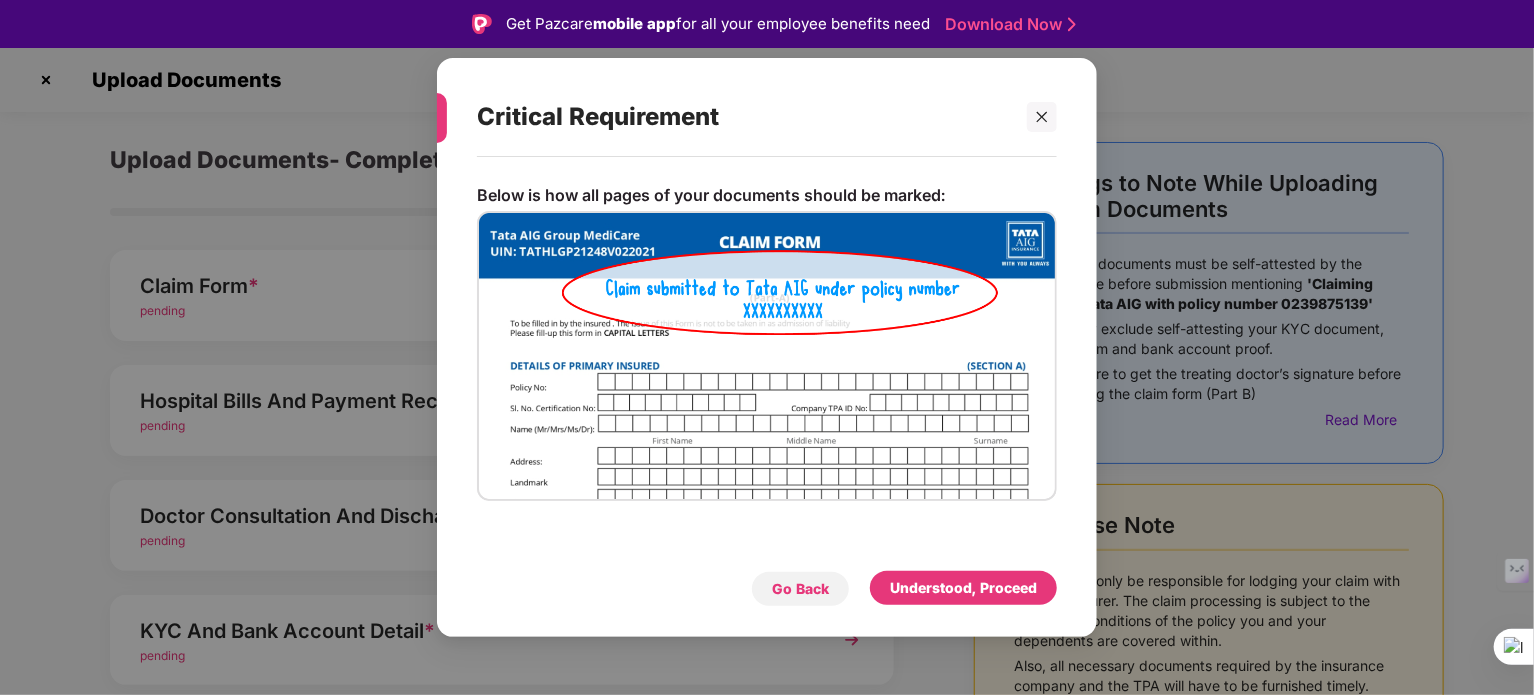click on "Go Back" at bounding box center (800, 589) 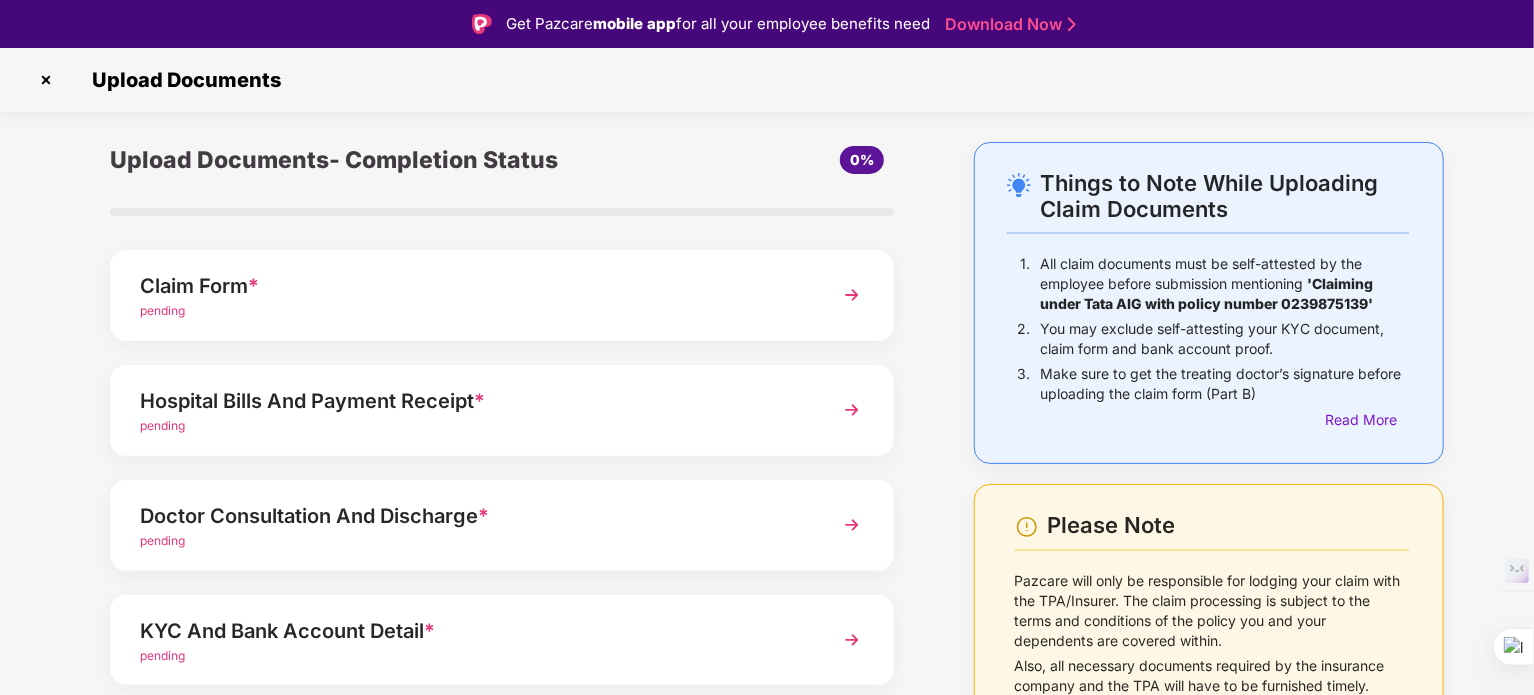 click at bounding box center (852, 410) 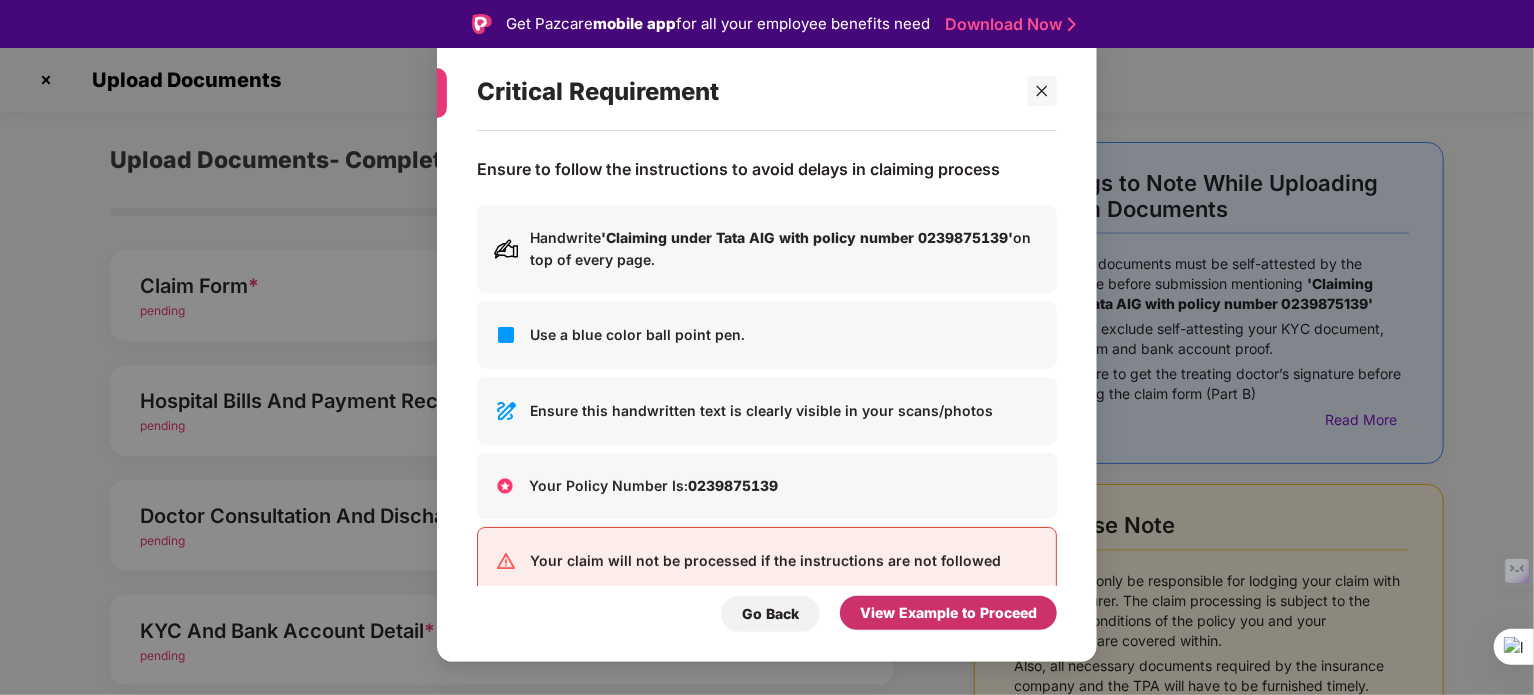 click on "View Example to Proceed" at bounding box center (948, 613) 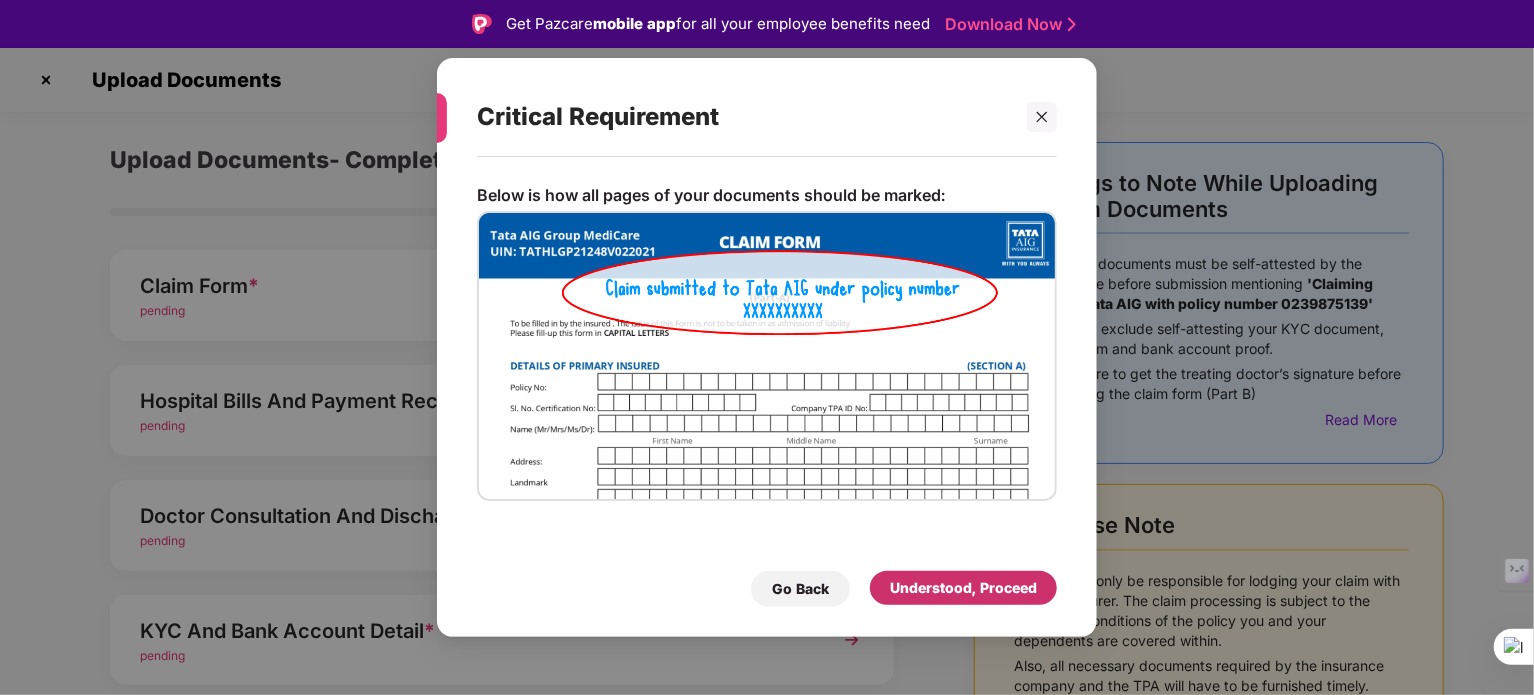 click on "Understood, Proceed" at bounding box center [963, 588] 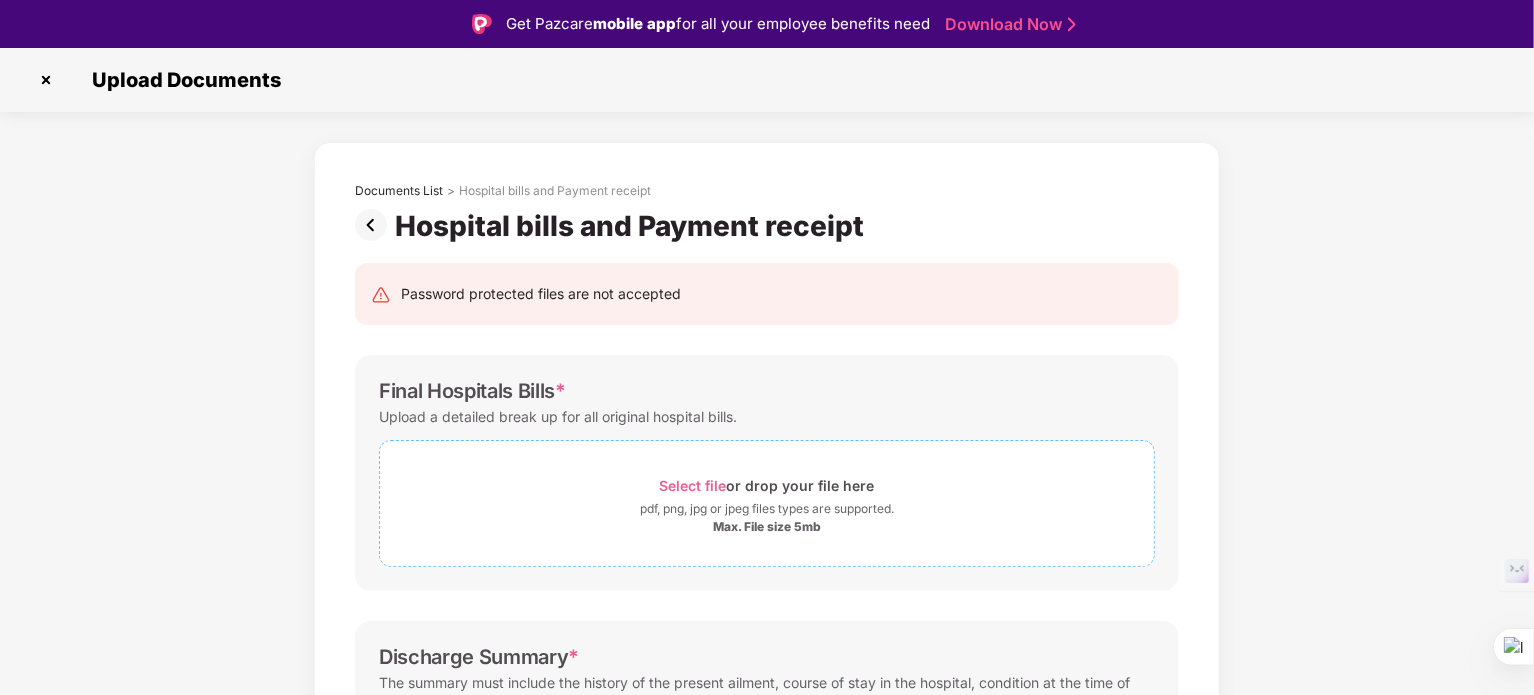 click on "Select file" at bounding box center [693, 485] 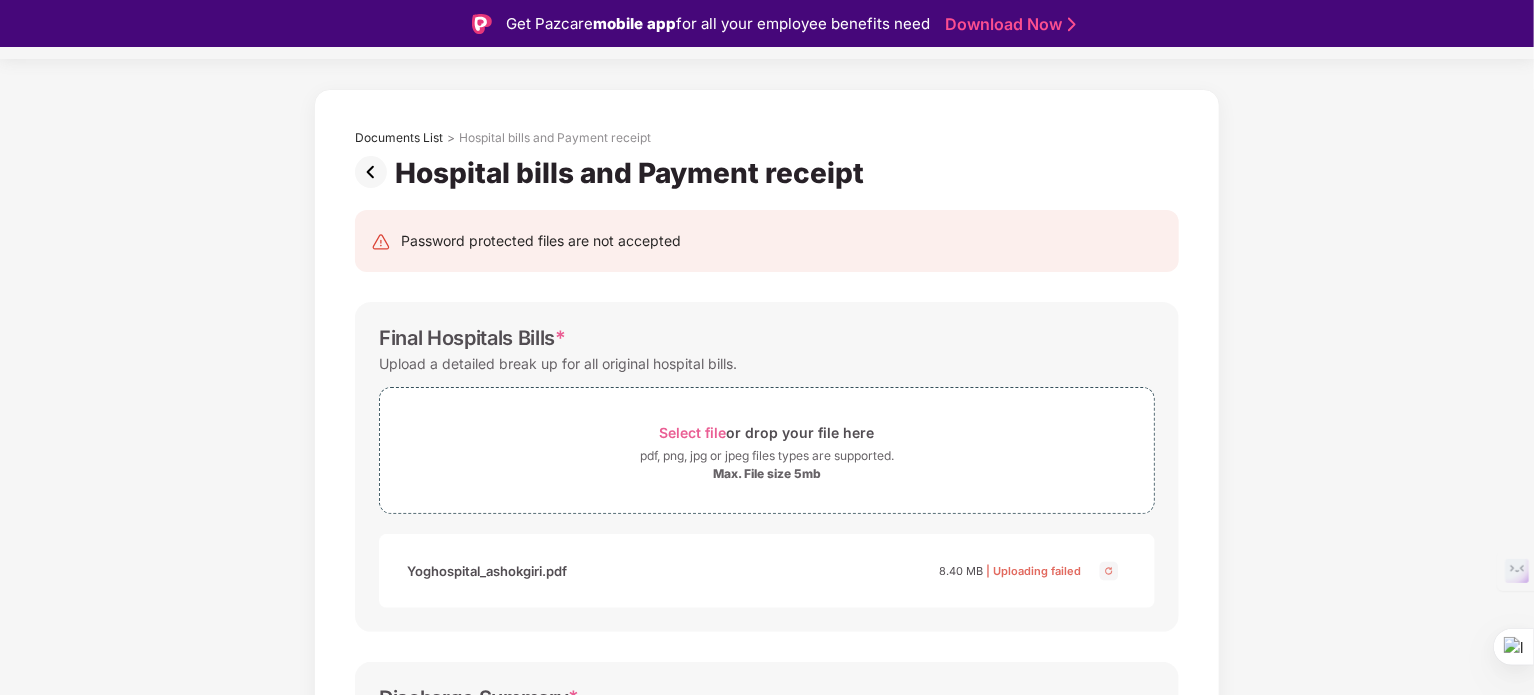 scroll, scrollTop: 100, scrollLeft: 0, axis: vertical 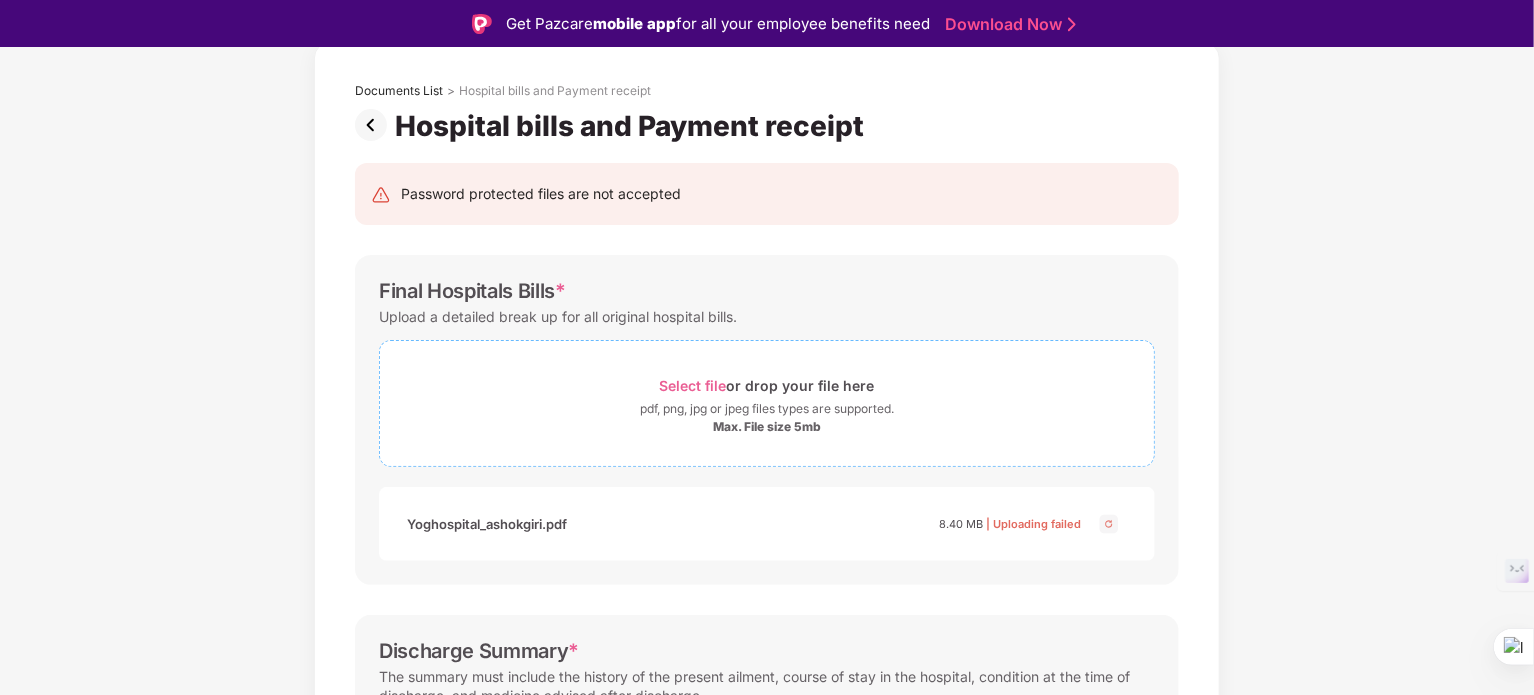 click on "Select file" at bounding box center (693, 385) 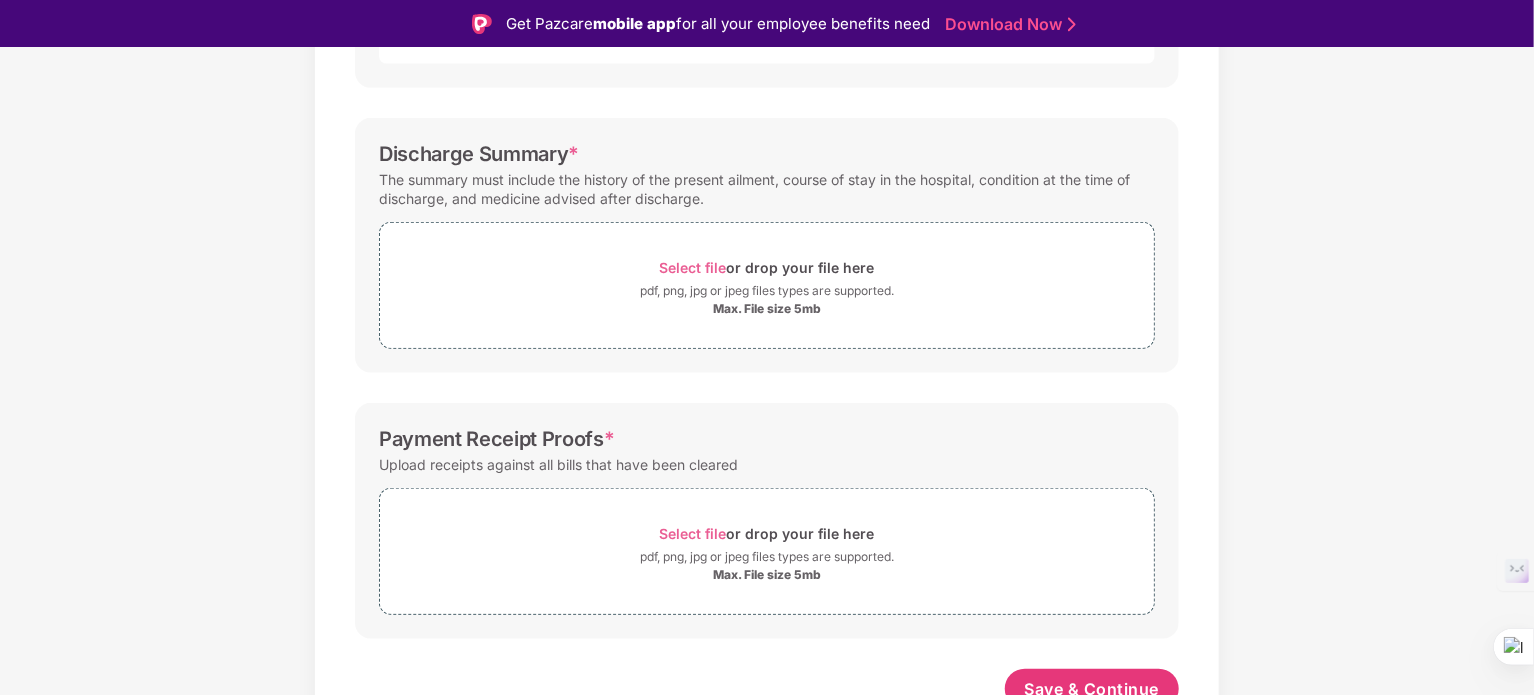 scroll, scrollTop: 613, scrollLeft: 0, axis: vertical 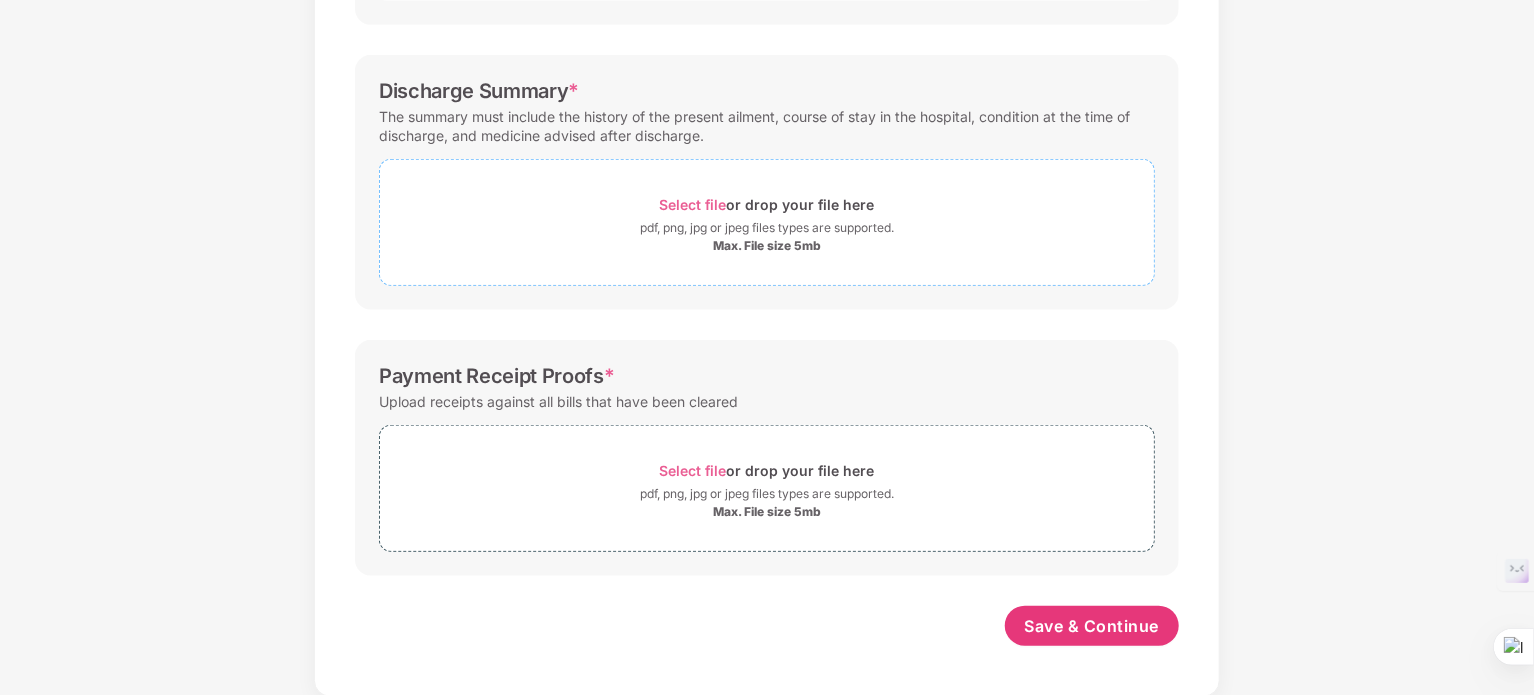 click on "Select file" at bounding box center (693, 204) 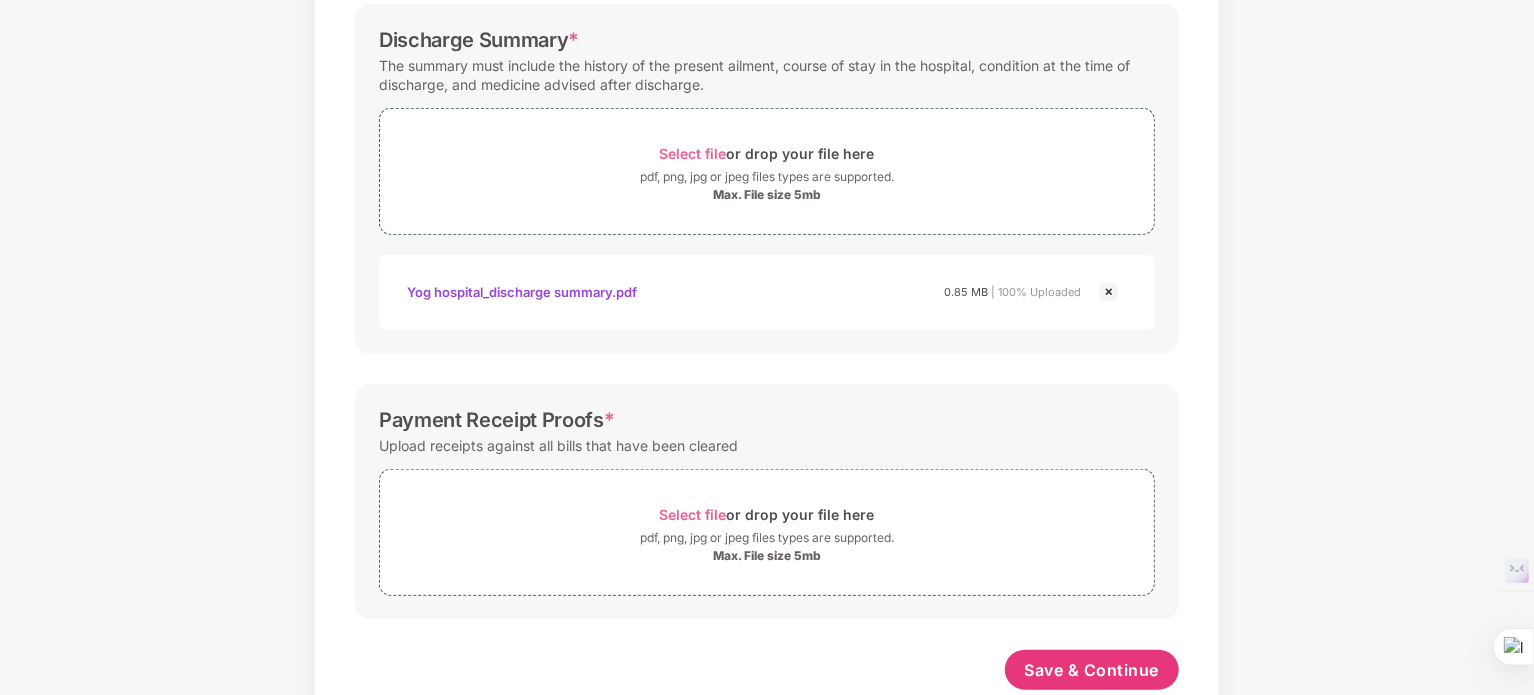 scroll, scrollTop: 708, scrollLeft: 0, axis: vertical 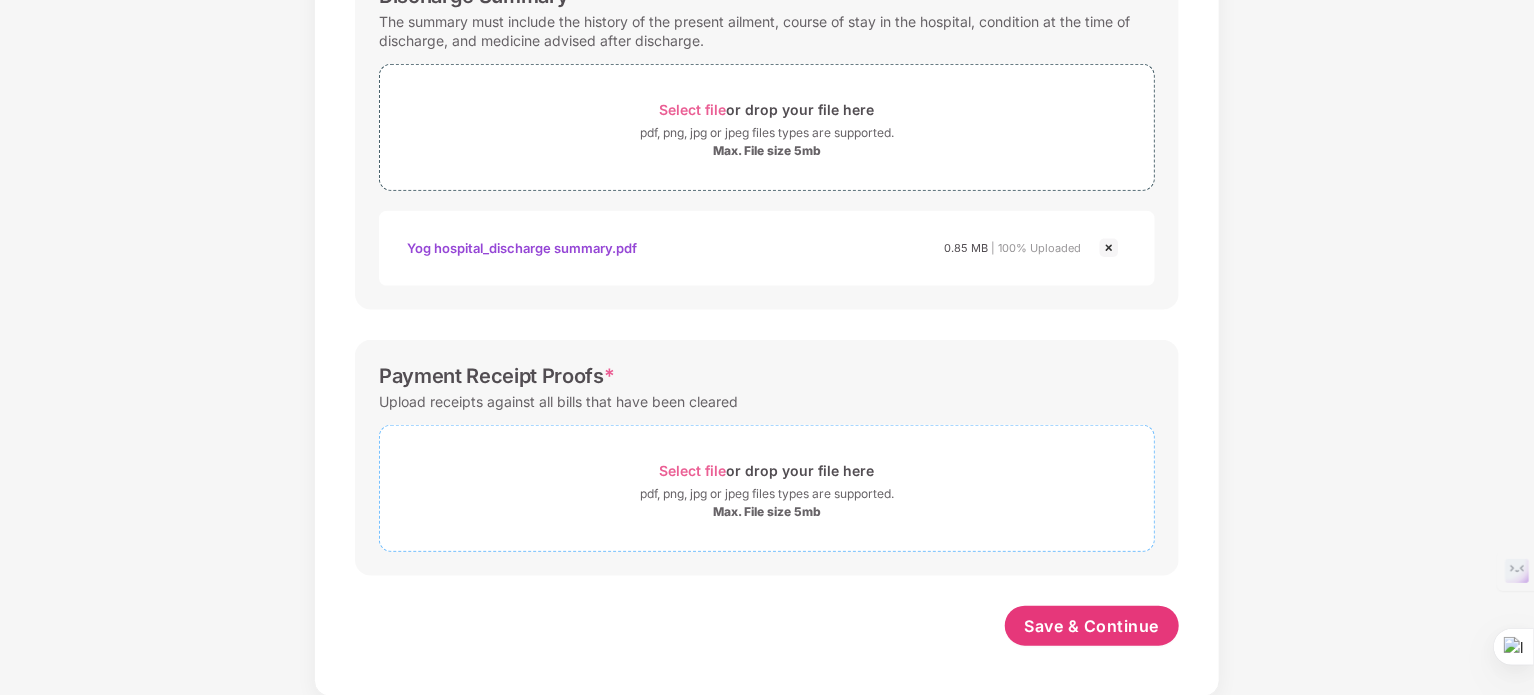click on "Select file" at bounding box center [693, 470] 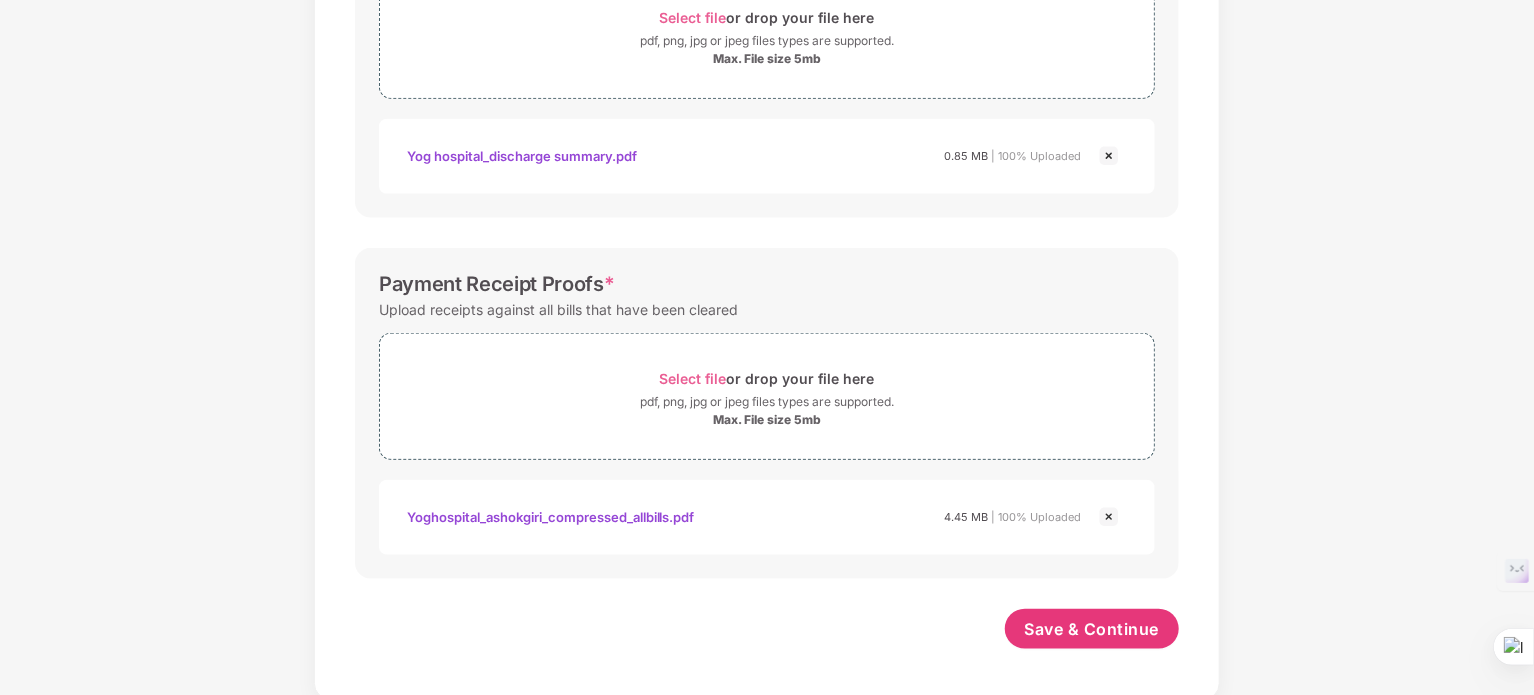 scroll, scrollTop: 803, scrollLeft: 0, axis: vertical 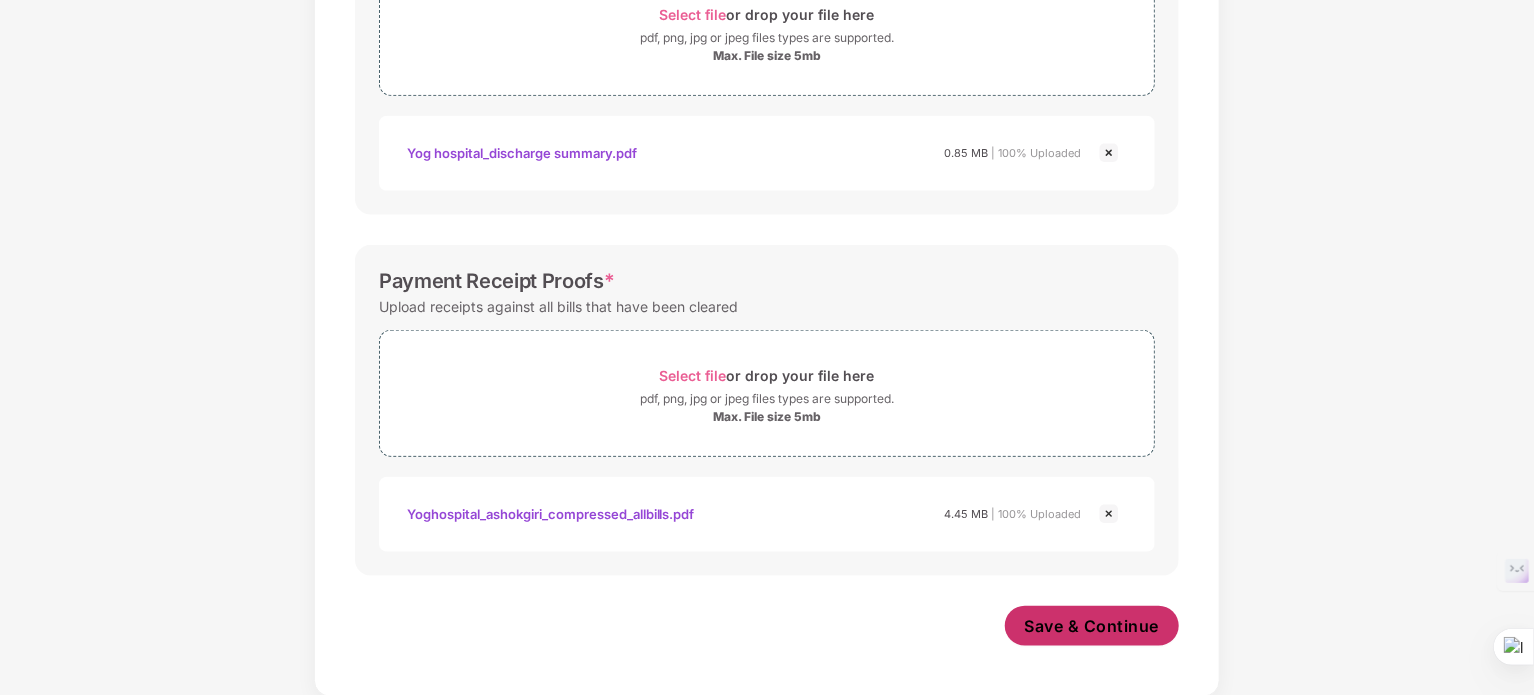 click on "Save & Continue" at bounding box center (1092, 626) 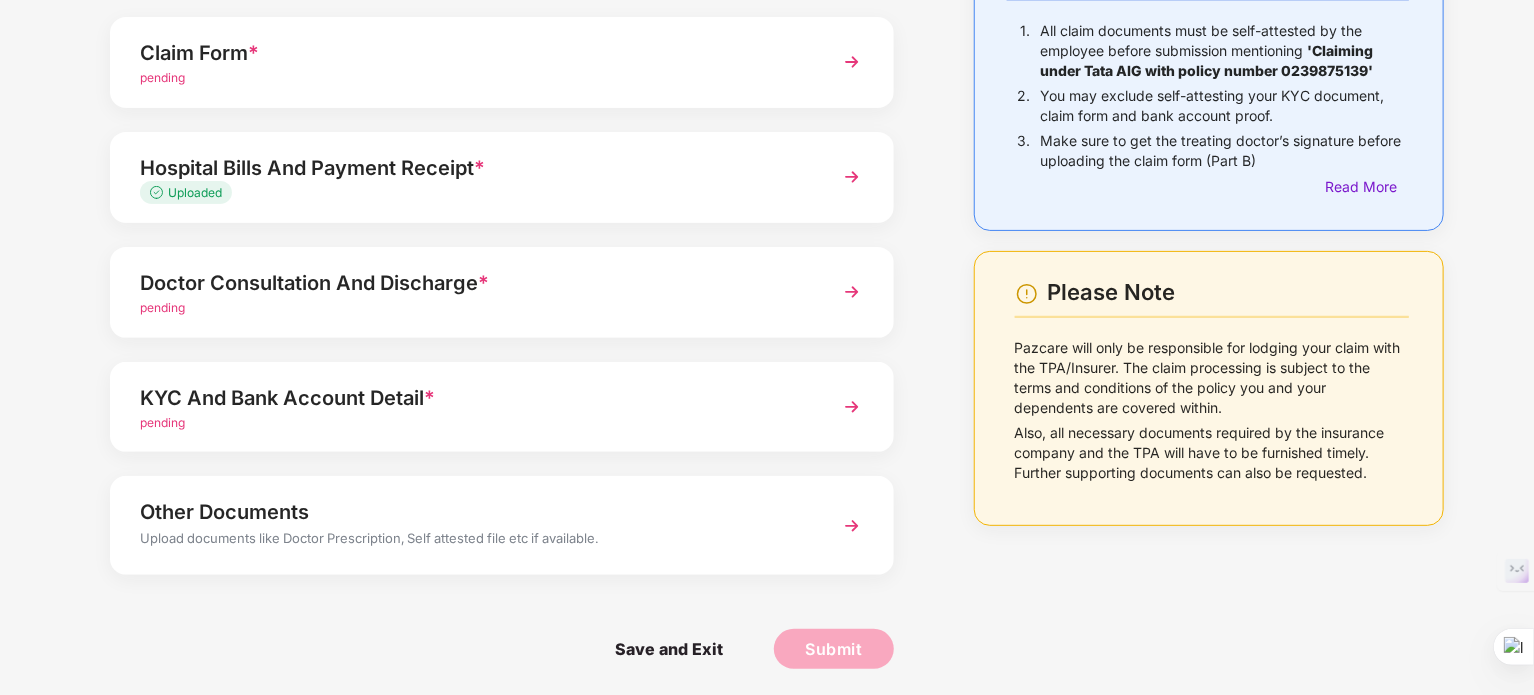 scroll, scrollTop: 188, scrollLeft: 0, axis: vertical 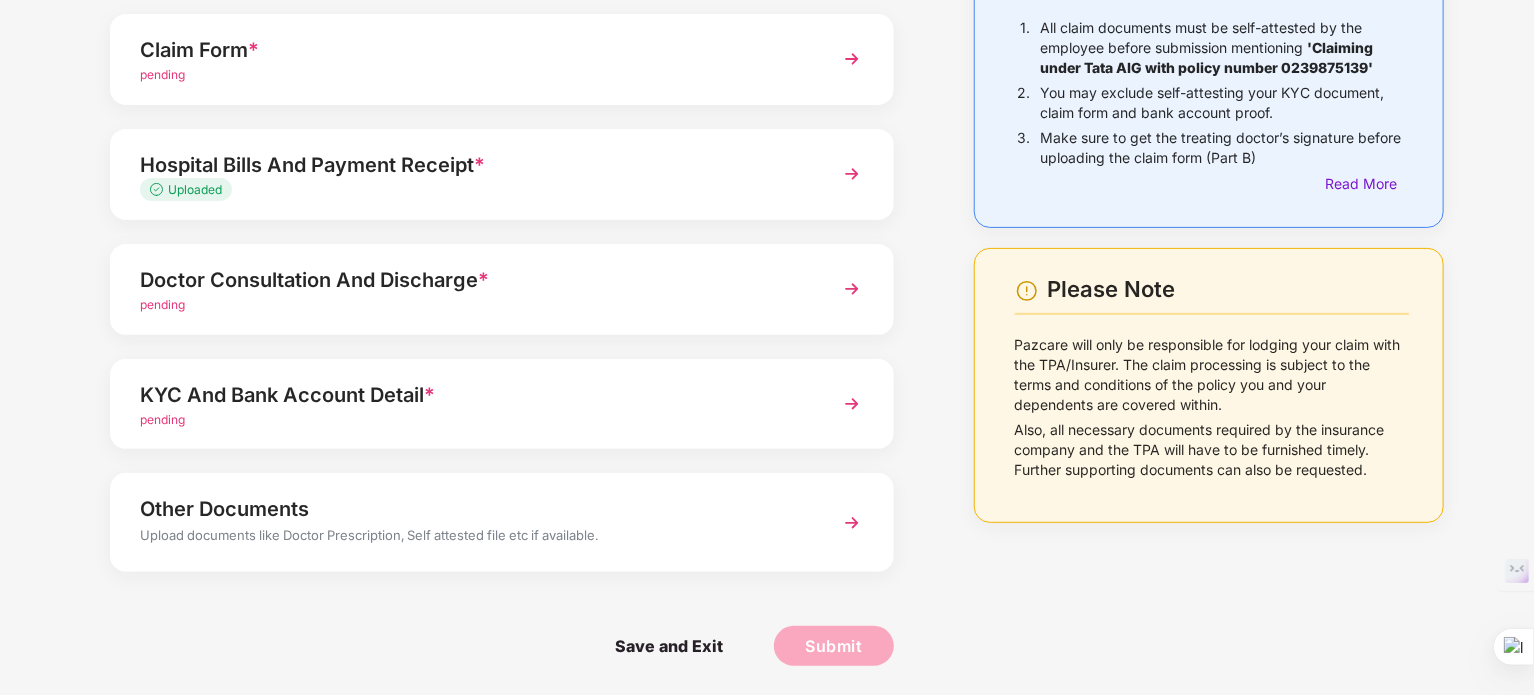click at bounding box center (852, 289) 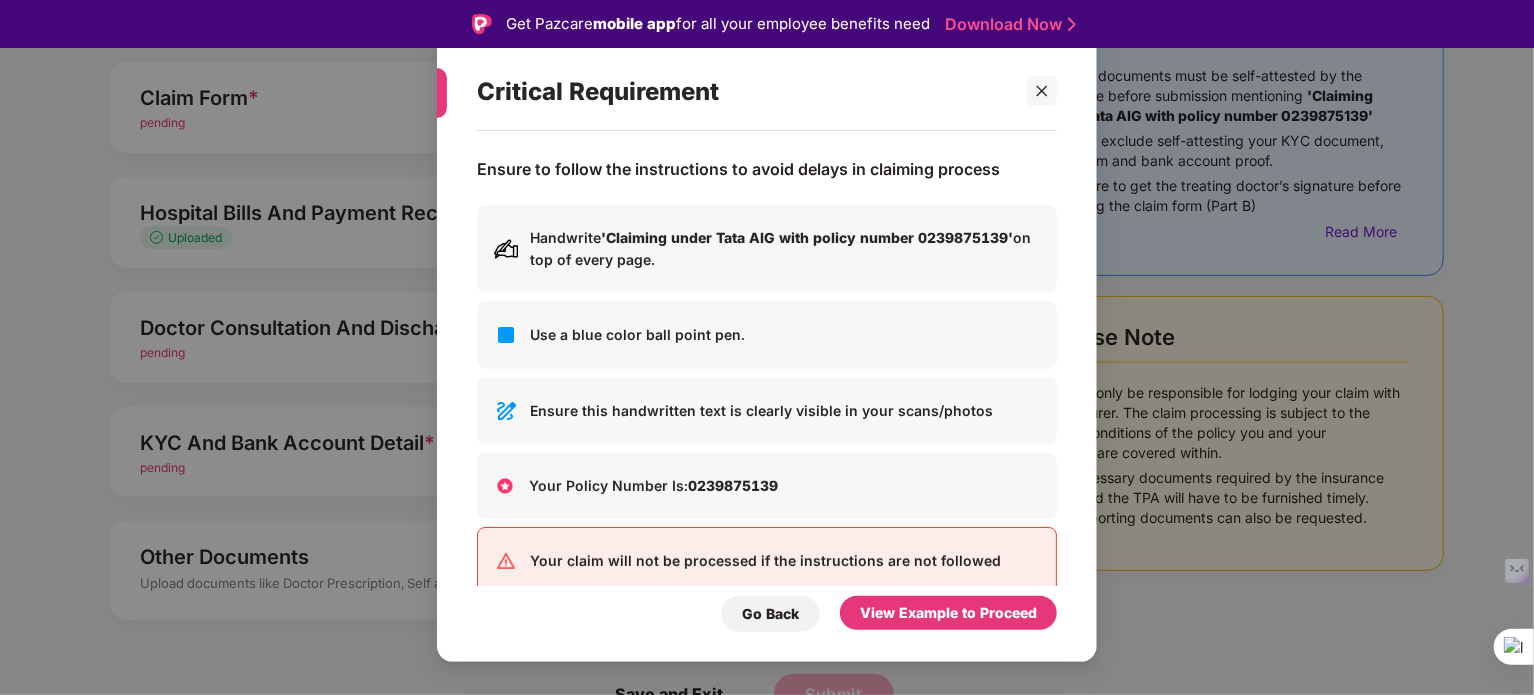 scroll, scrollTop: 36, scrollLeft: 0, axis: vertical 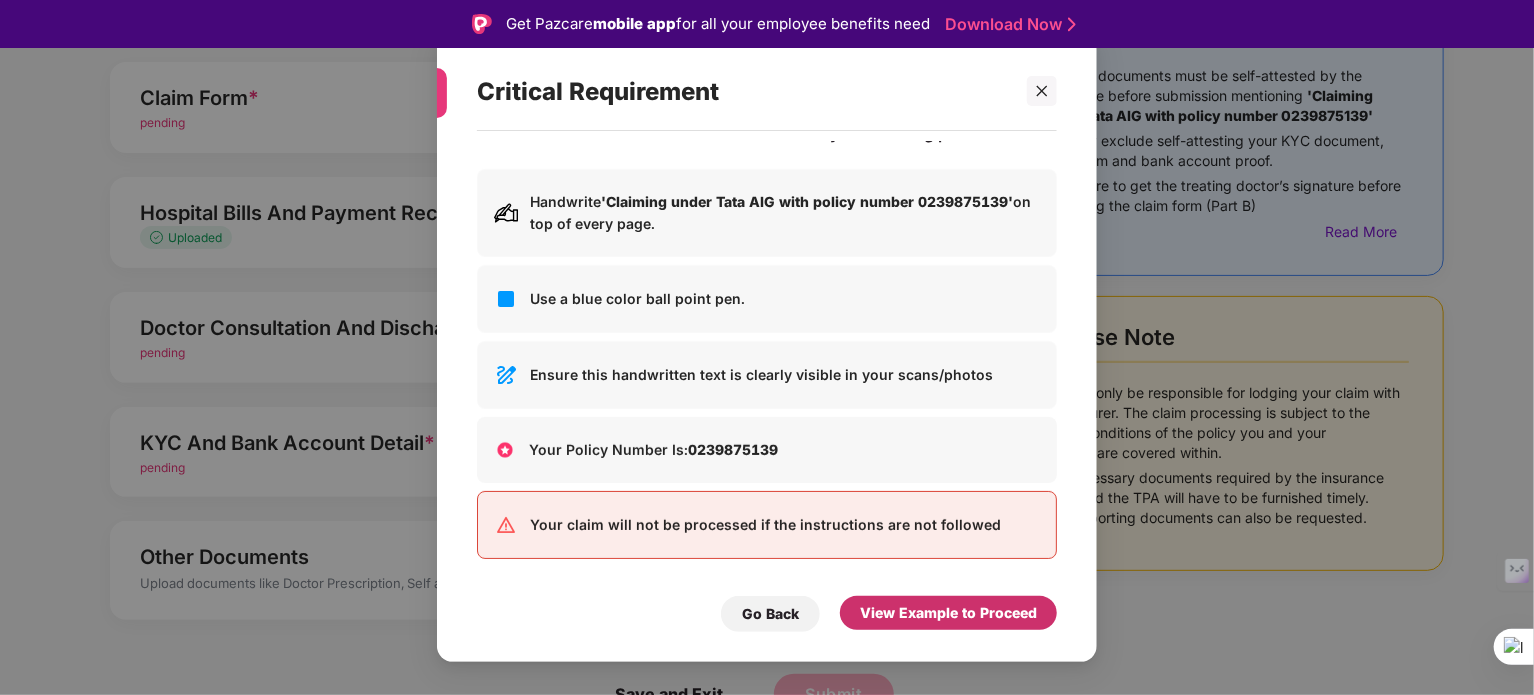 click on "View Example to Proceed" at bounding box center (948, 613) 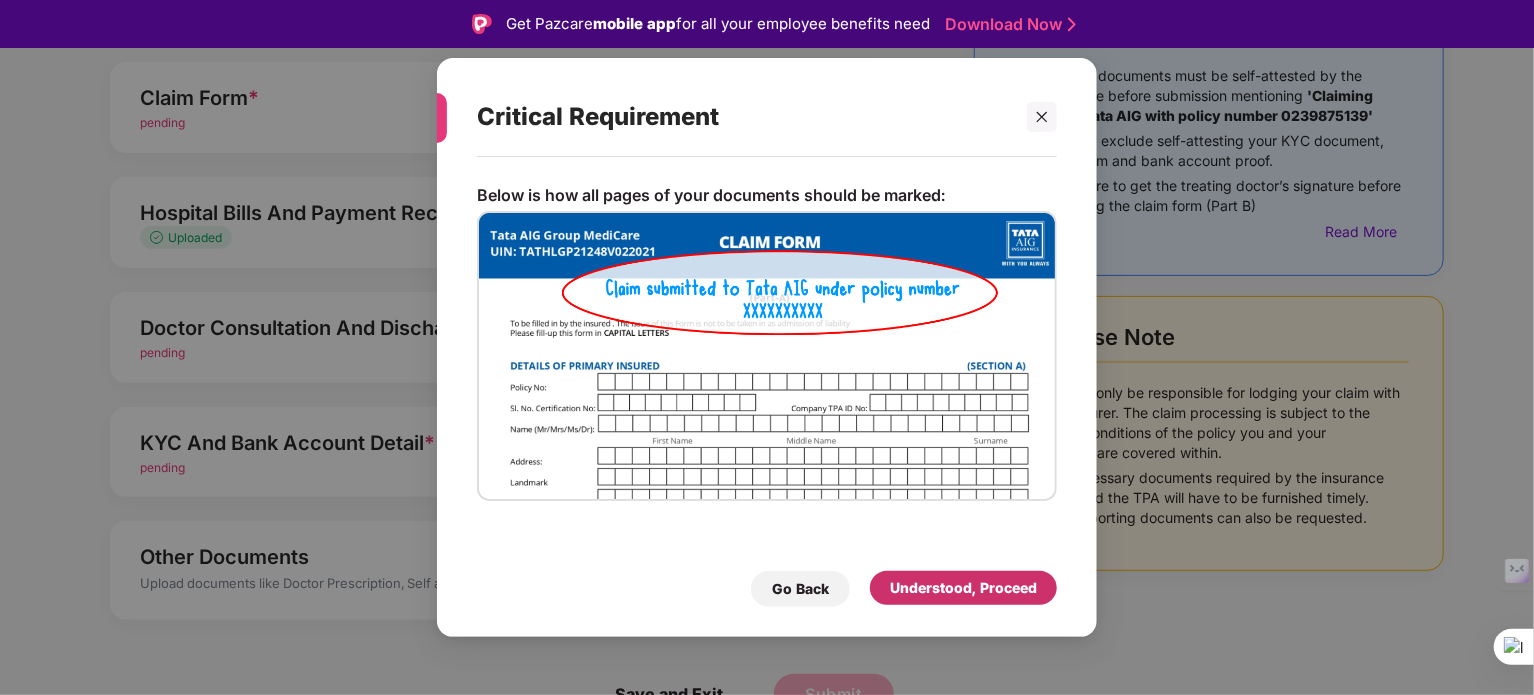 click on "Understood, Proceed" at bounding box center (963, 588) 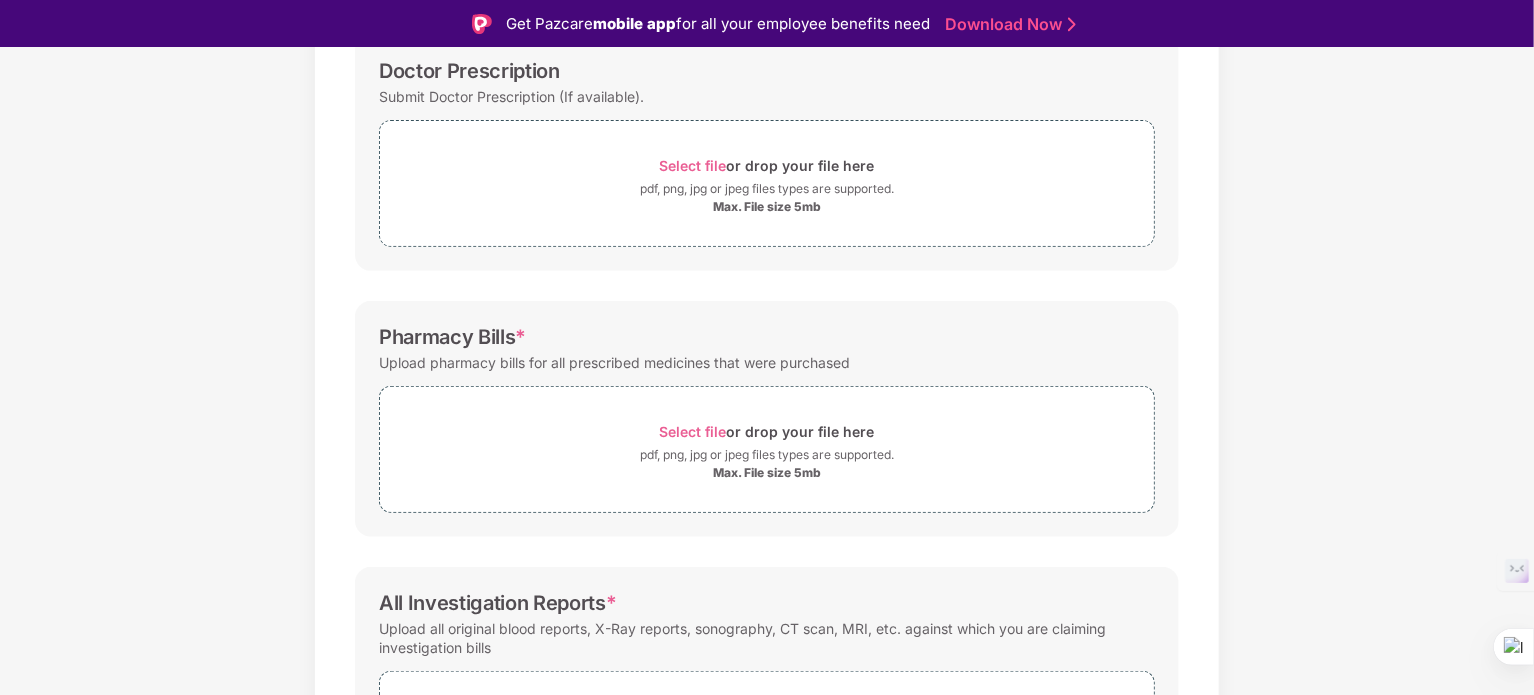 scroll, scrollTop: 318, scrollLeft: 0, axis: vertical 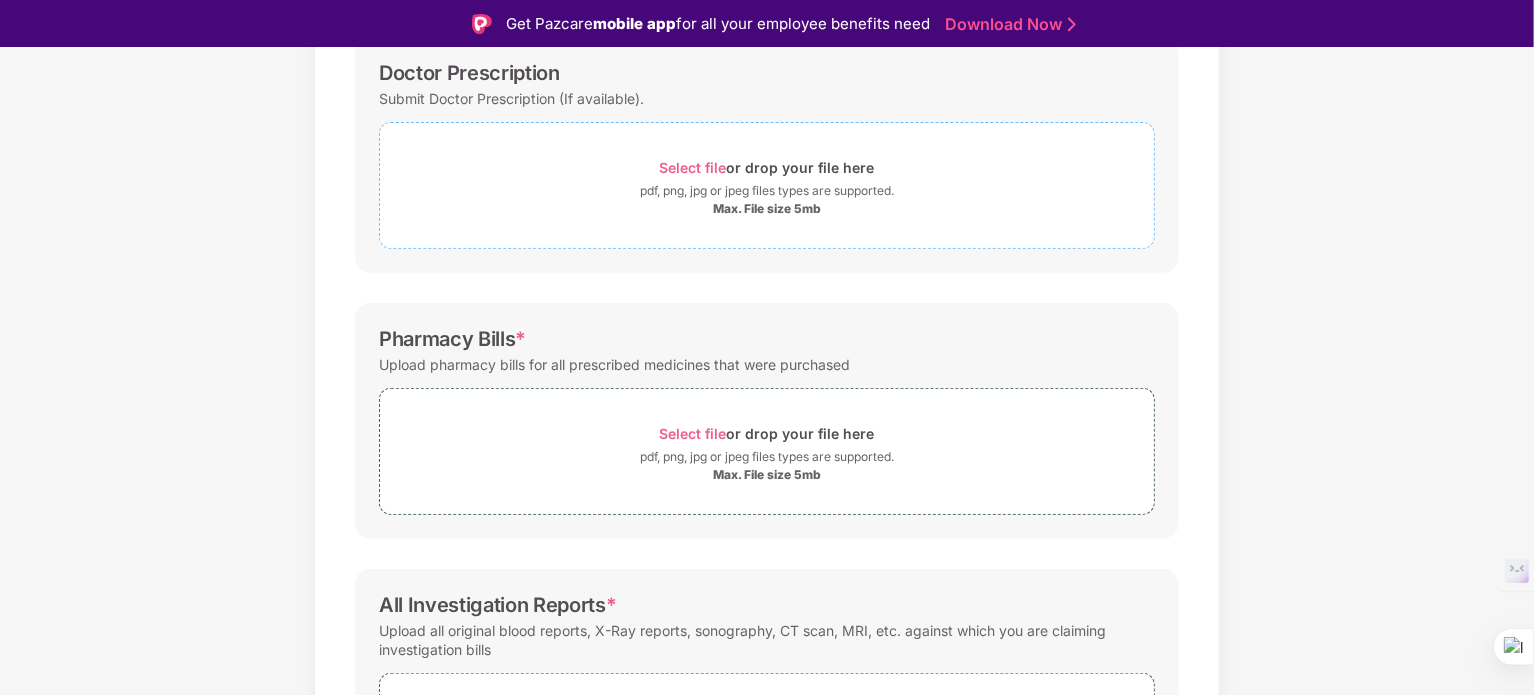click on "Select file" at bounding box center (693, 167) 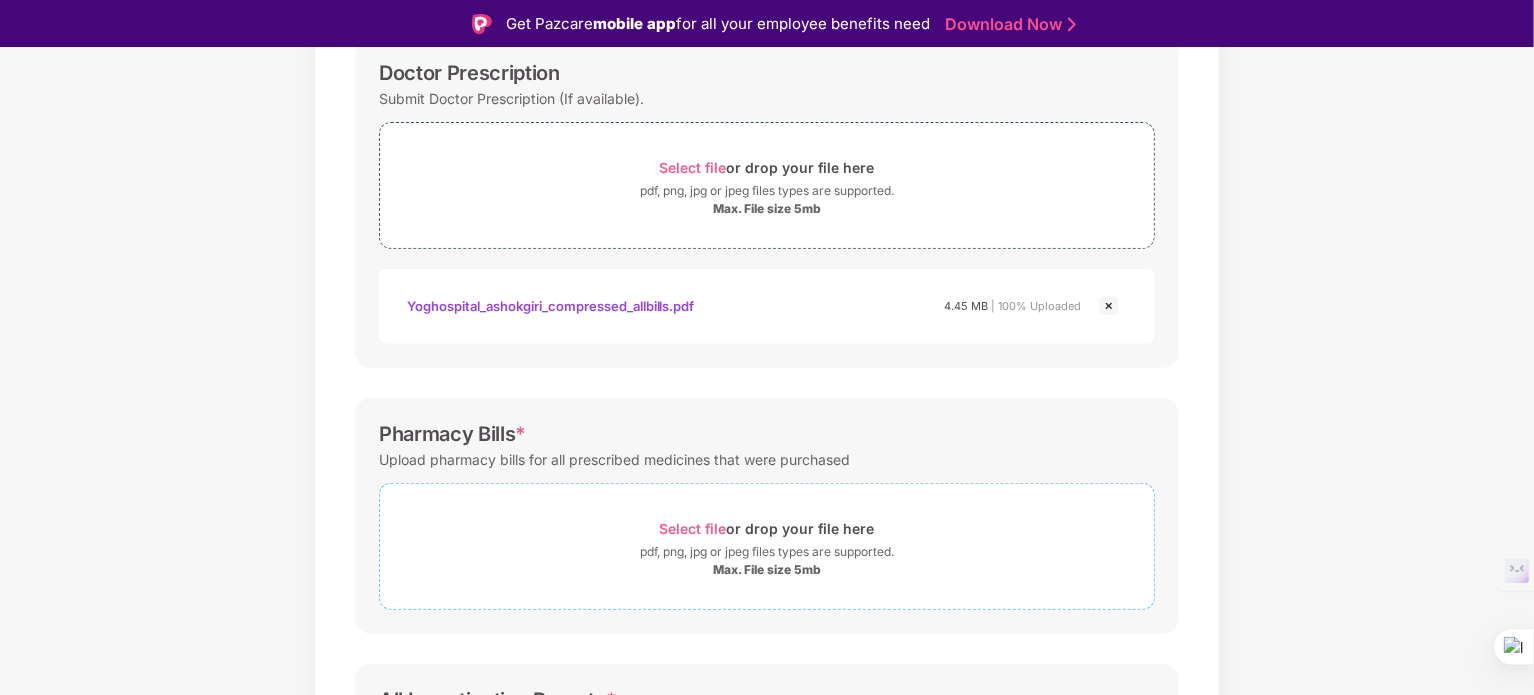 click on "Select file" at bounding box center [693, 528] 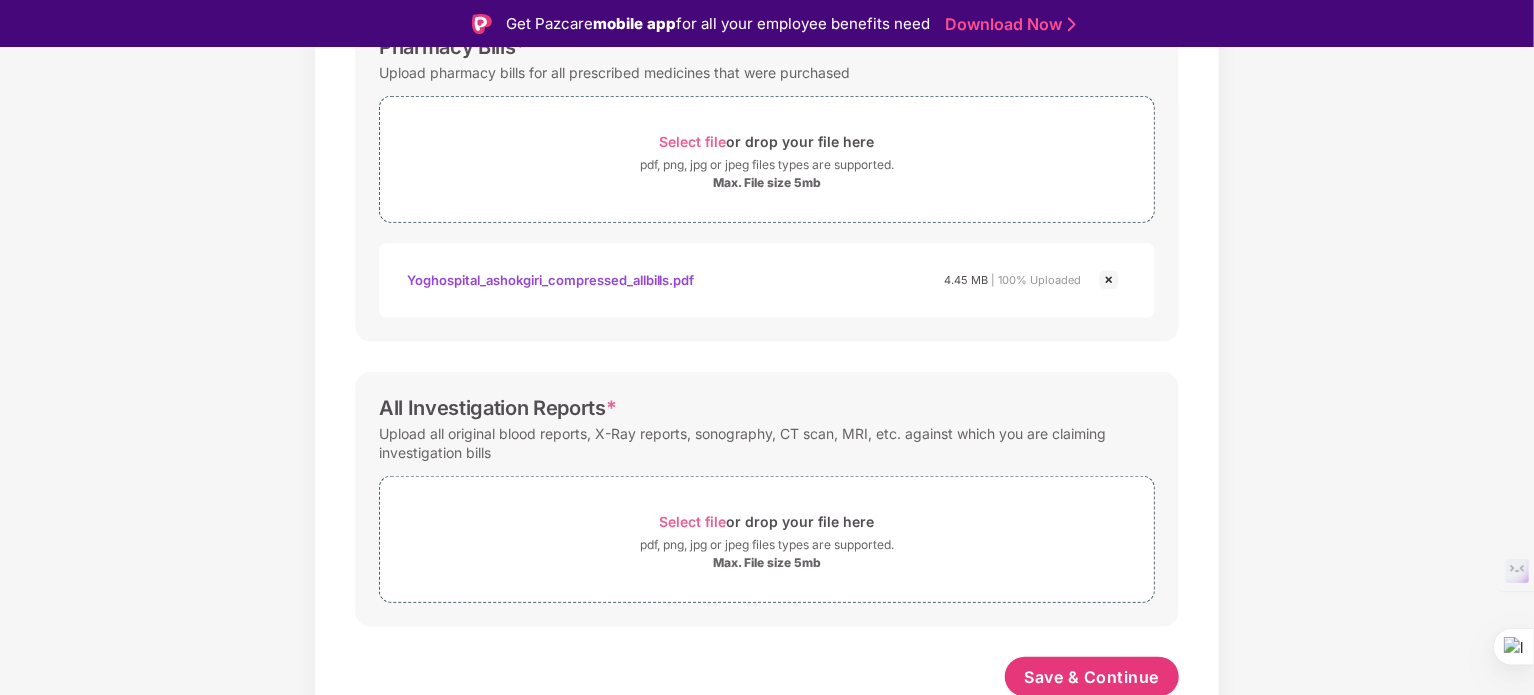 scroll, scrollTop: 708, scrollLeft: 0, axis: vertical 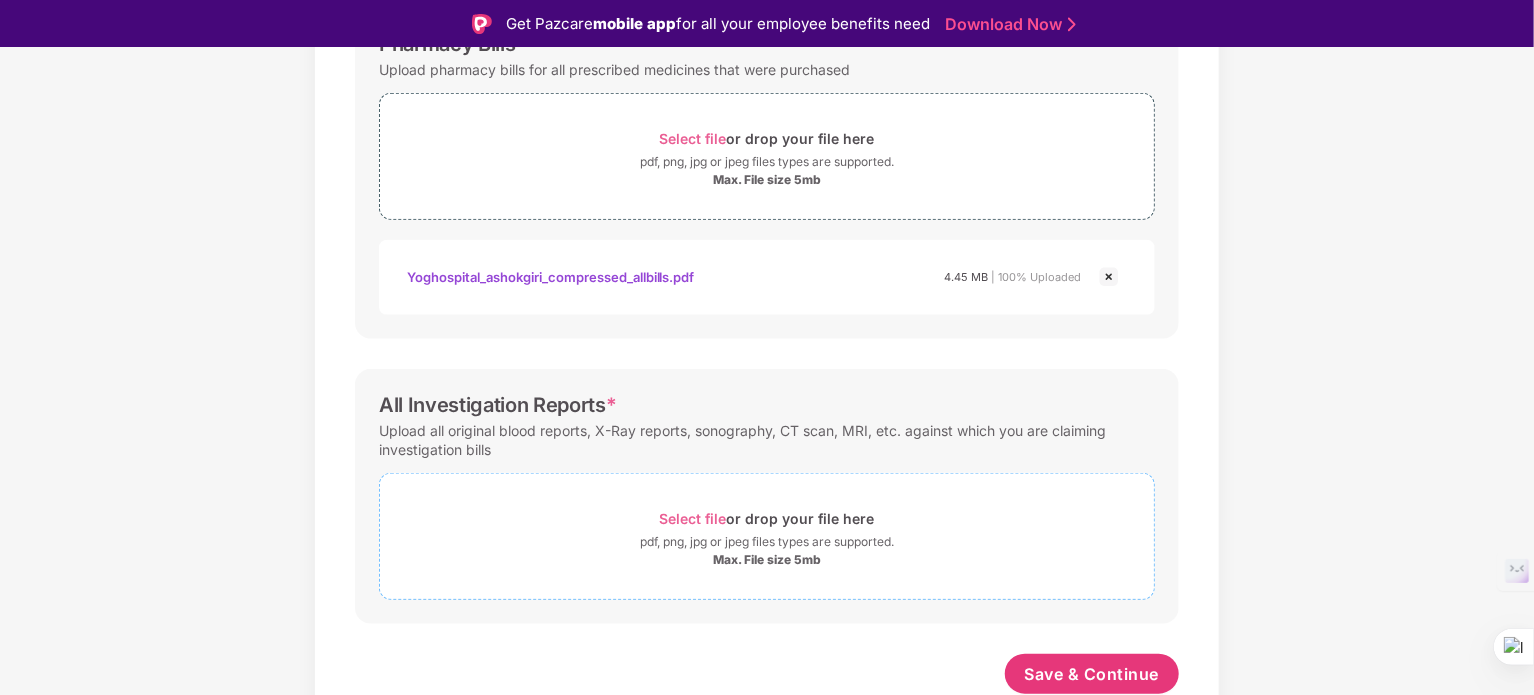 click on "Select file" at bounding box center [693, 518] 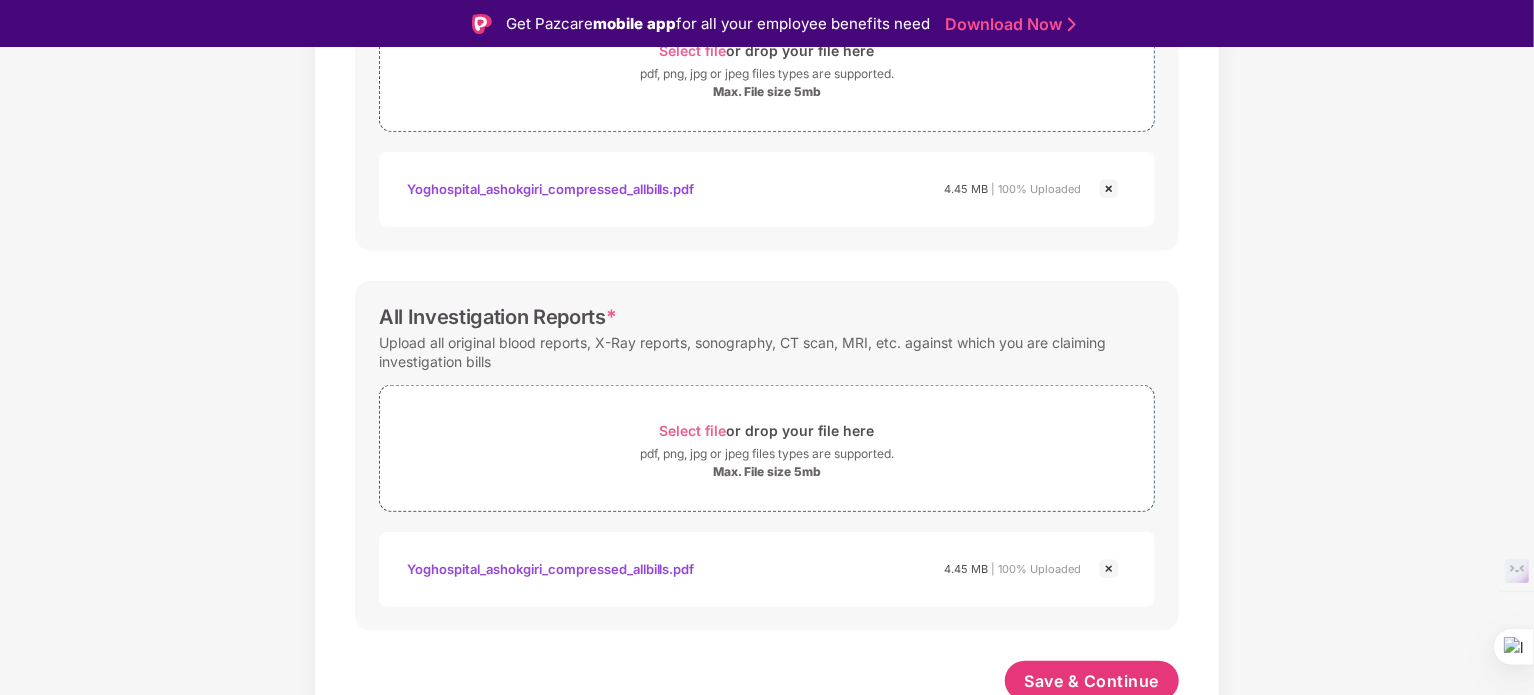 scroll, scrollTop: 803, scrollLeft: 0, axis: vertical 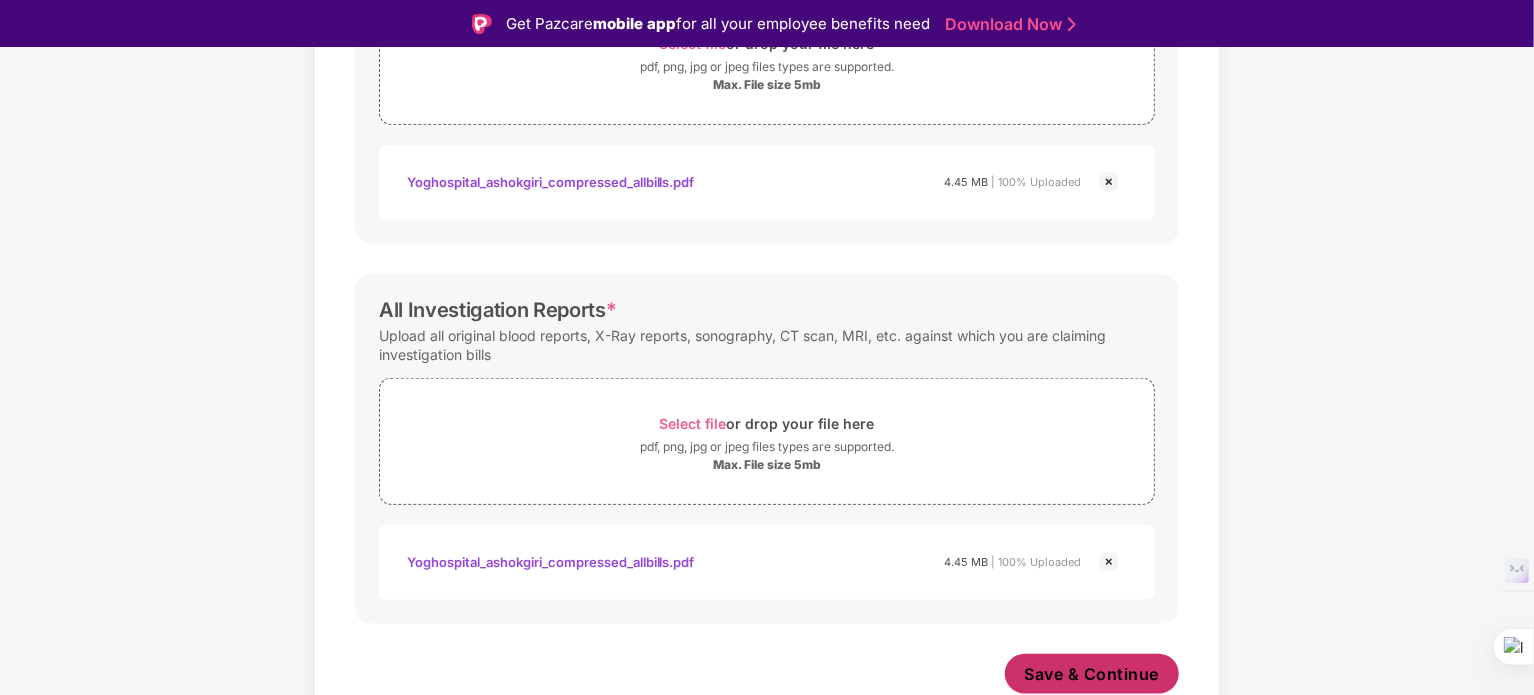 click on "Save & Continue" at bounding box center [1092, 674] 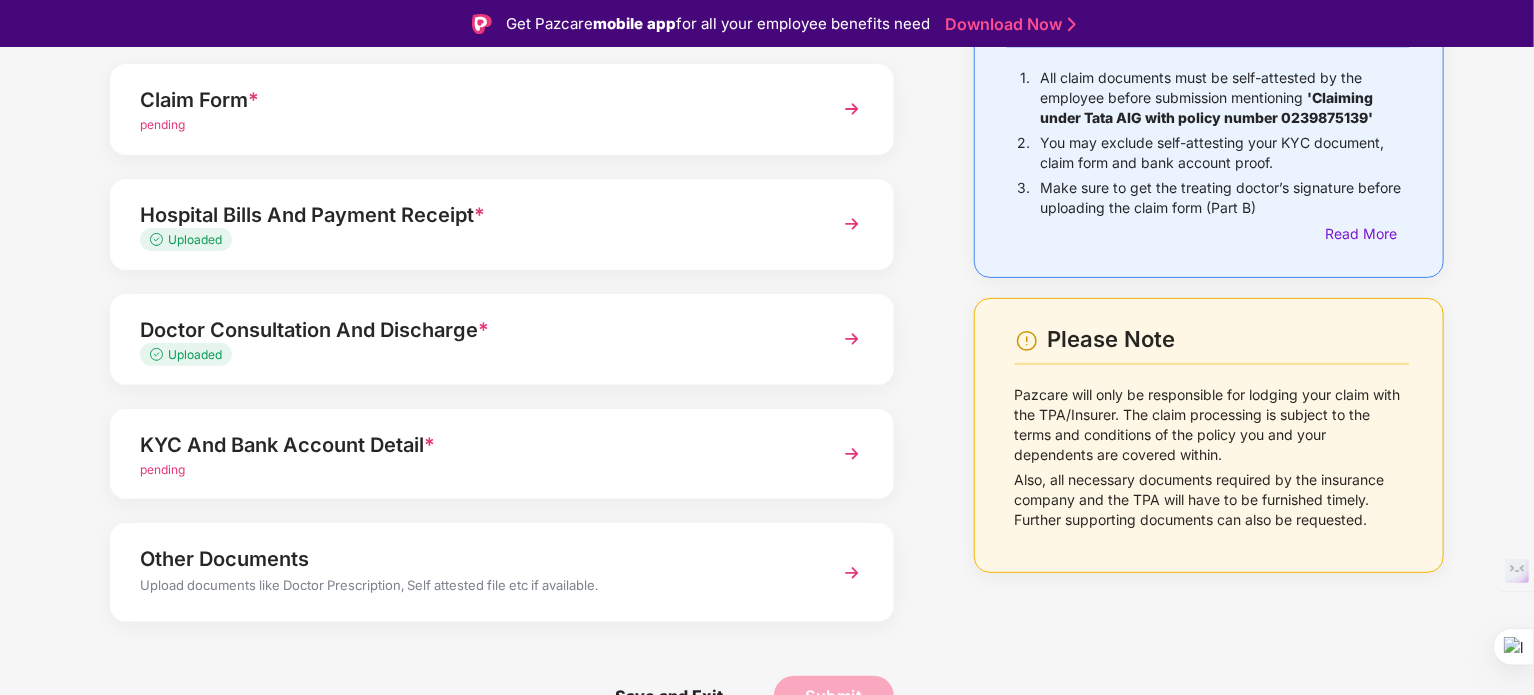 scroll, scrollTop: 188, scrollLeft: 0, axis: vertical 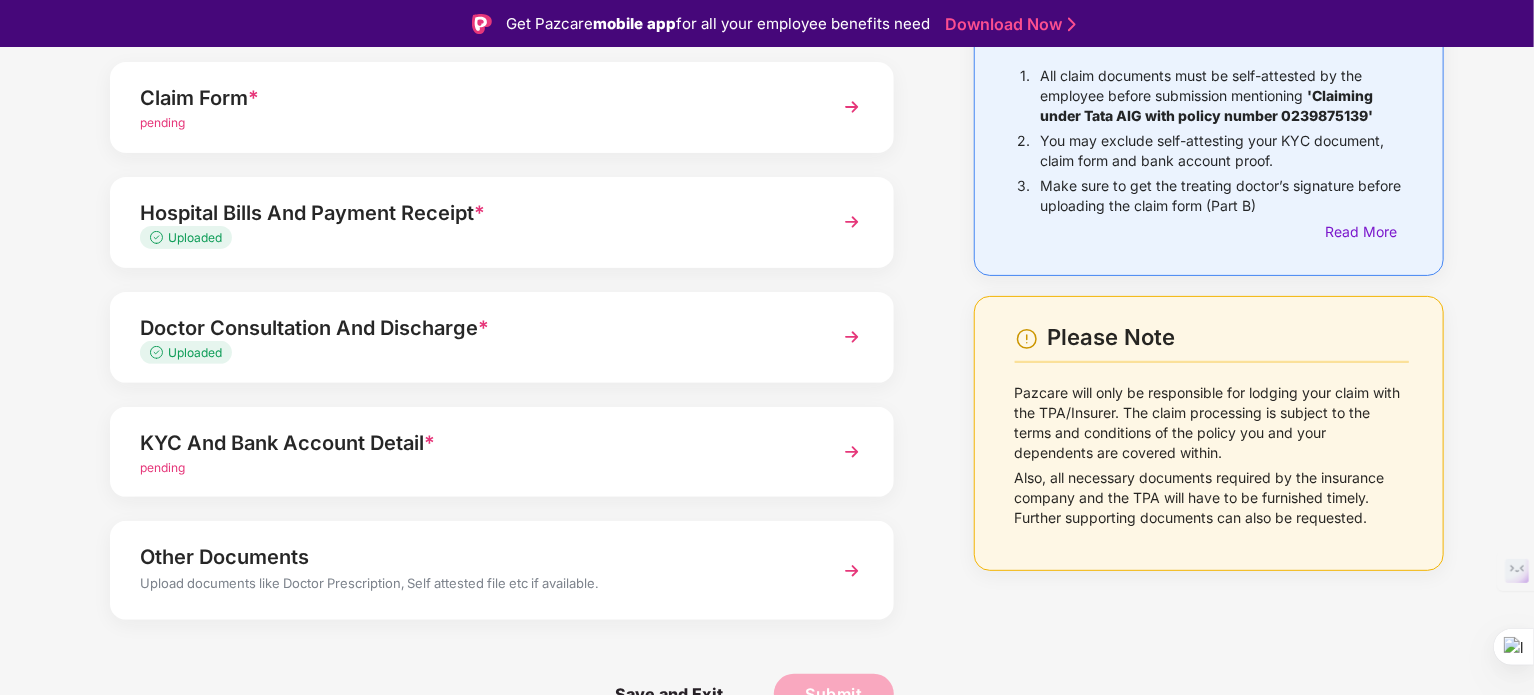 click on "pending" at bounding box center (162, 467) 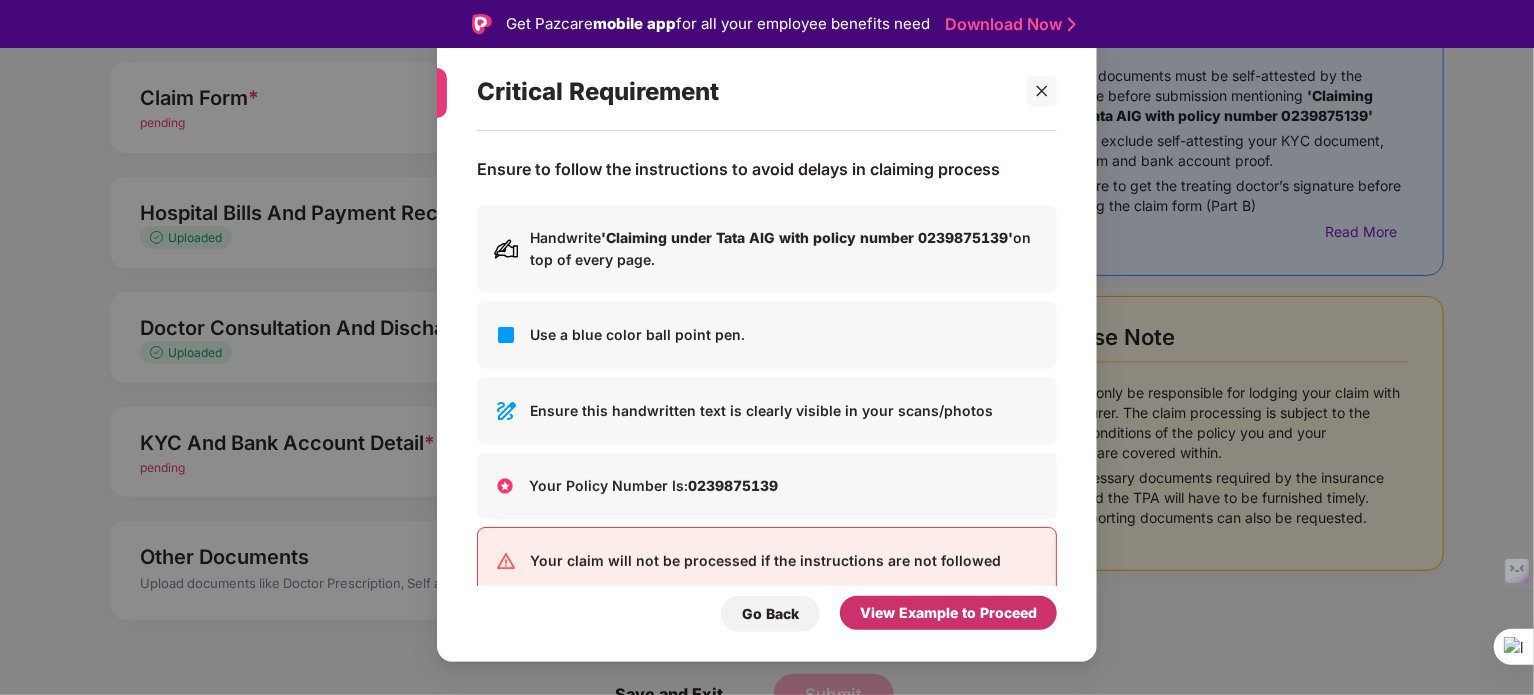 click on "View Example to Proceed" at bounding box center [948, 613] 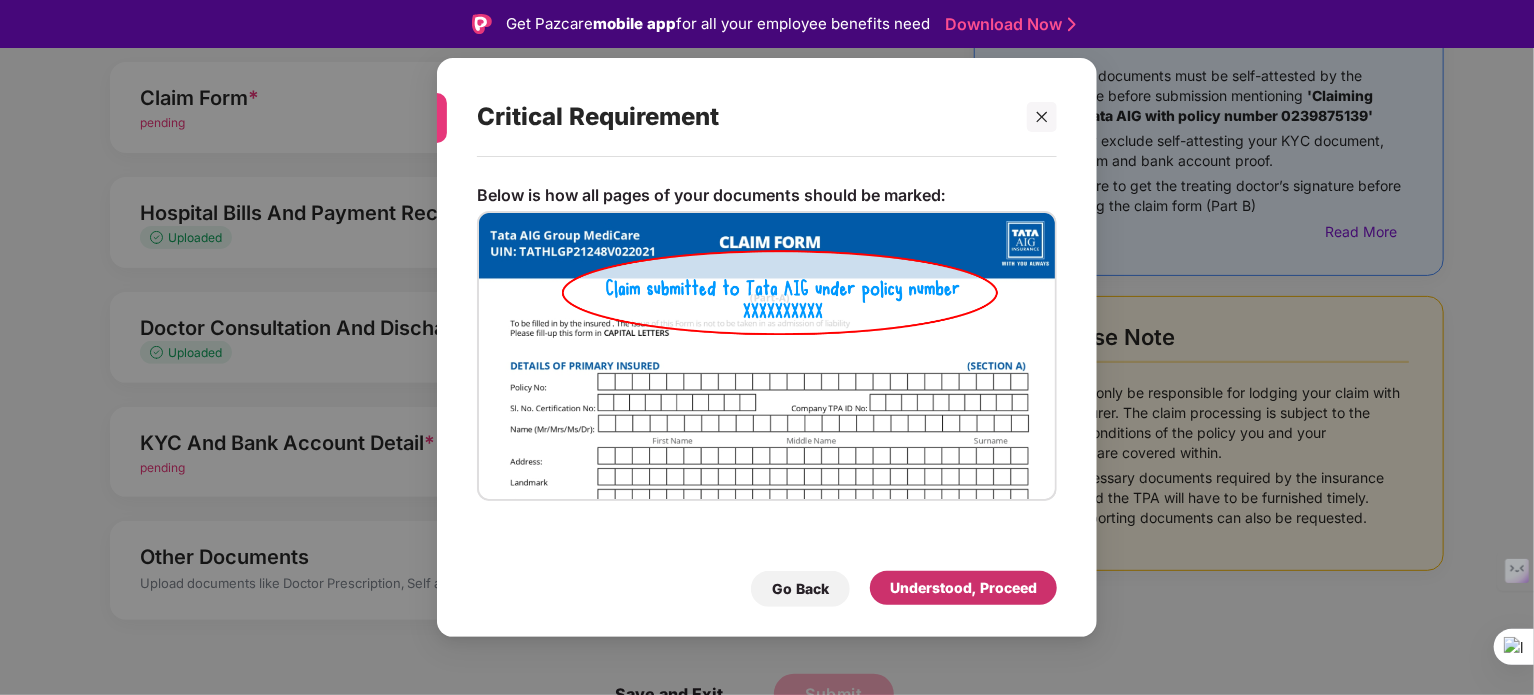 click on "Understood, Proceed" at bounding box center (963, 588) 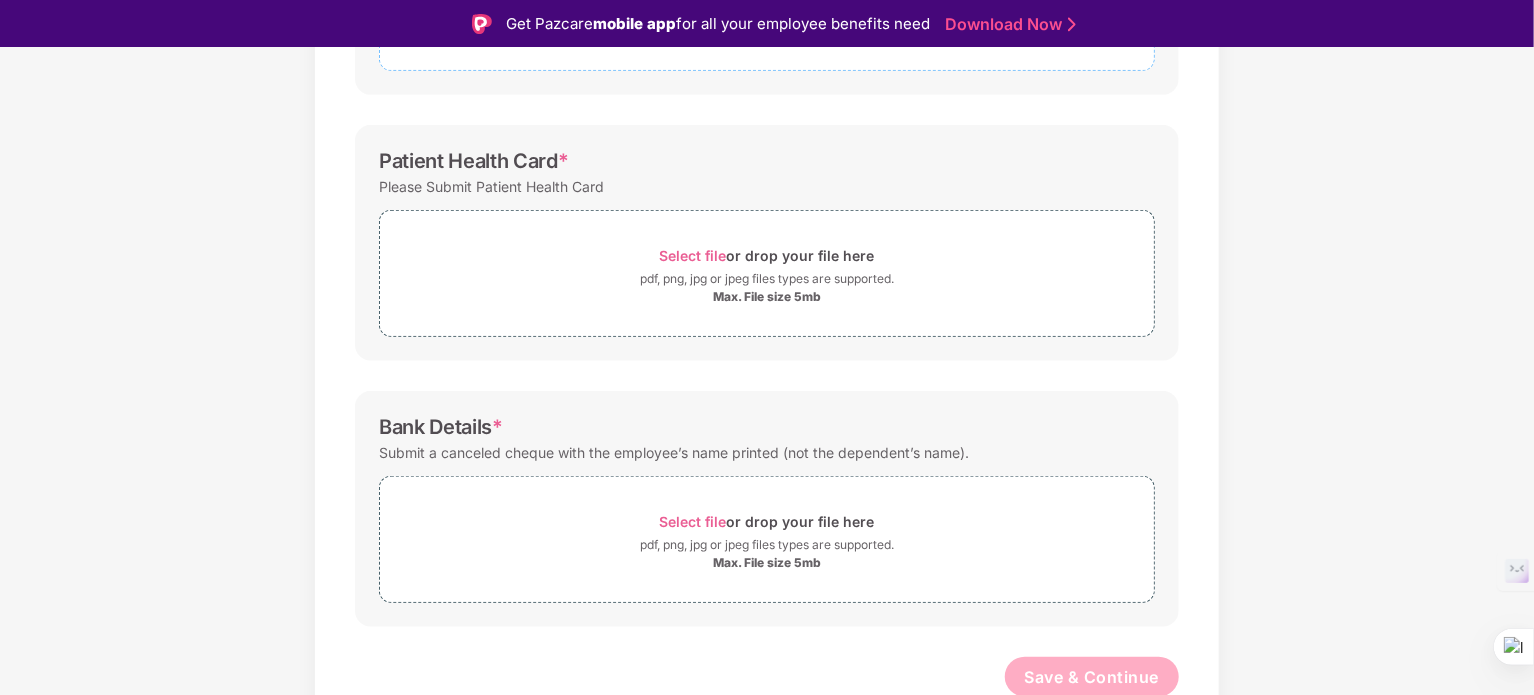 scroll, scrollTop: 499, scrollLeft: 0, axis: vertical 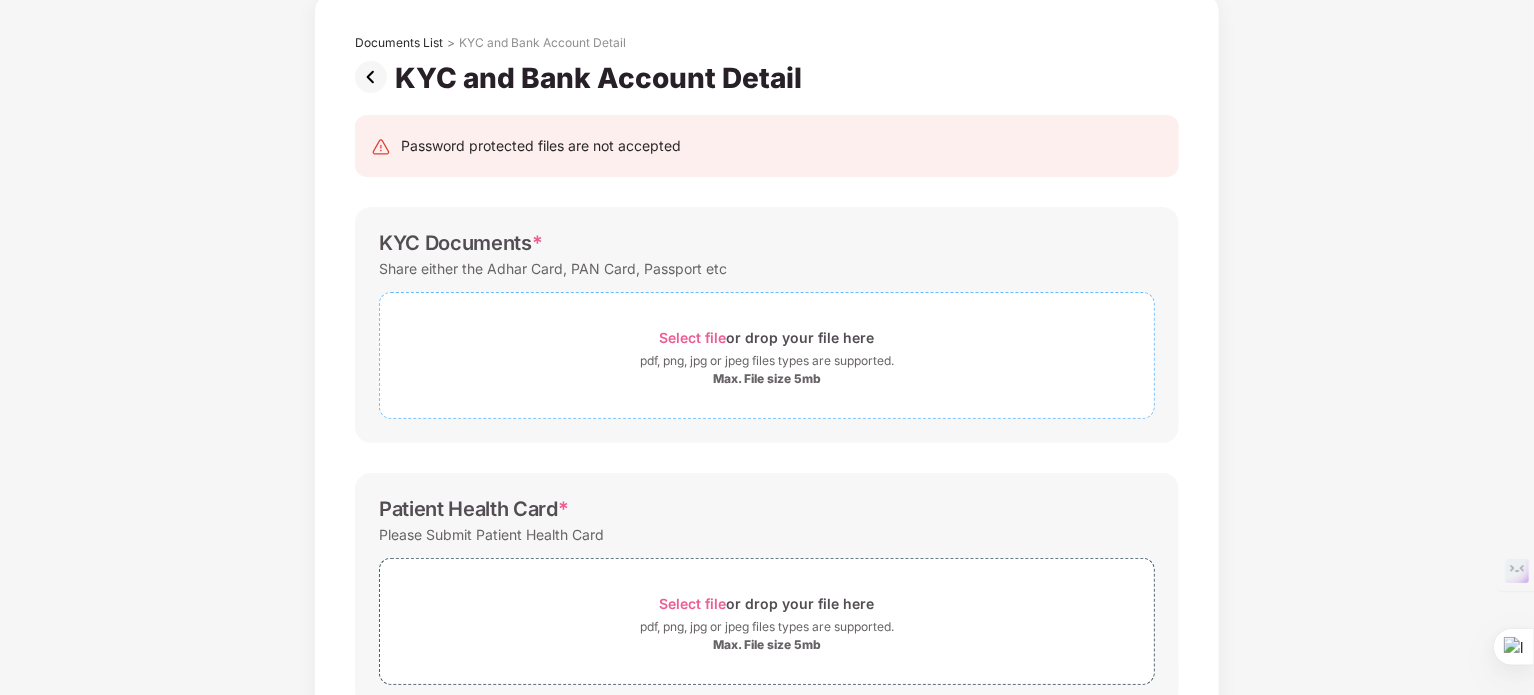 click on "Select file" at bounding box center [693, 337] 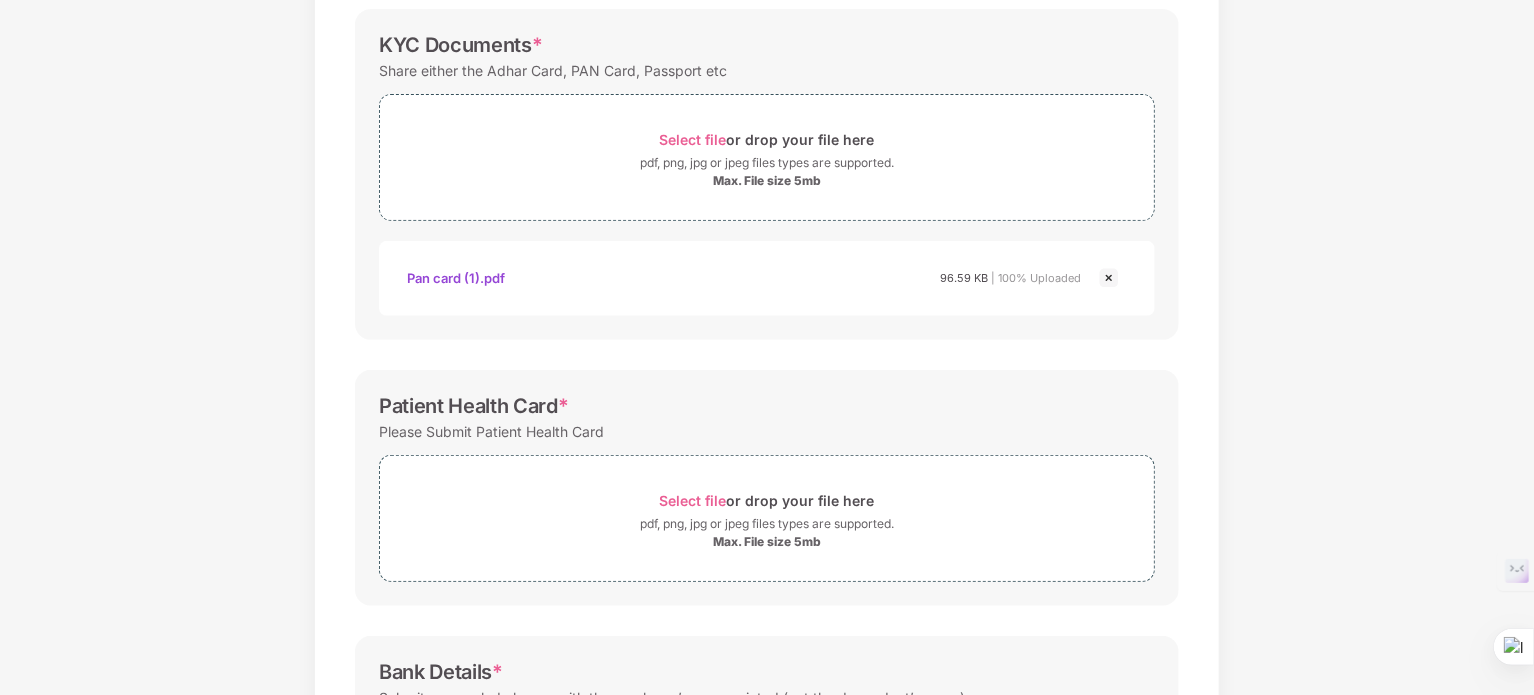 scroll, scrollTop: 300, scrollLeft: 0, axis: vertical 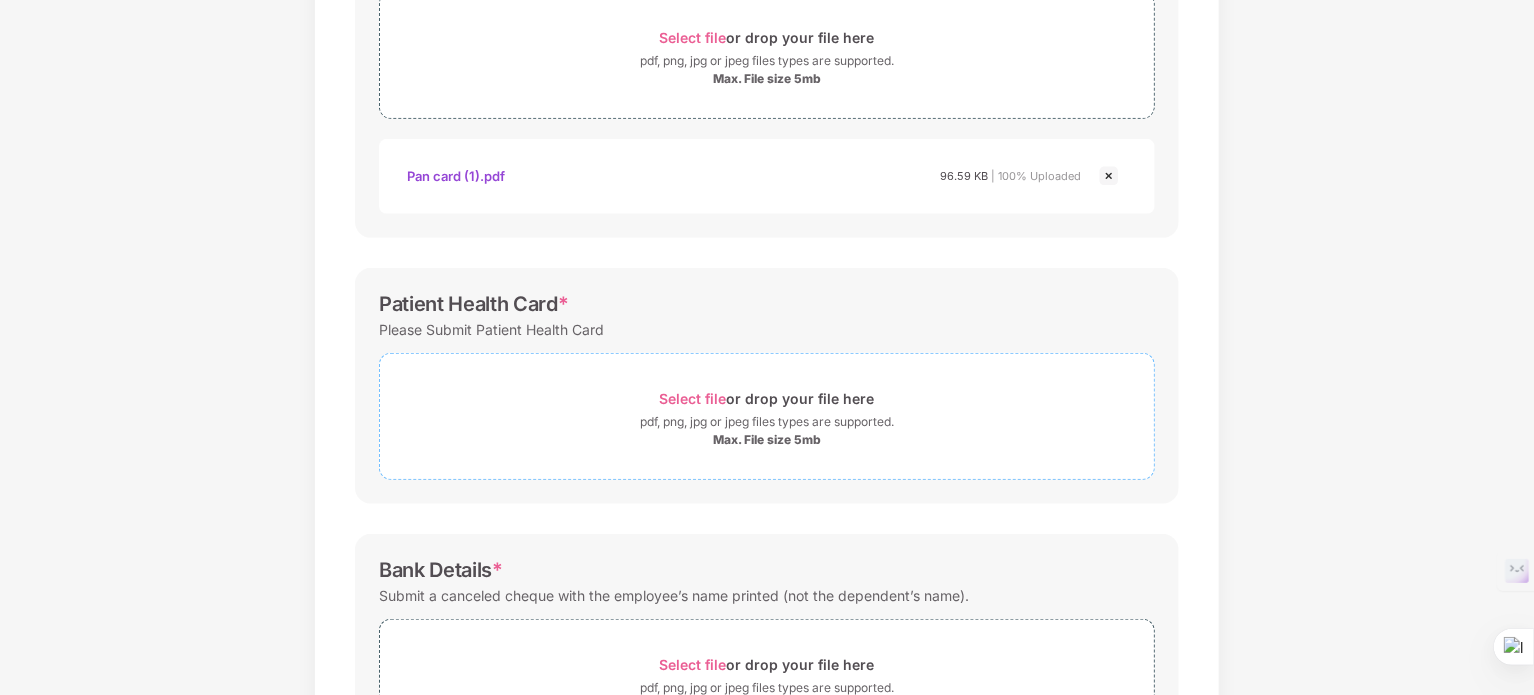 click on "Select file" at bounding box center [693, 398] 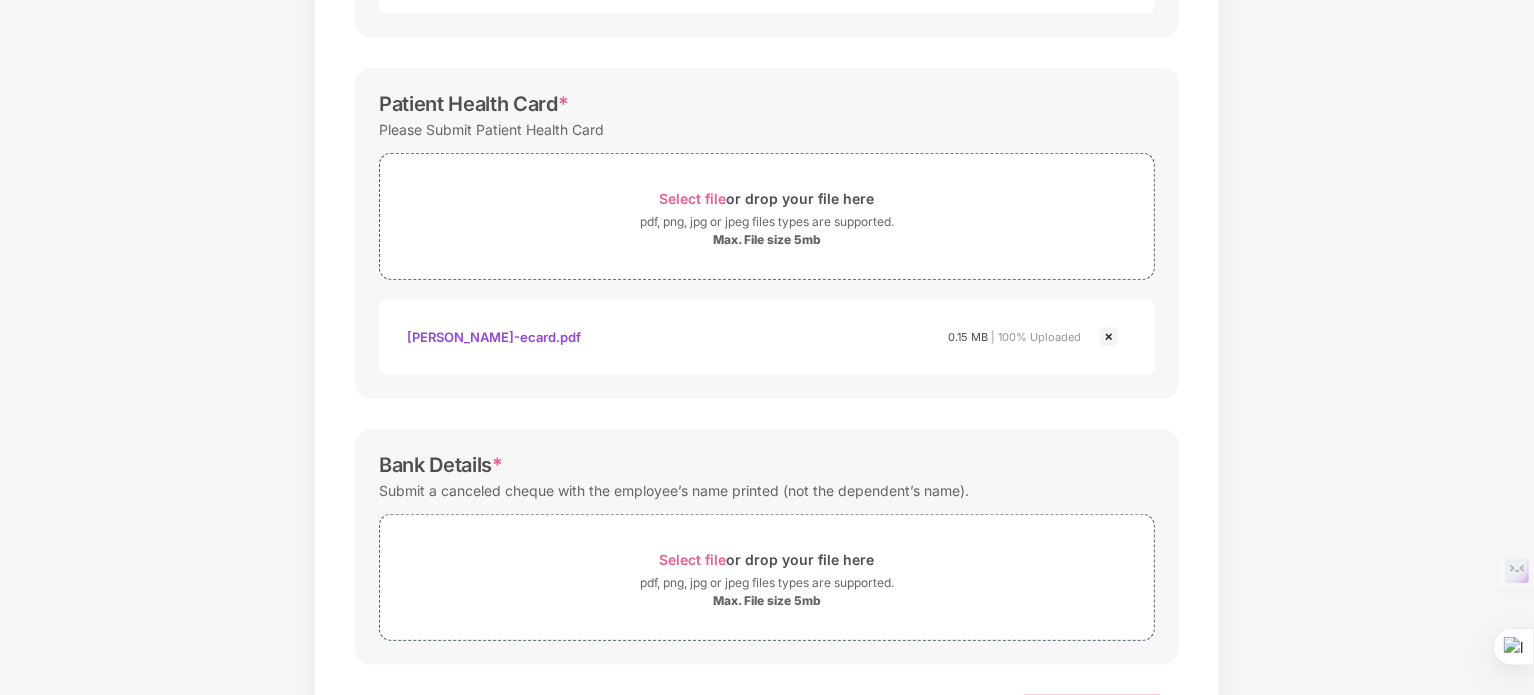 scroll, scrollTop: 689, scrollLeft: 0, axis: vertical 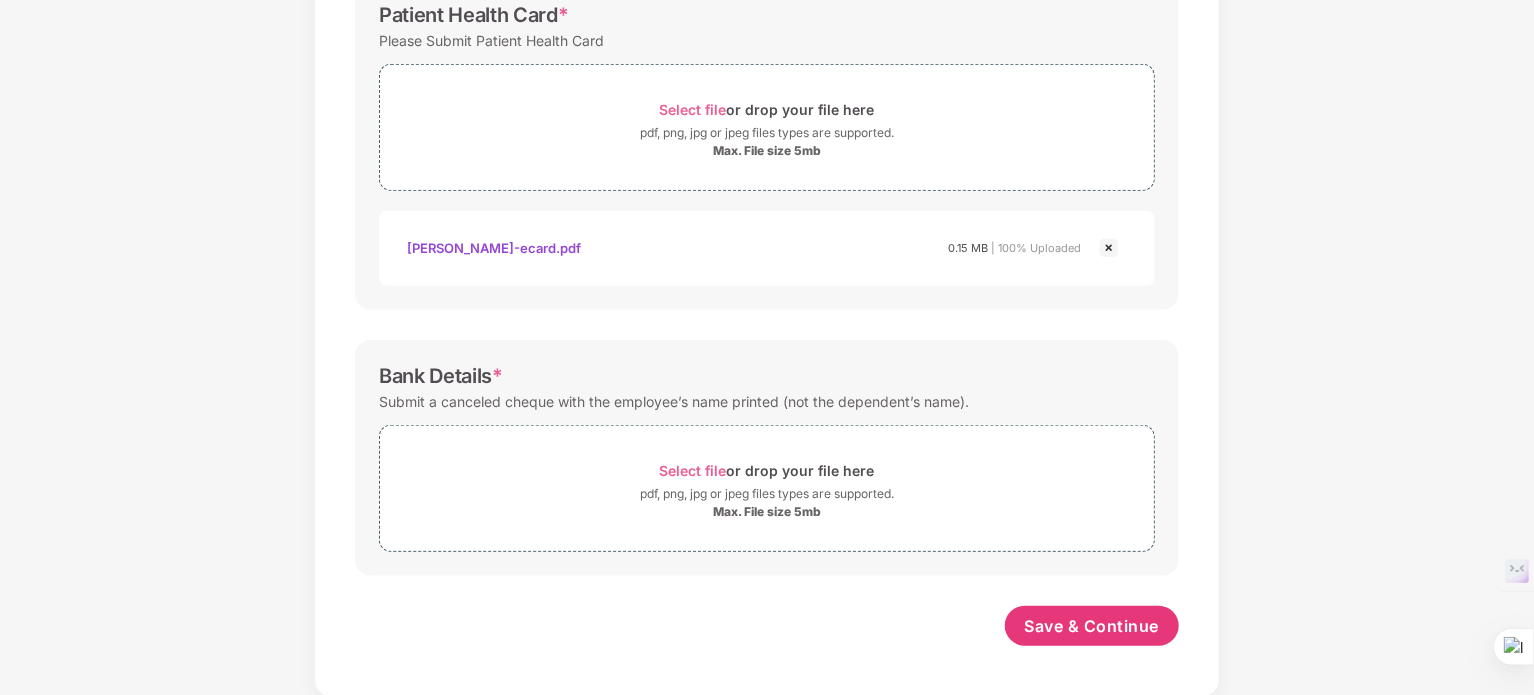 click on "Select file  or drop your file here pdf, png, jpg or jpeg files types are supported. Max. File size 5mb [PERSON_NAME]-Ecard.pdf" at bounding box center [767, 122] 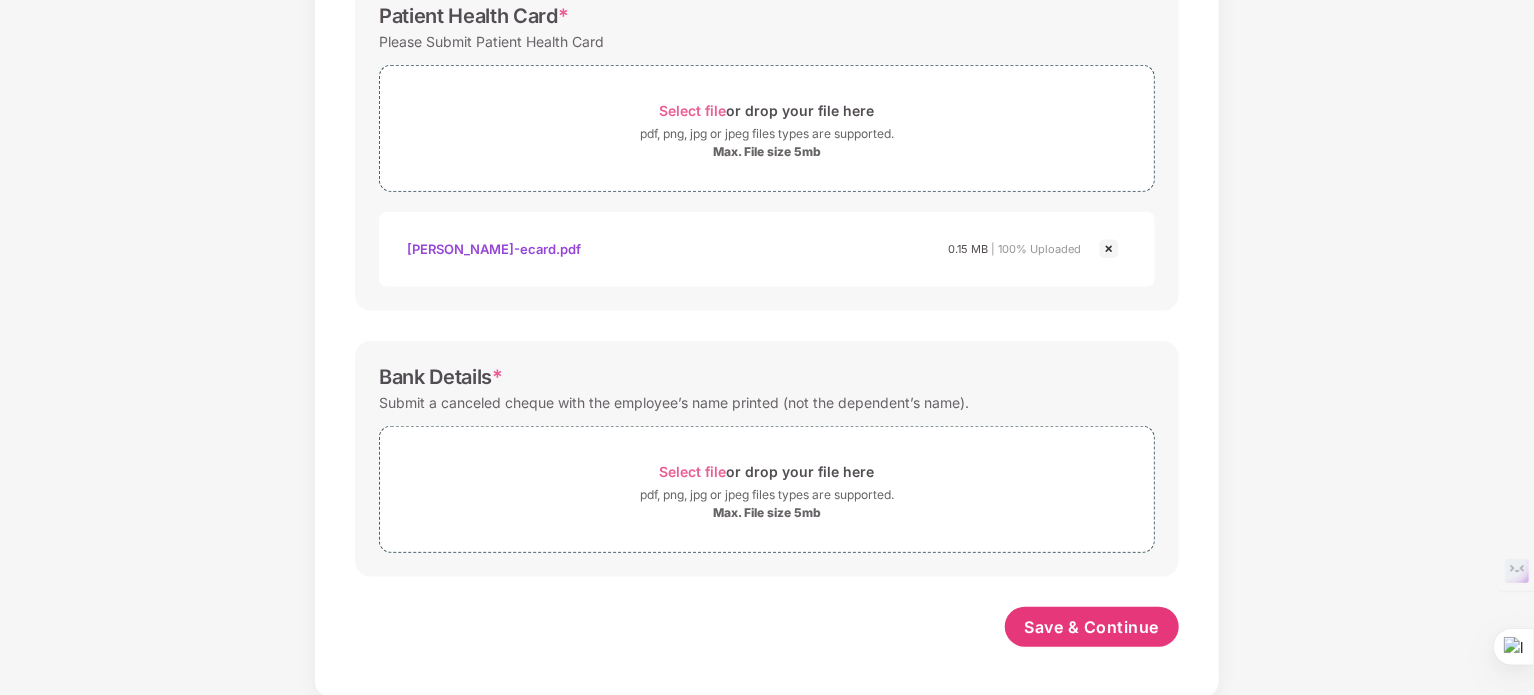 scroll, scrollTop: 689, scrollLeft: 0, axis: vertical 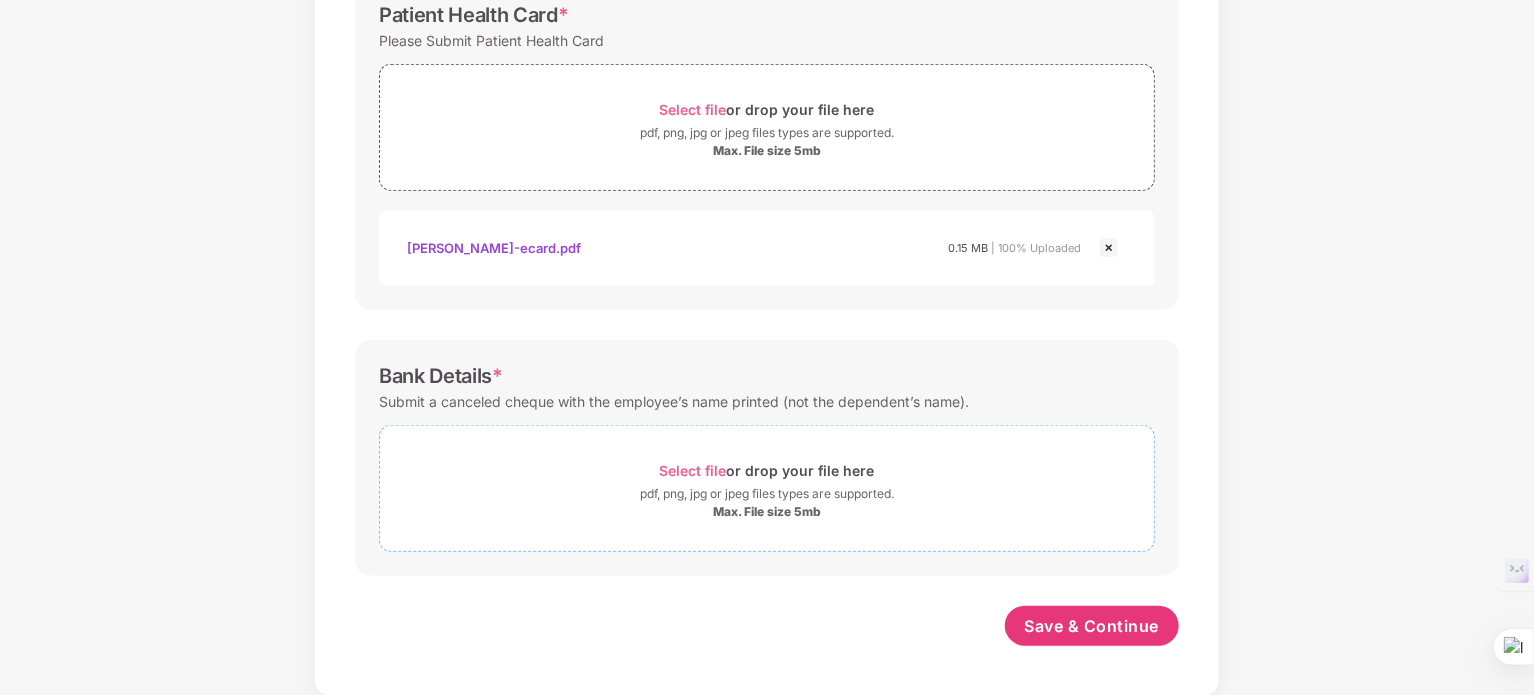 click on "Select file" at bounding box center (693, 470) 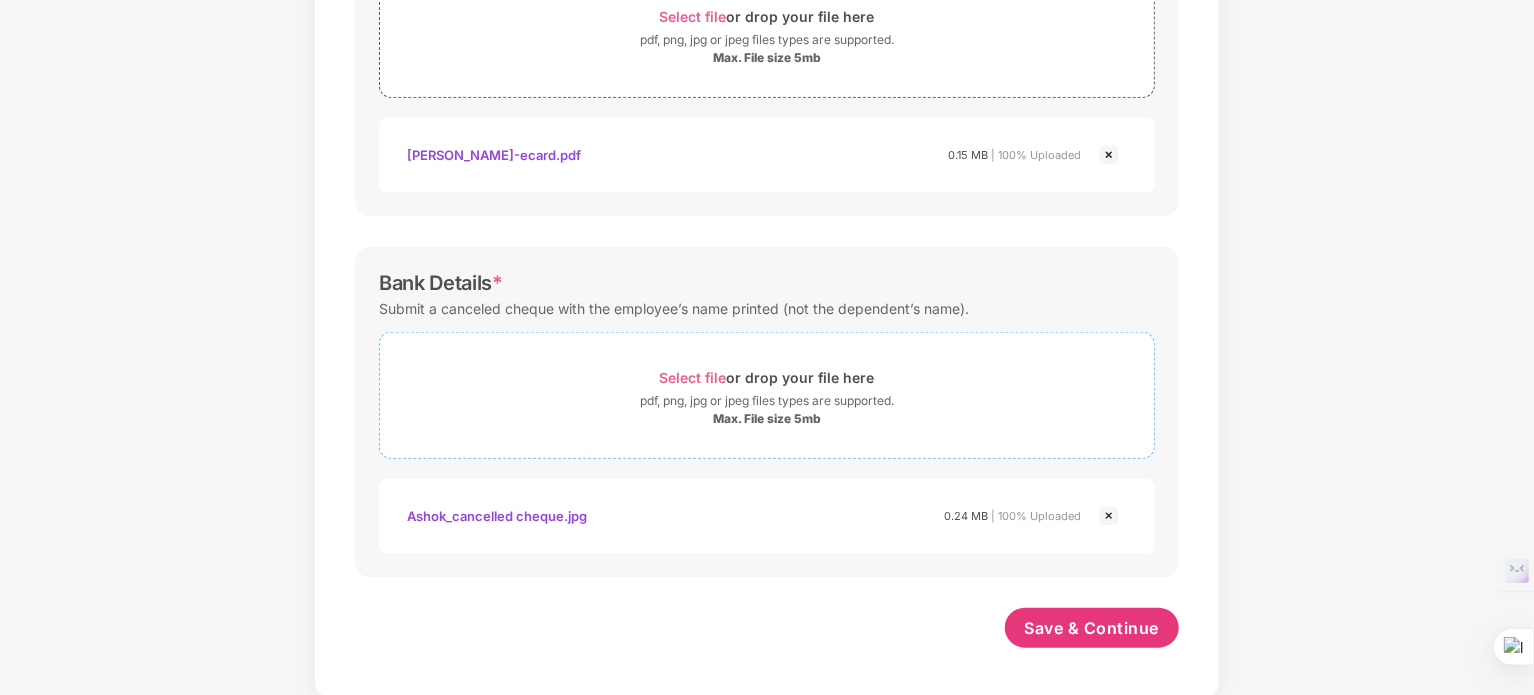 scroll, scrollTop: 784, scrollLeft: 0, axis: vertical 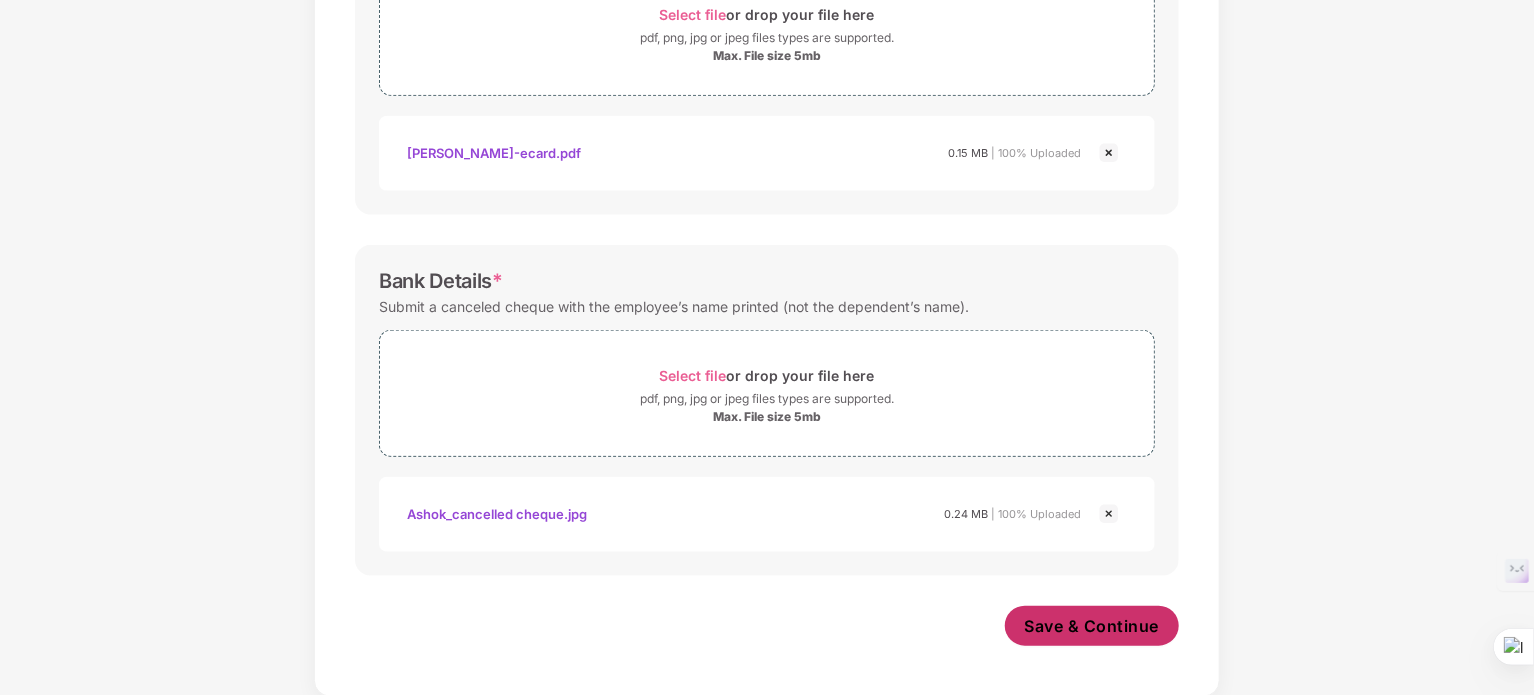click on "Save & Continue" at bounding box center [1092, 626] 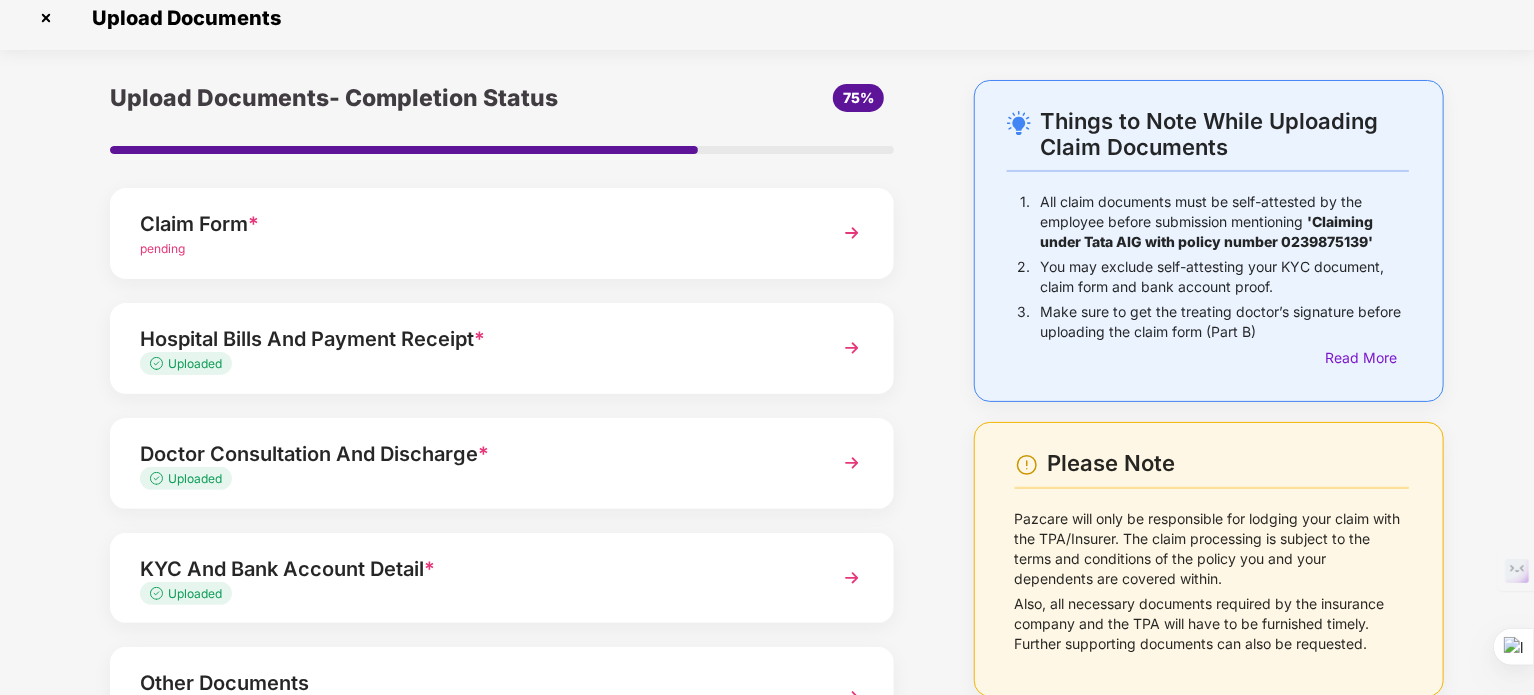 scroll, scrollTop: 0, scrollLeft: 0, axis: both 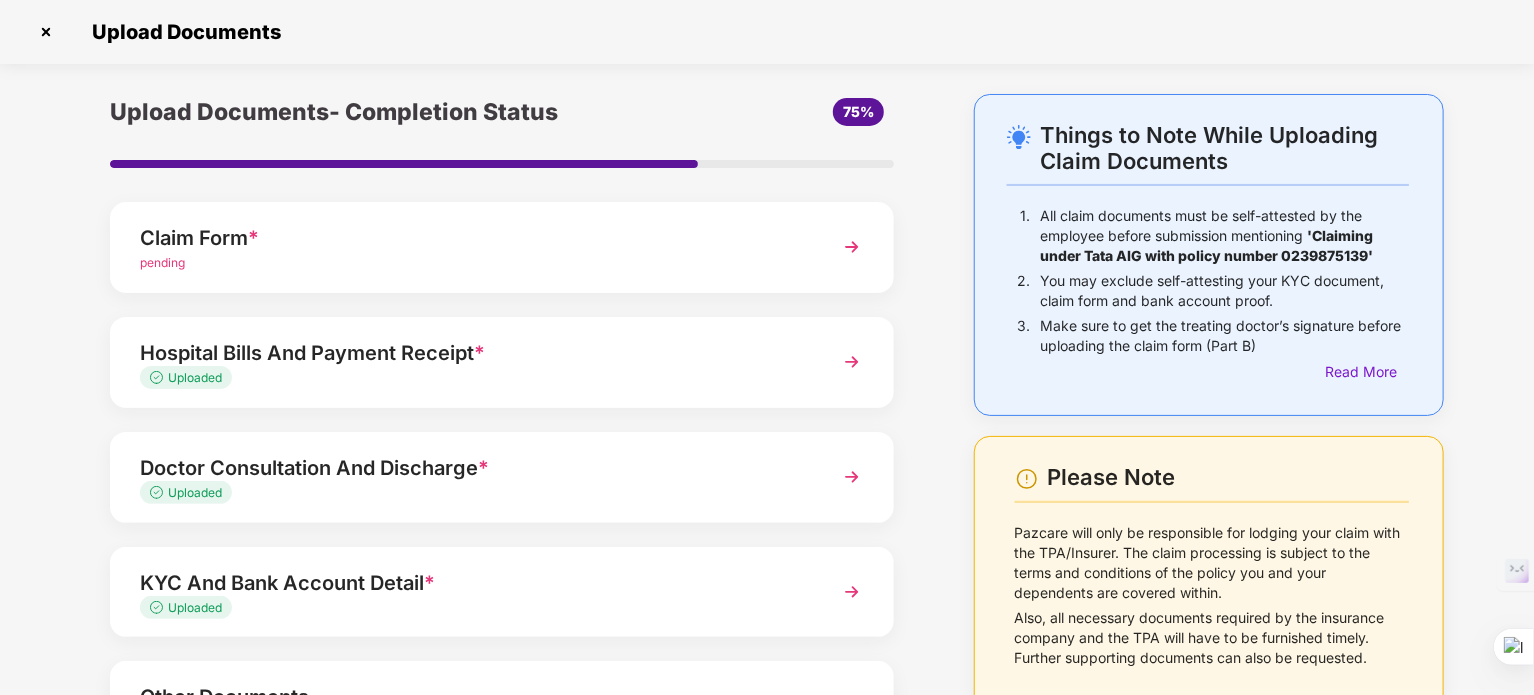 click at bounding box center (852, 247) 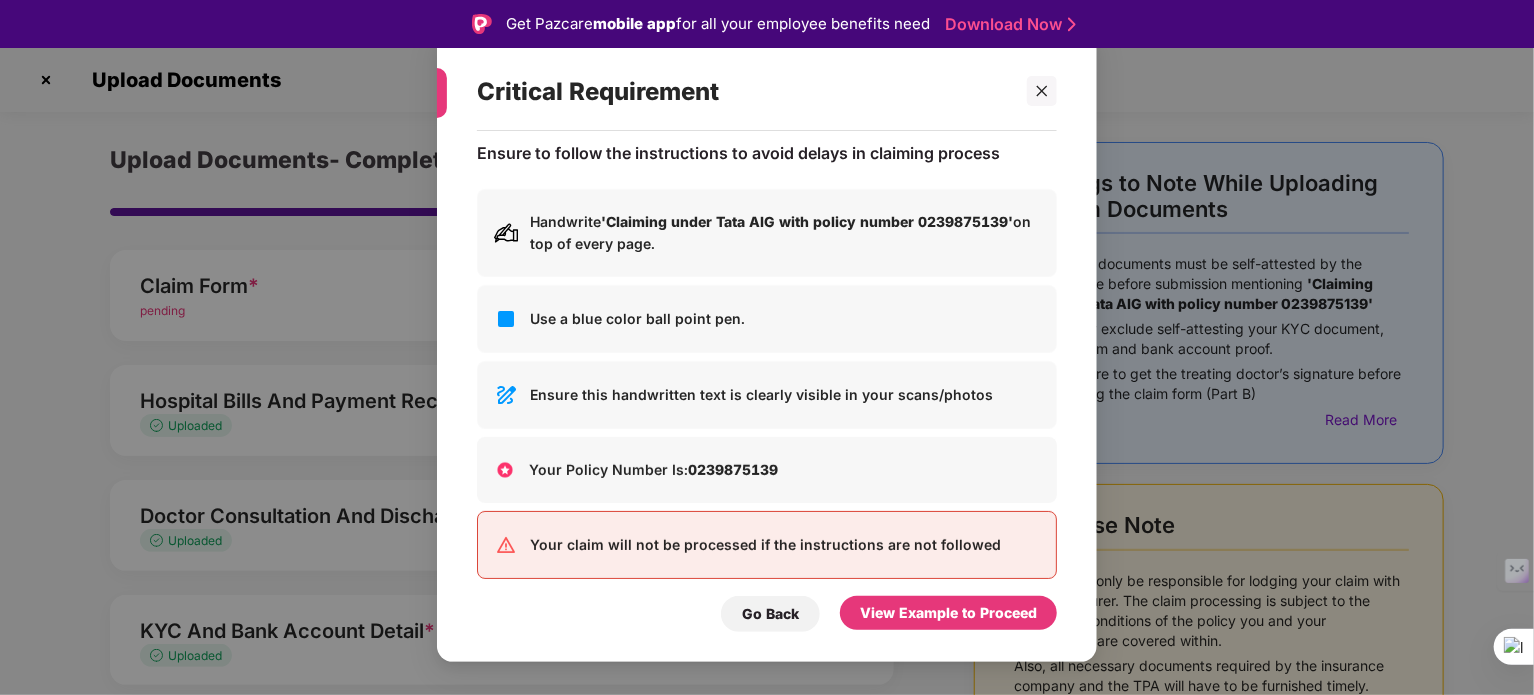 scroll, scrollTop: 36, scrollLeft: 0, axis: vertical 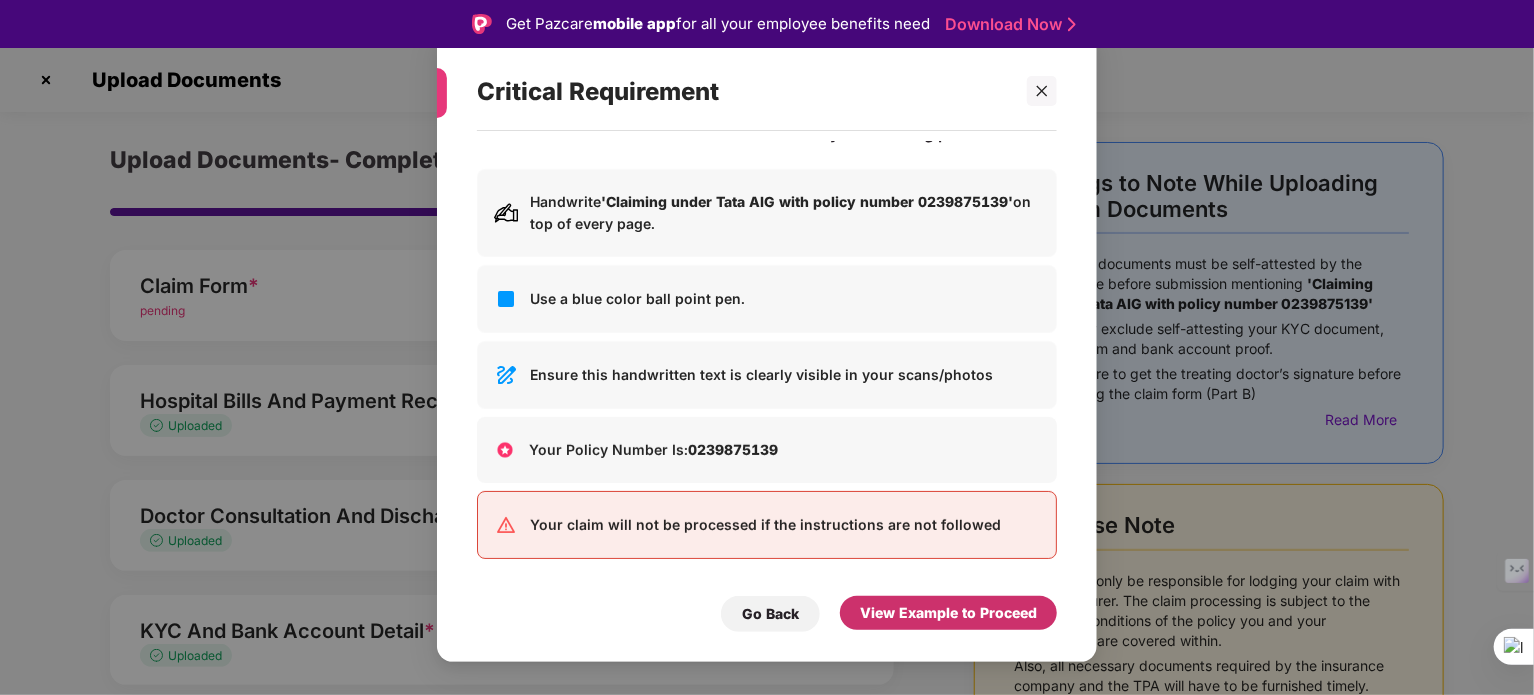 click on "View Example to Proceed" at bounding box center (948, 613) 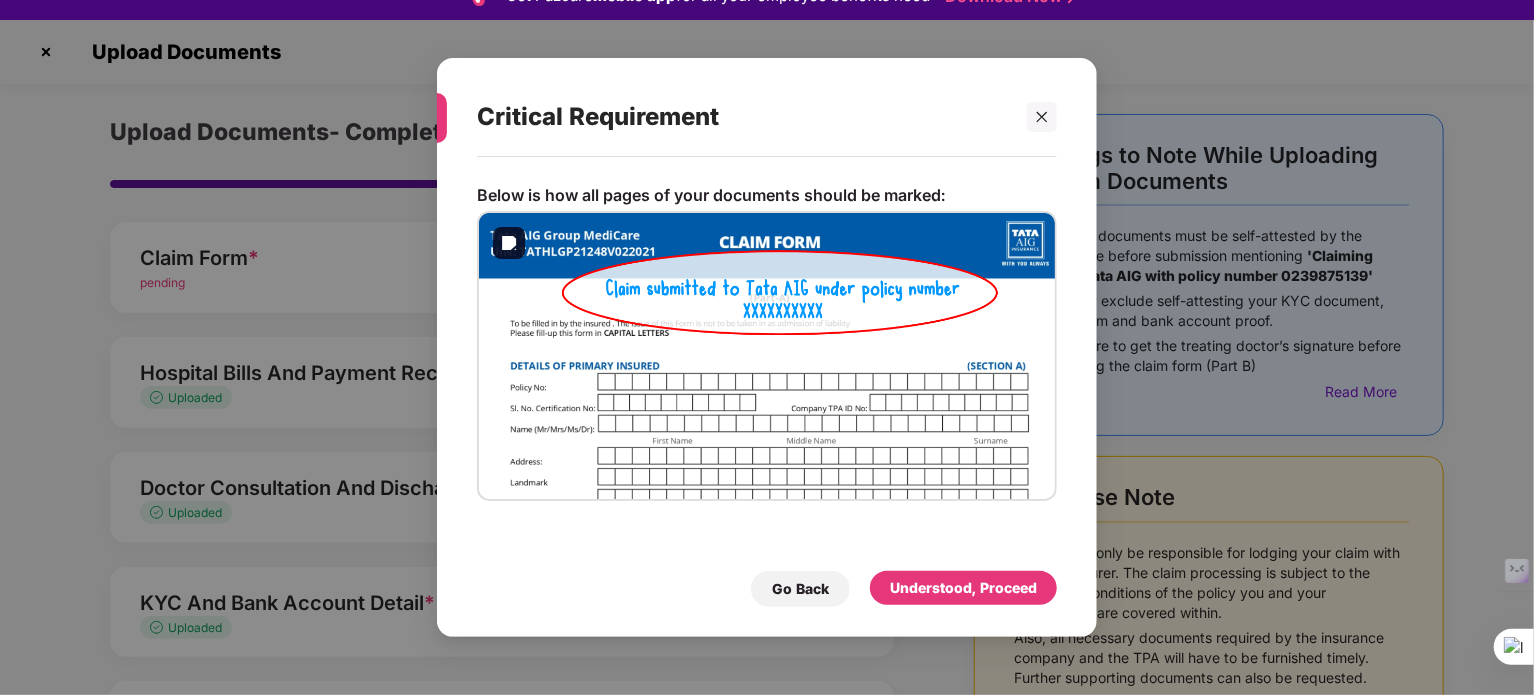 scroll, scrollTop: 48, scrollLeft: 0, axis: vertical 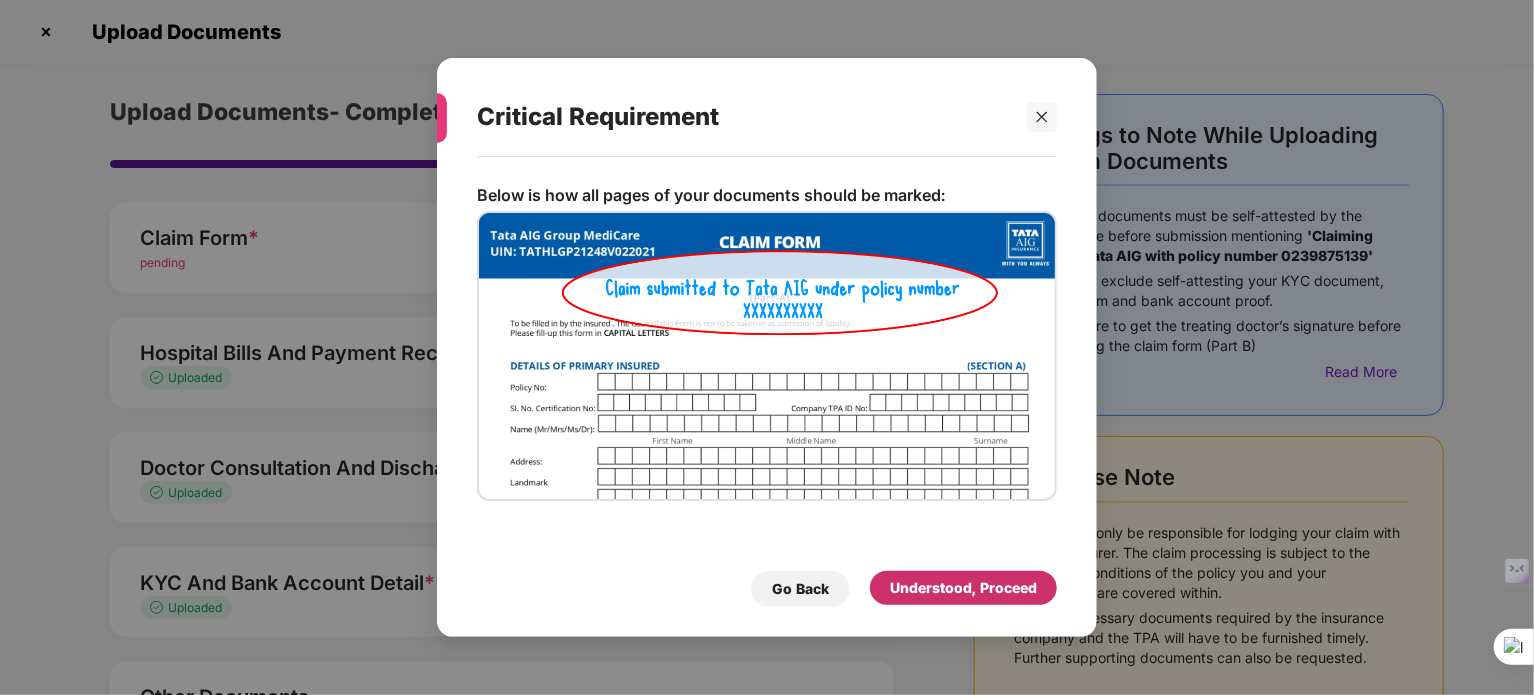 click on "Understood, Proceed" at bounding box center (963, 588) 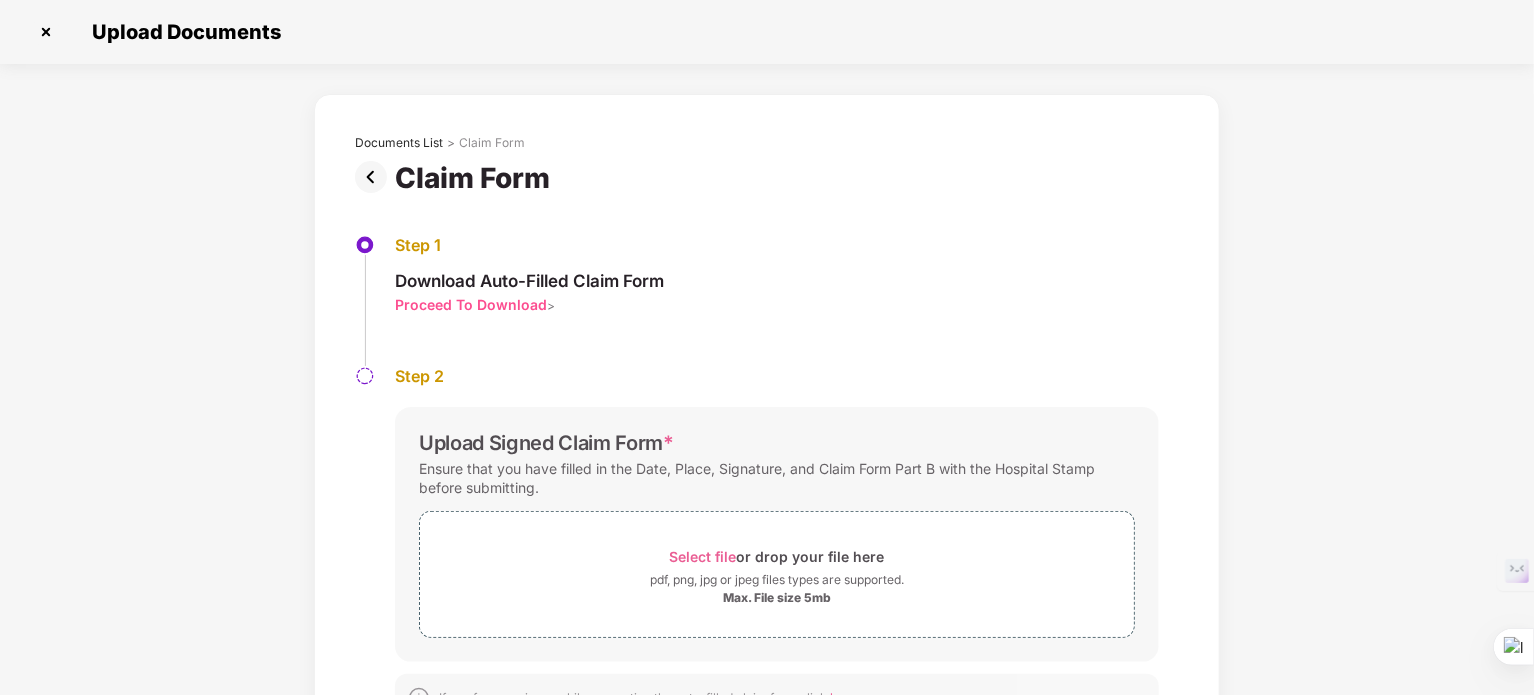 click on "Proceed To Download" at bounding box center [471, 304] 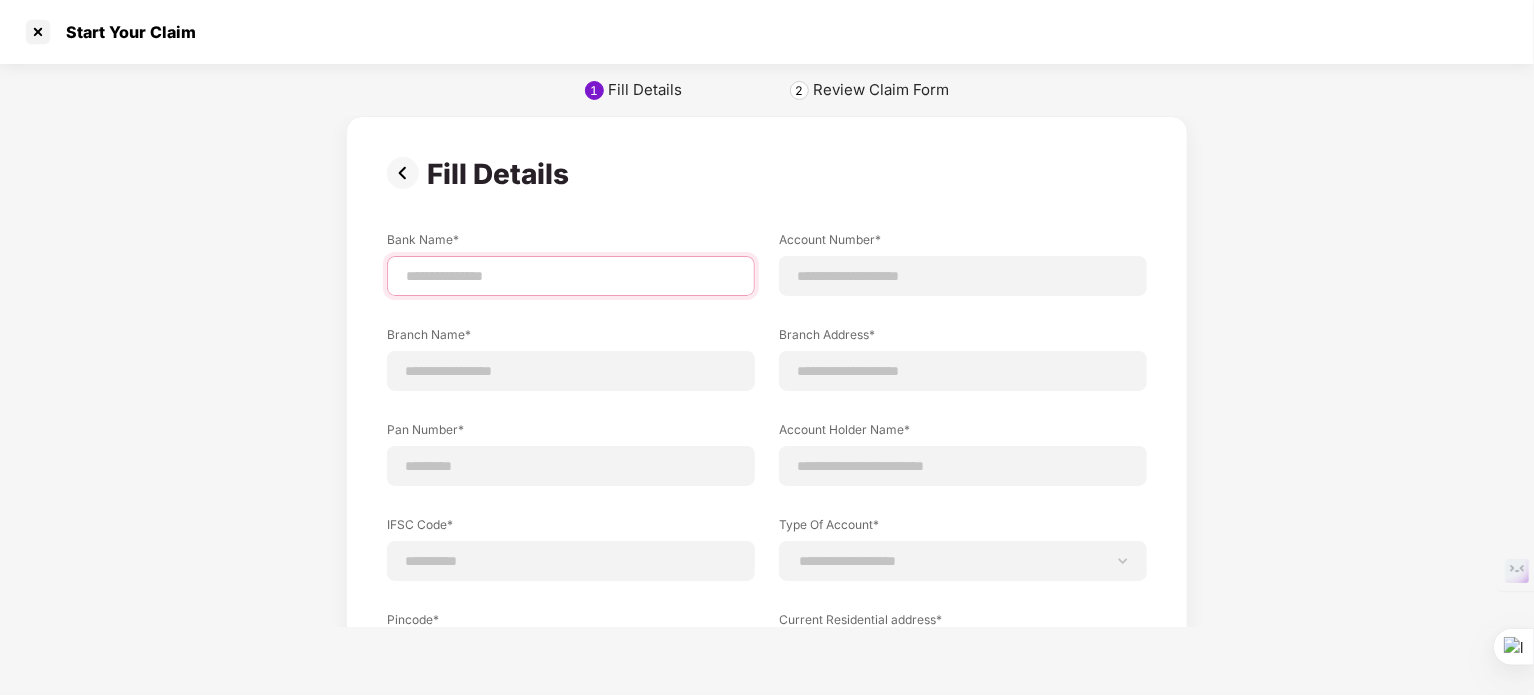 click at bounding box center [571, 276] 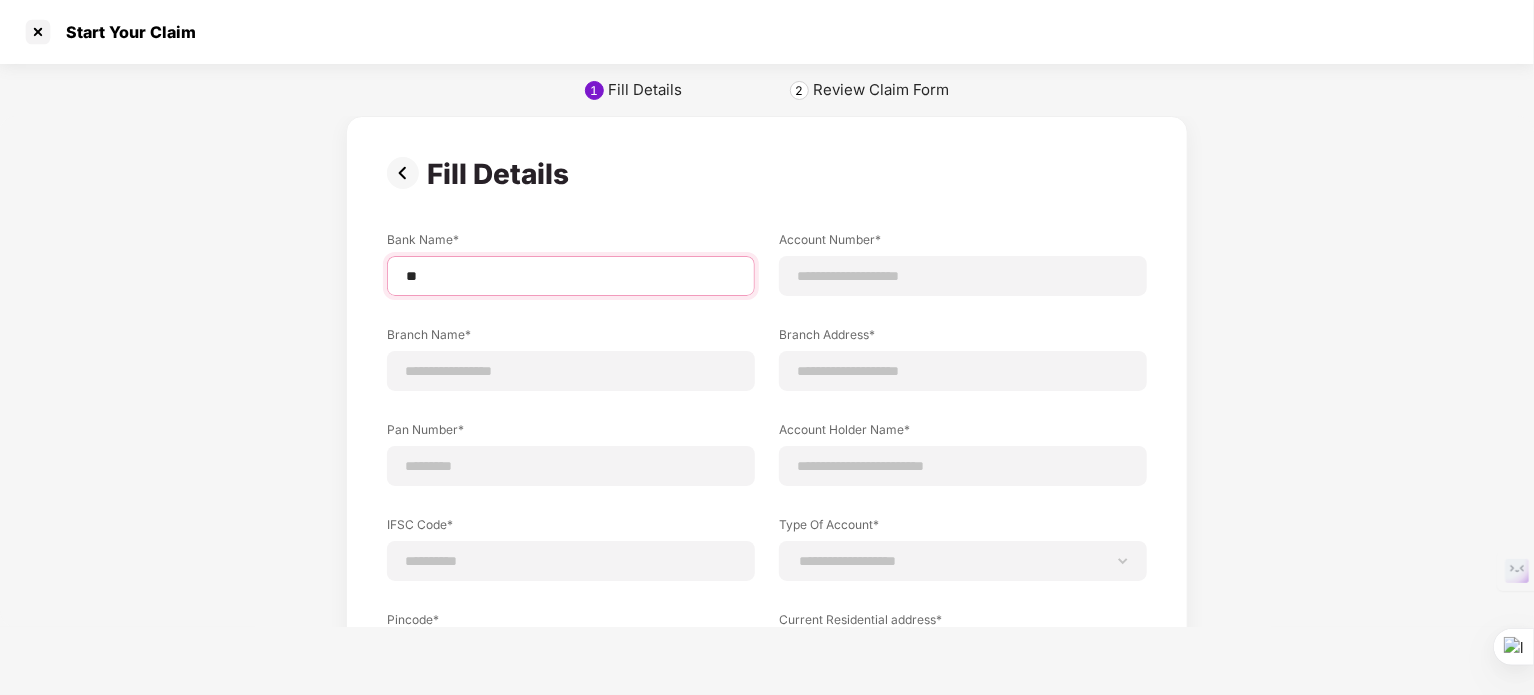 type on "*" 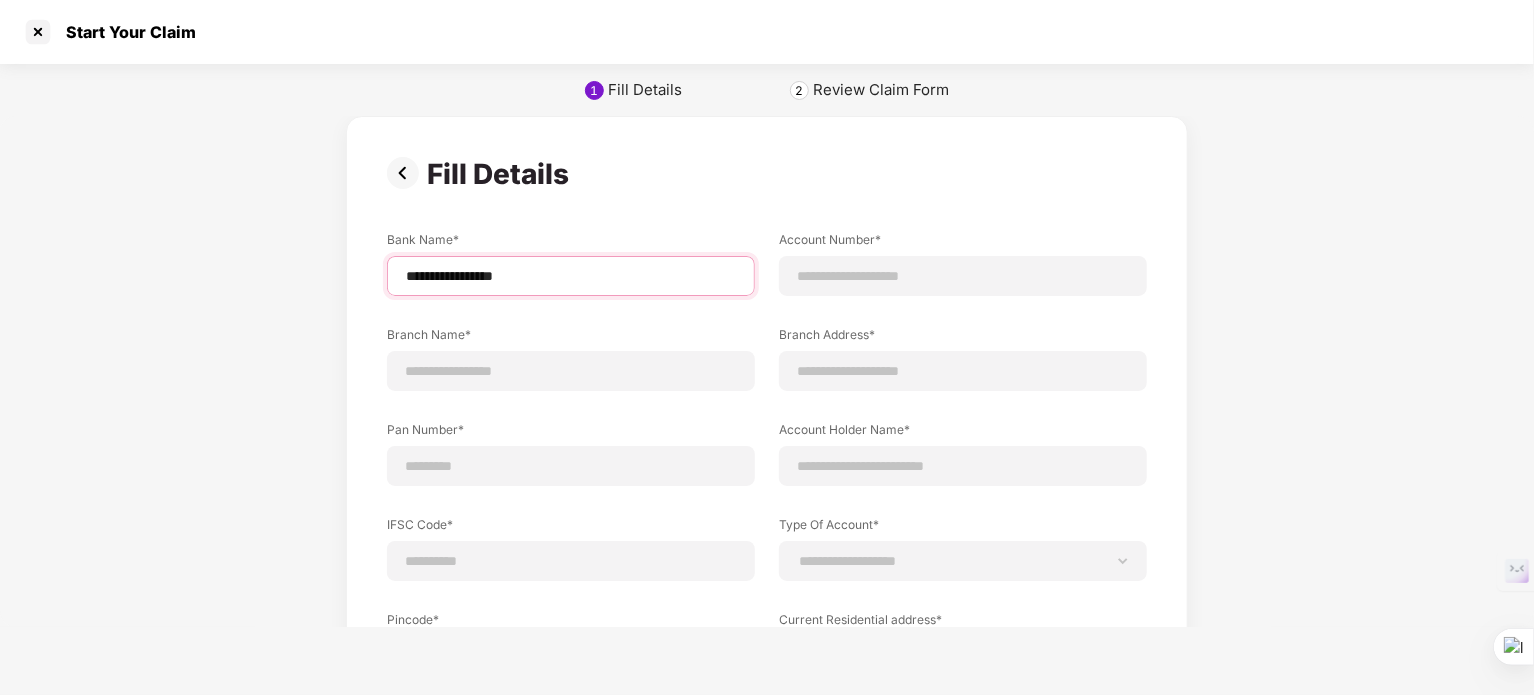 type on "**********" 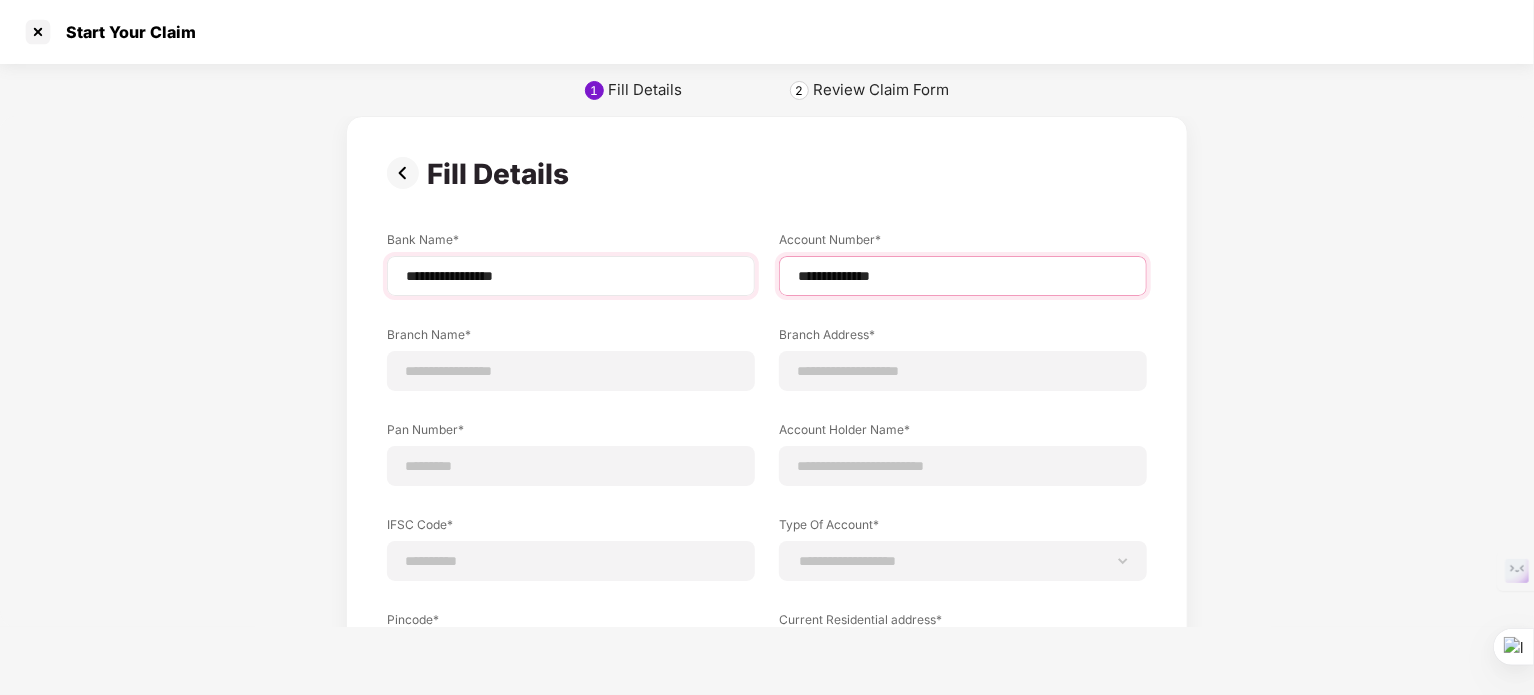 type on "**********" 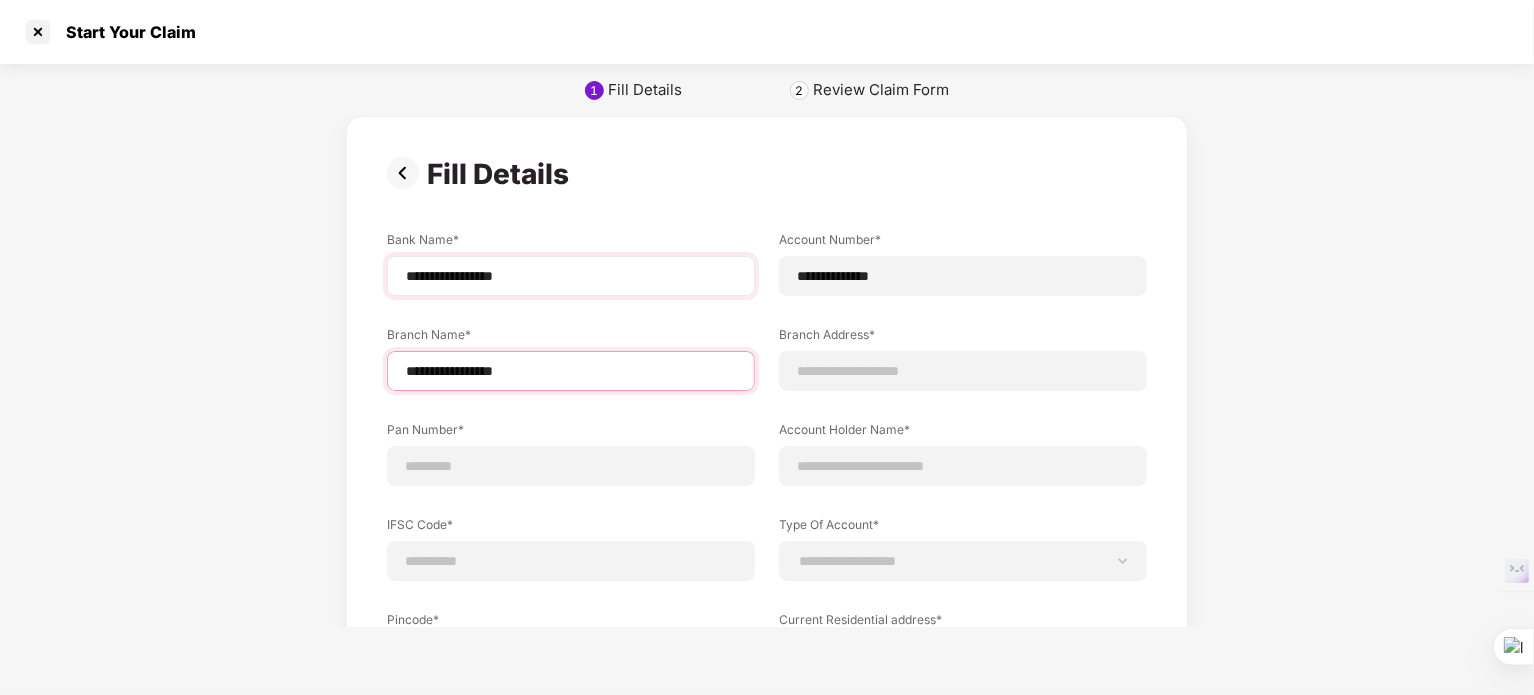 type on "**********" 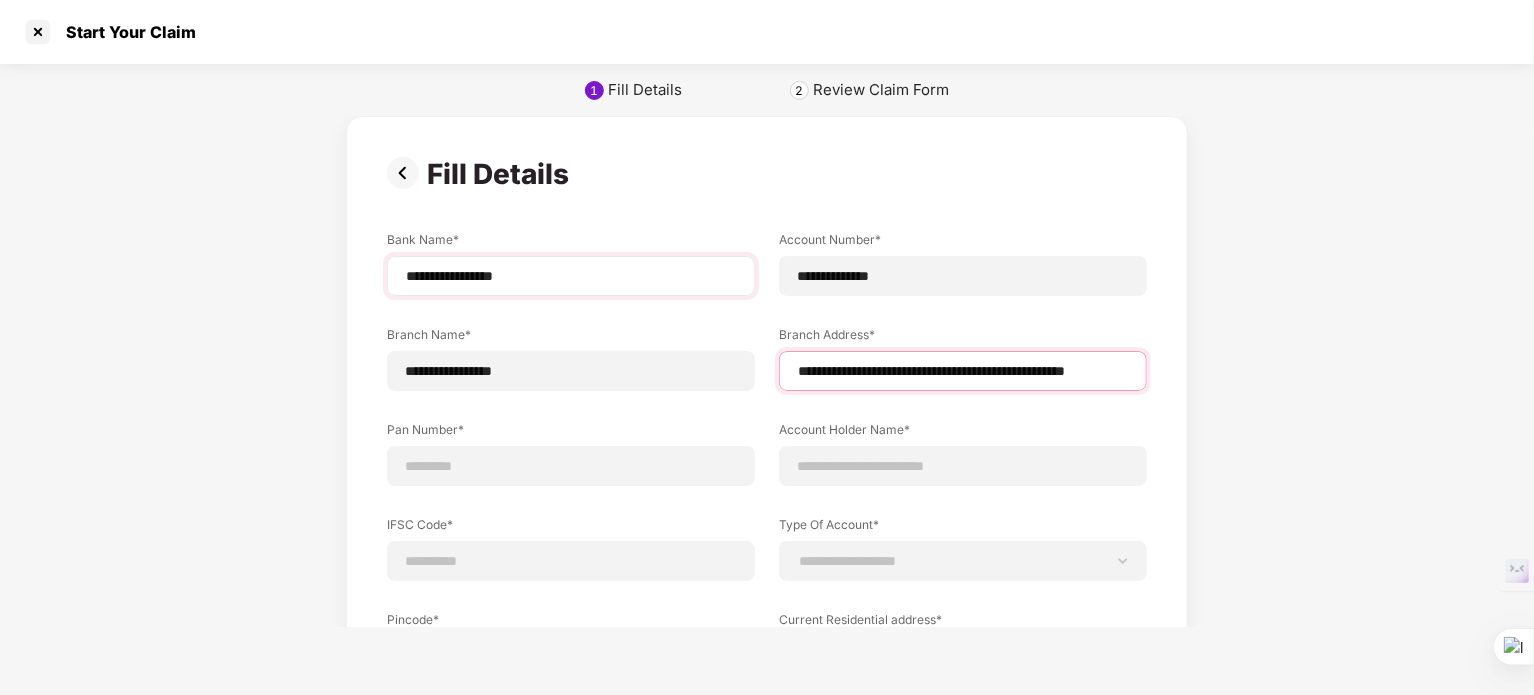 scroll, scrollTop: 0, scrollLeft: 45, axis: horizontal 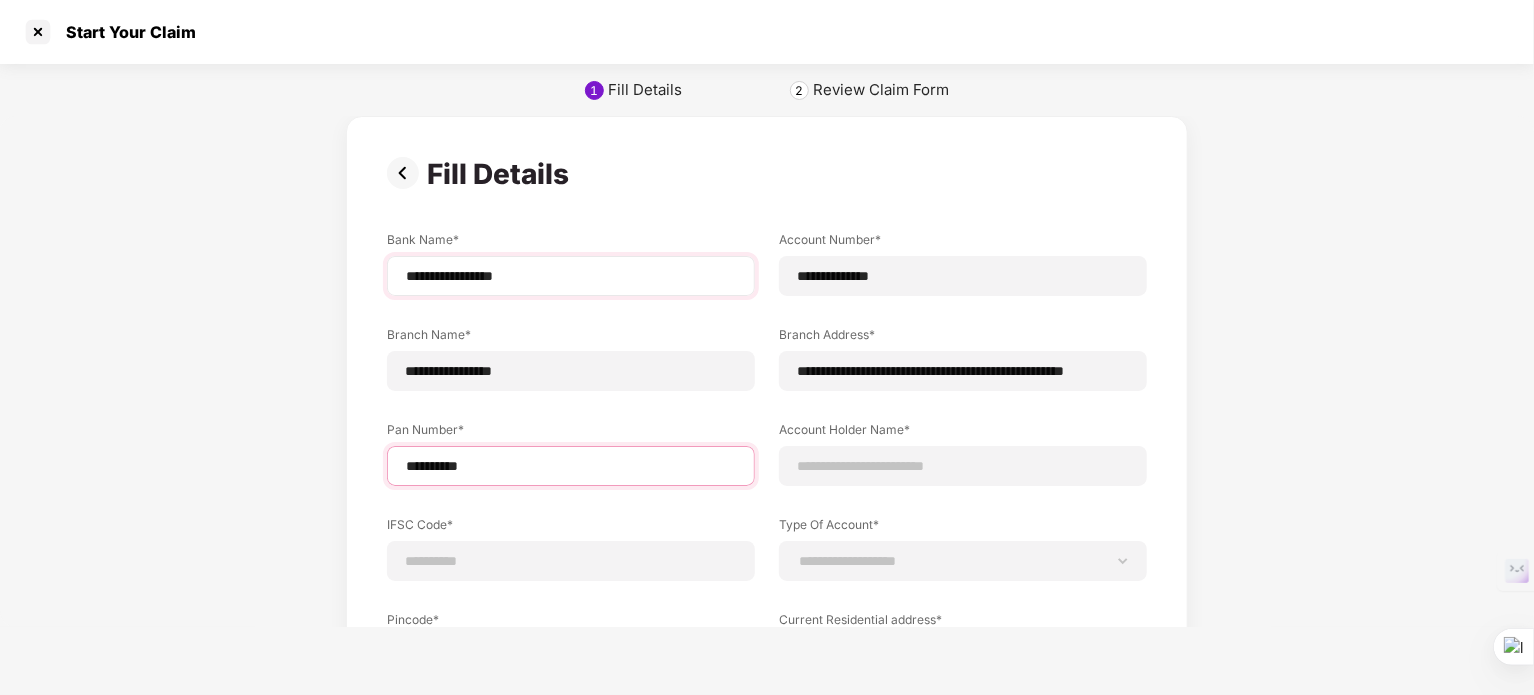 type on "**********" 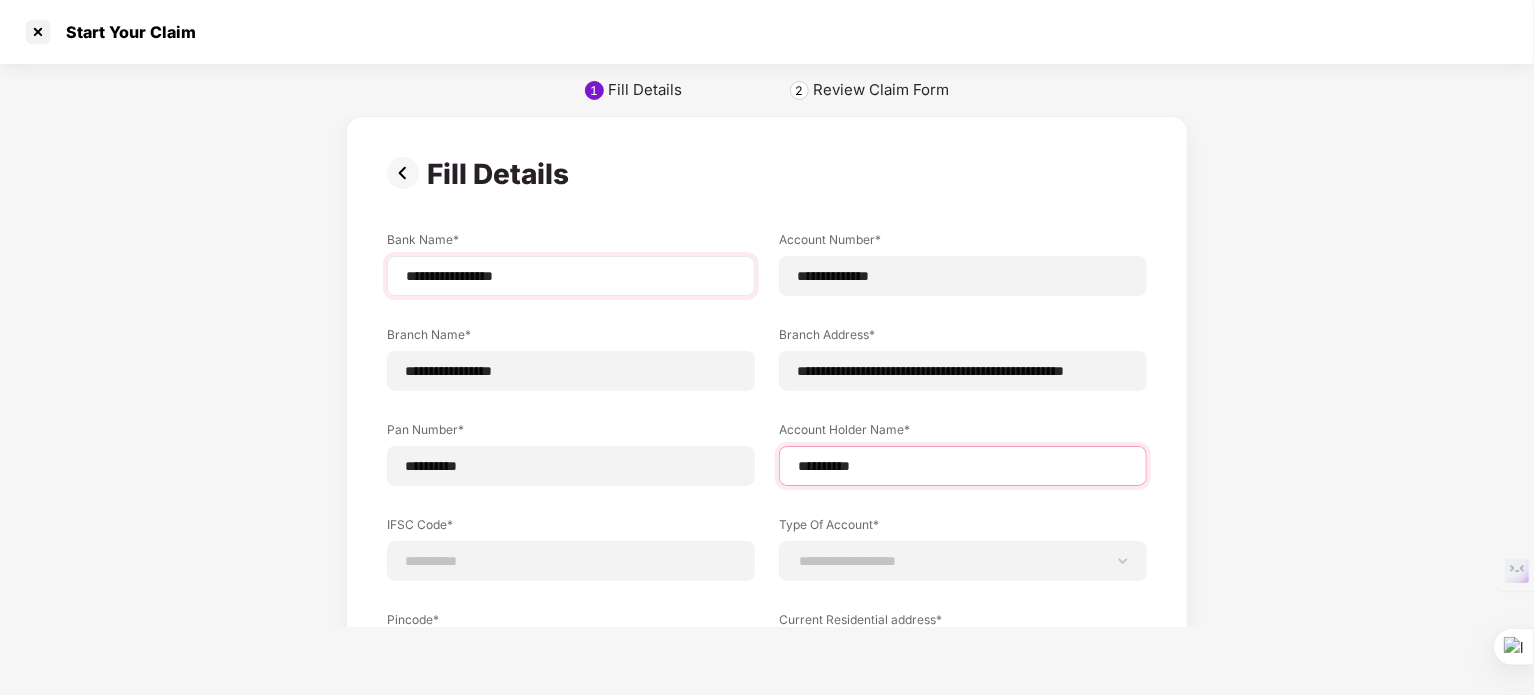type on "**********" 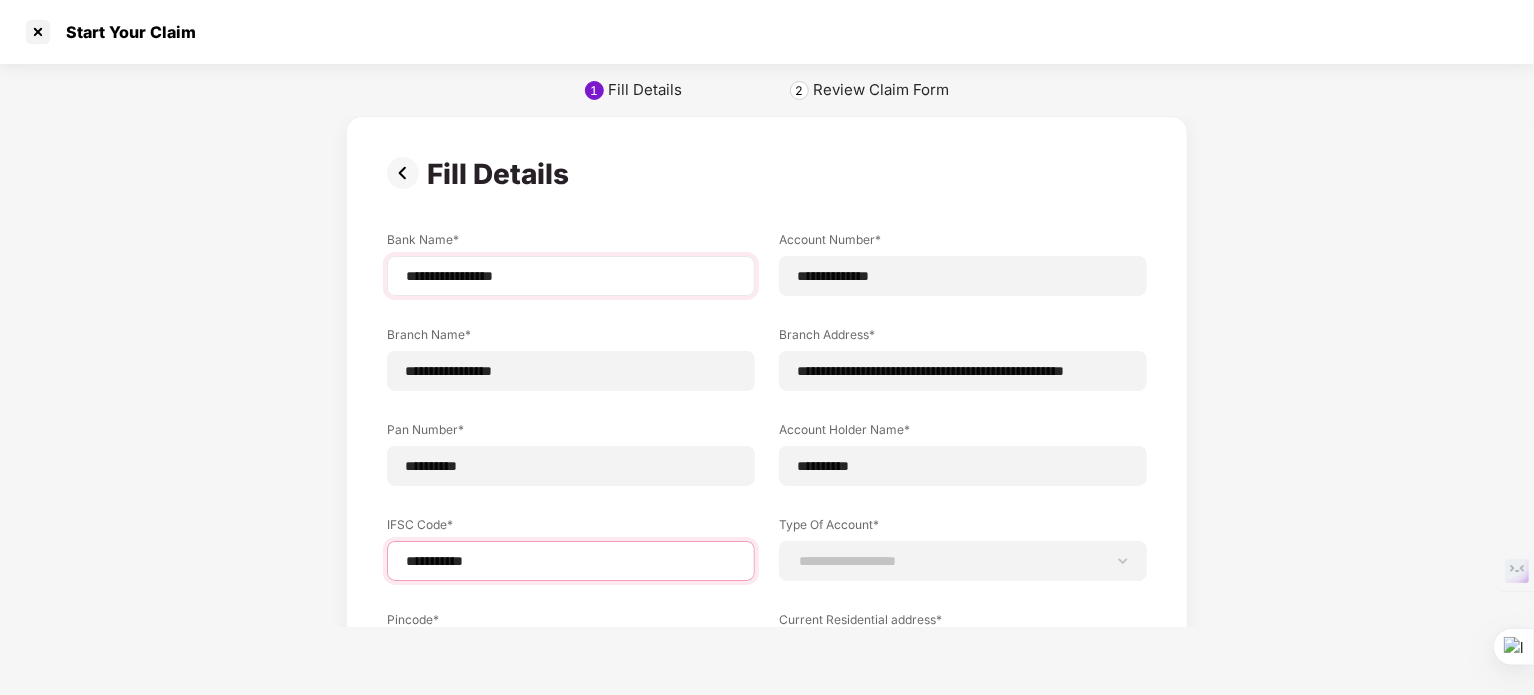 type on "**********" 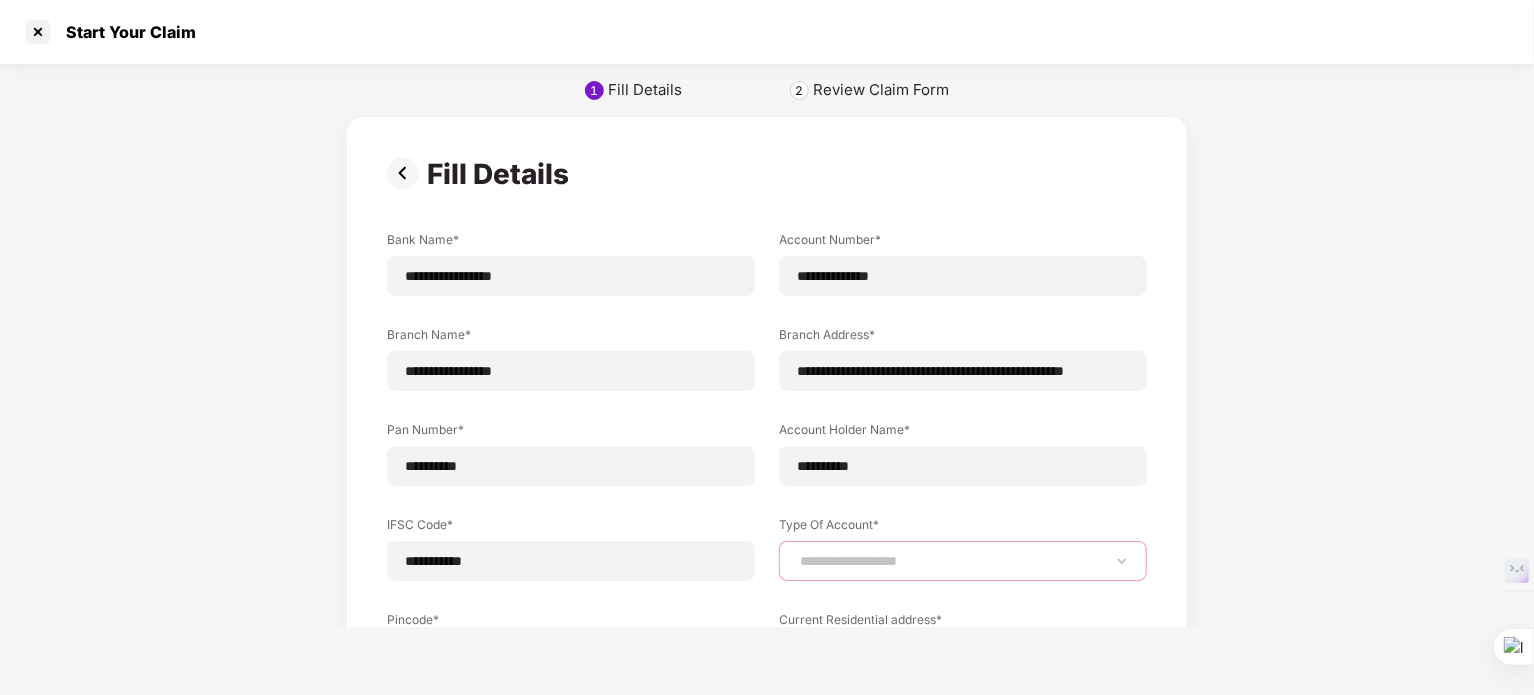 click on "**********" at bounding box center (963, 561) 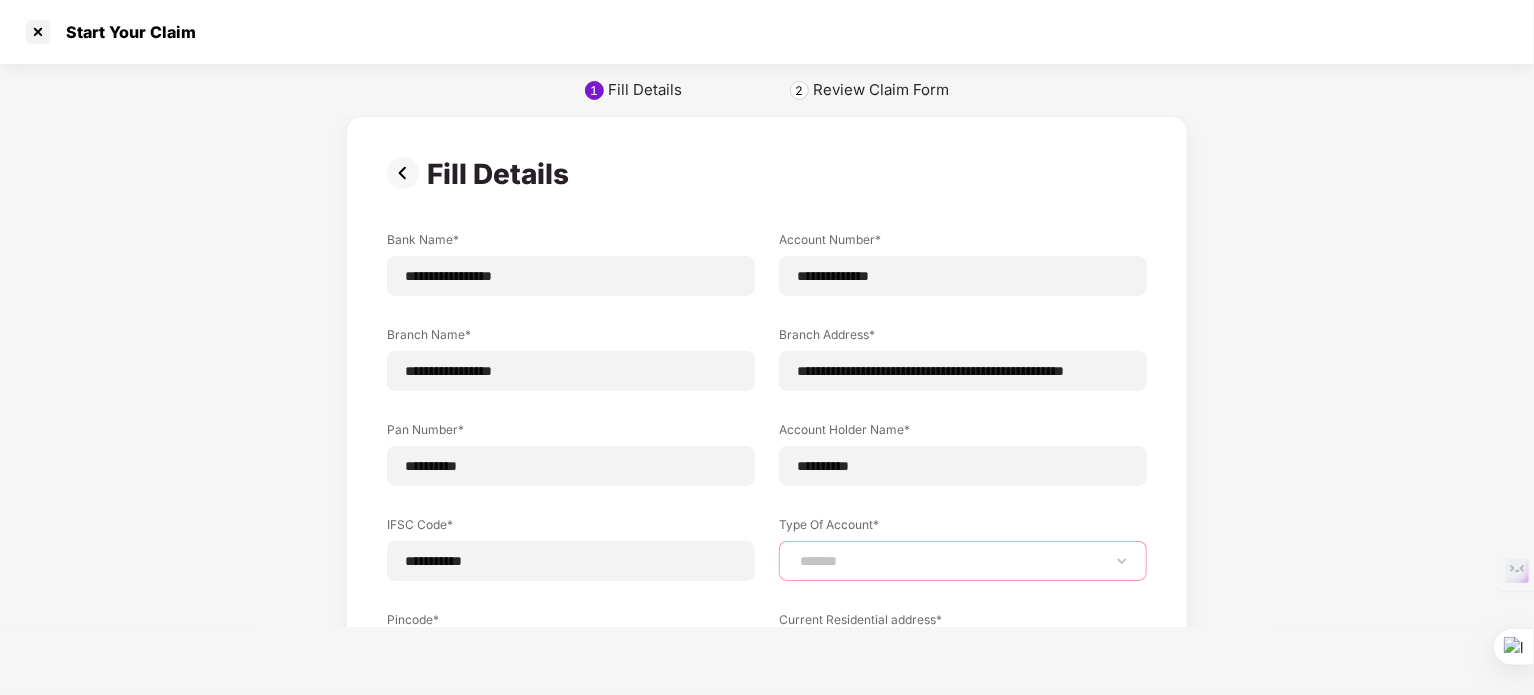 click on "**********" at bounding box center (963, 561) 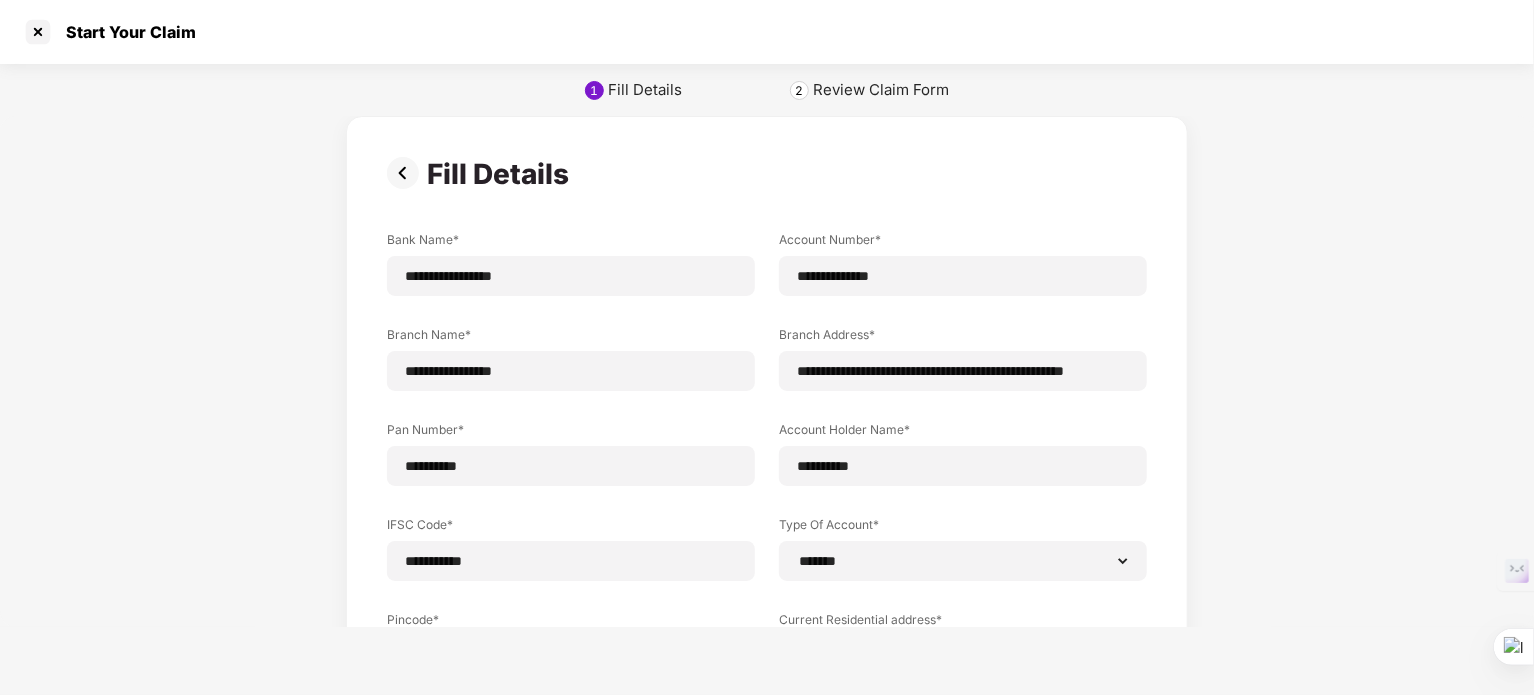 click on "**********" at bounding box center [767, 457] 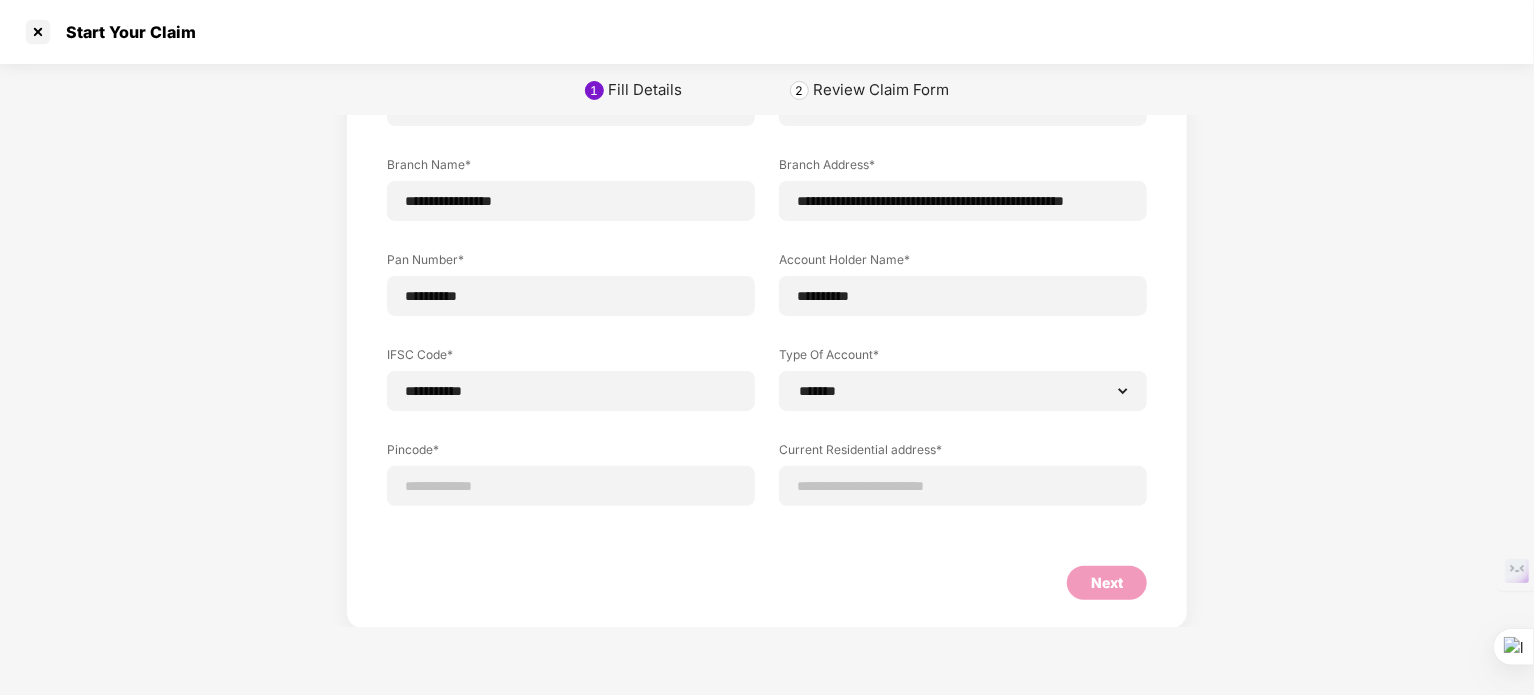 scroll, scrollTop: 171, scrollLeft: 0, axis: vertical 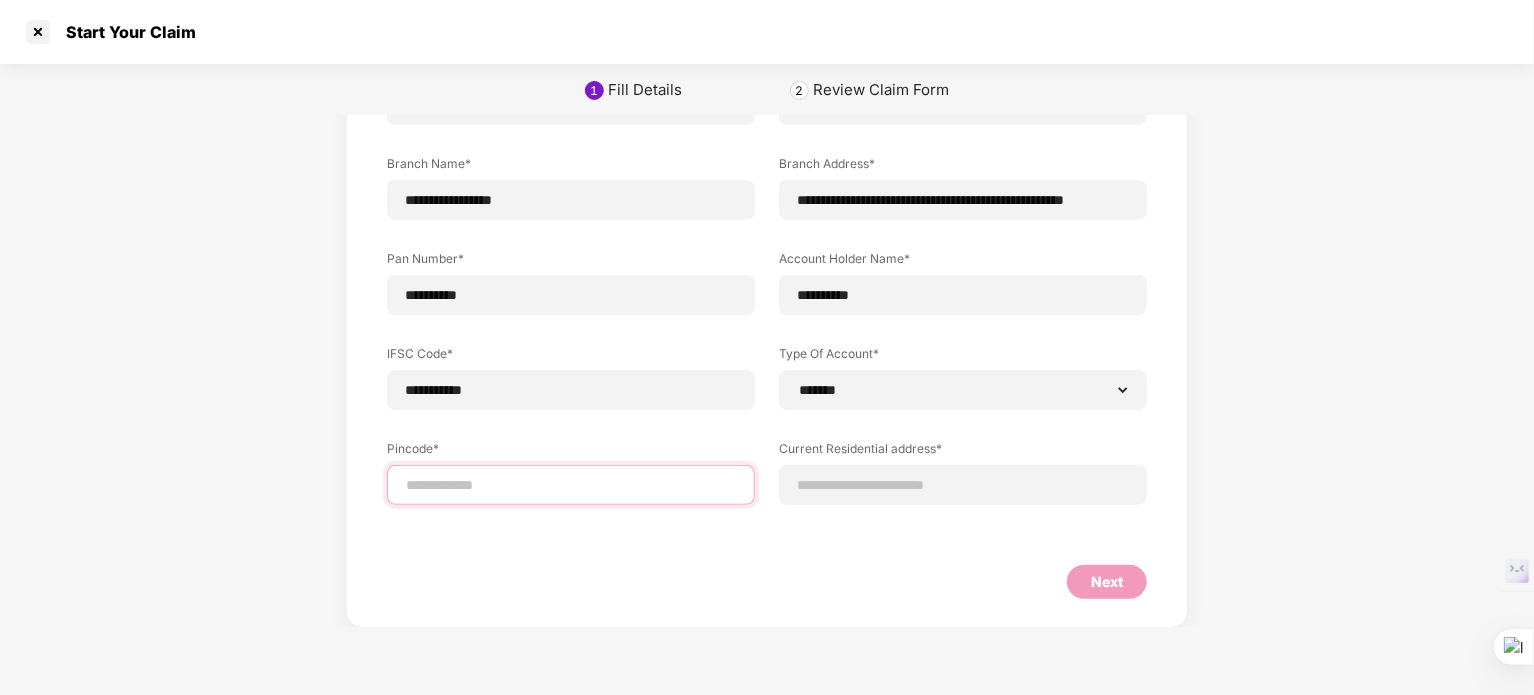 click at bounding box center [571, 485] 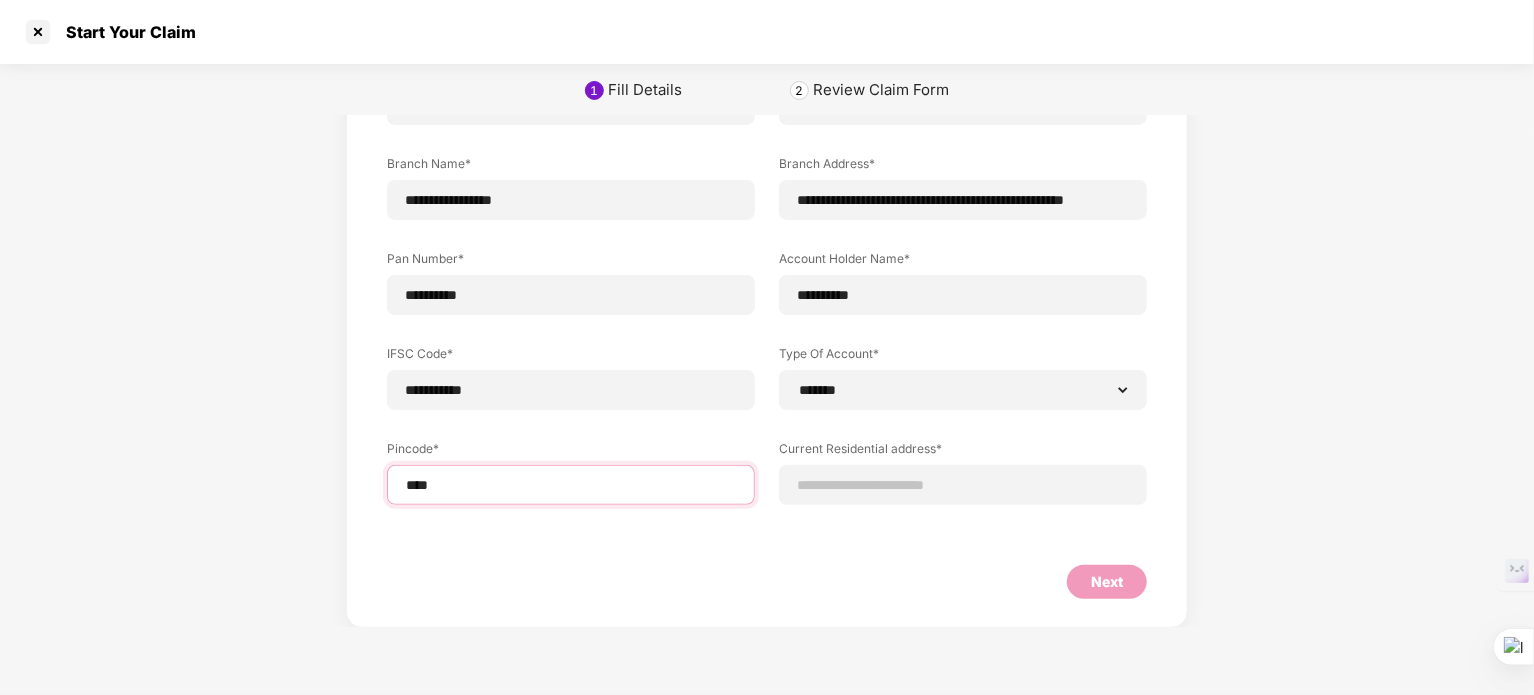 type on "*****" 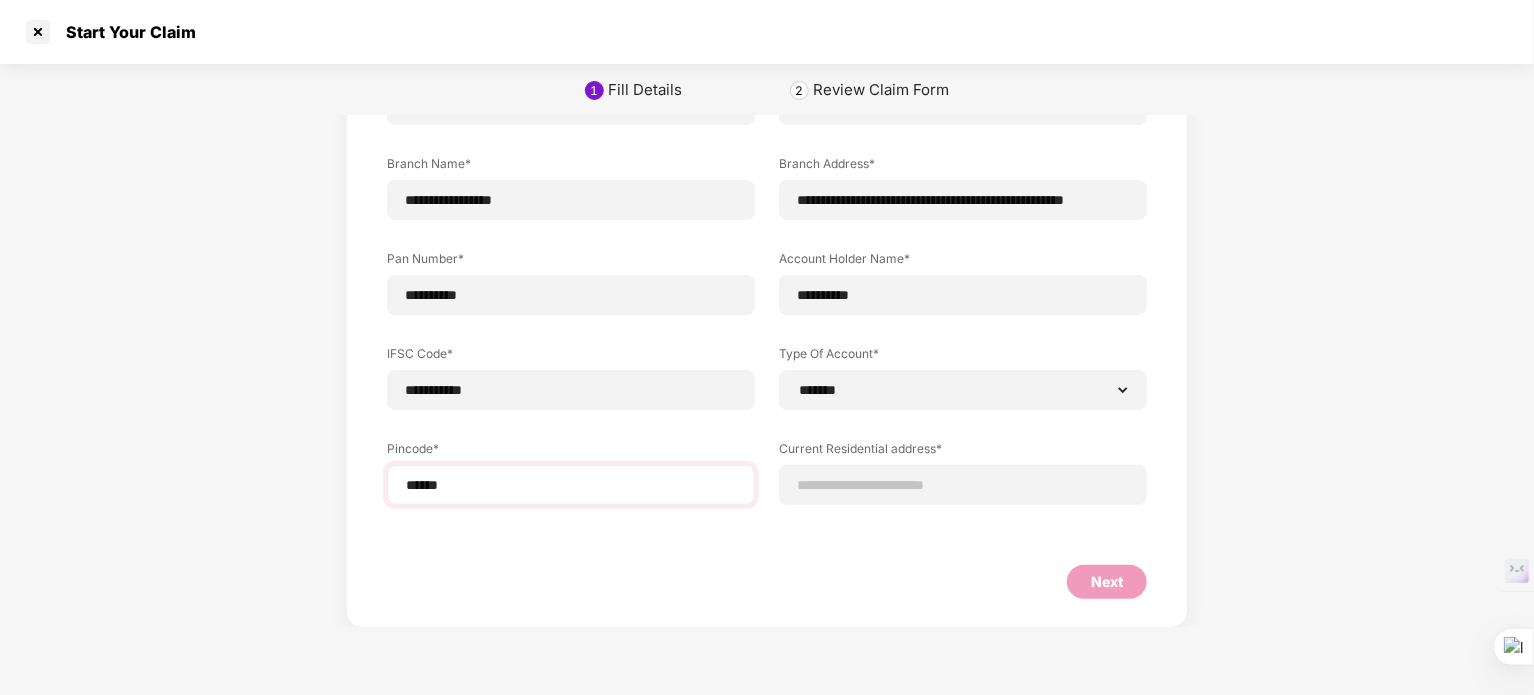 select on "*******" 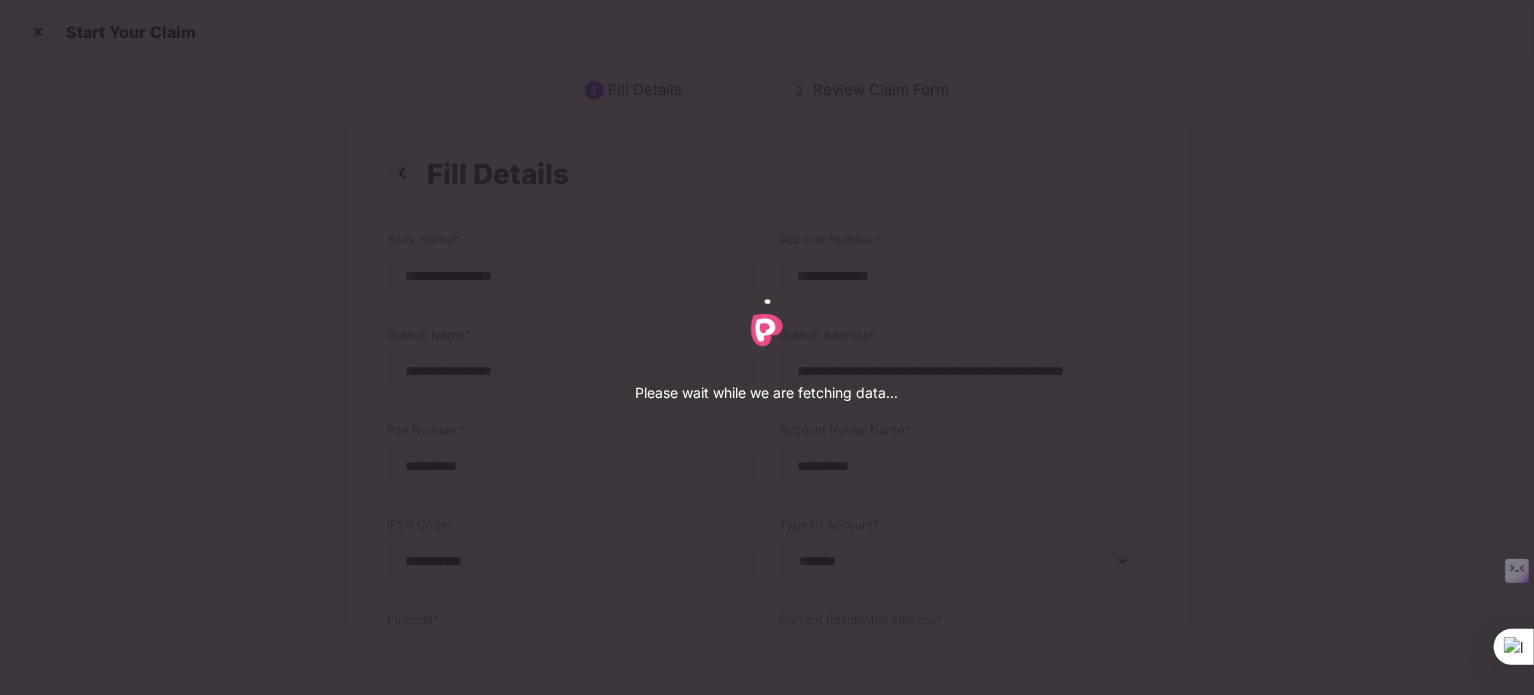 select on "*******" 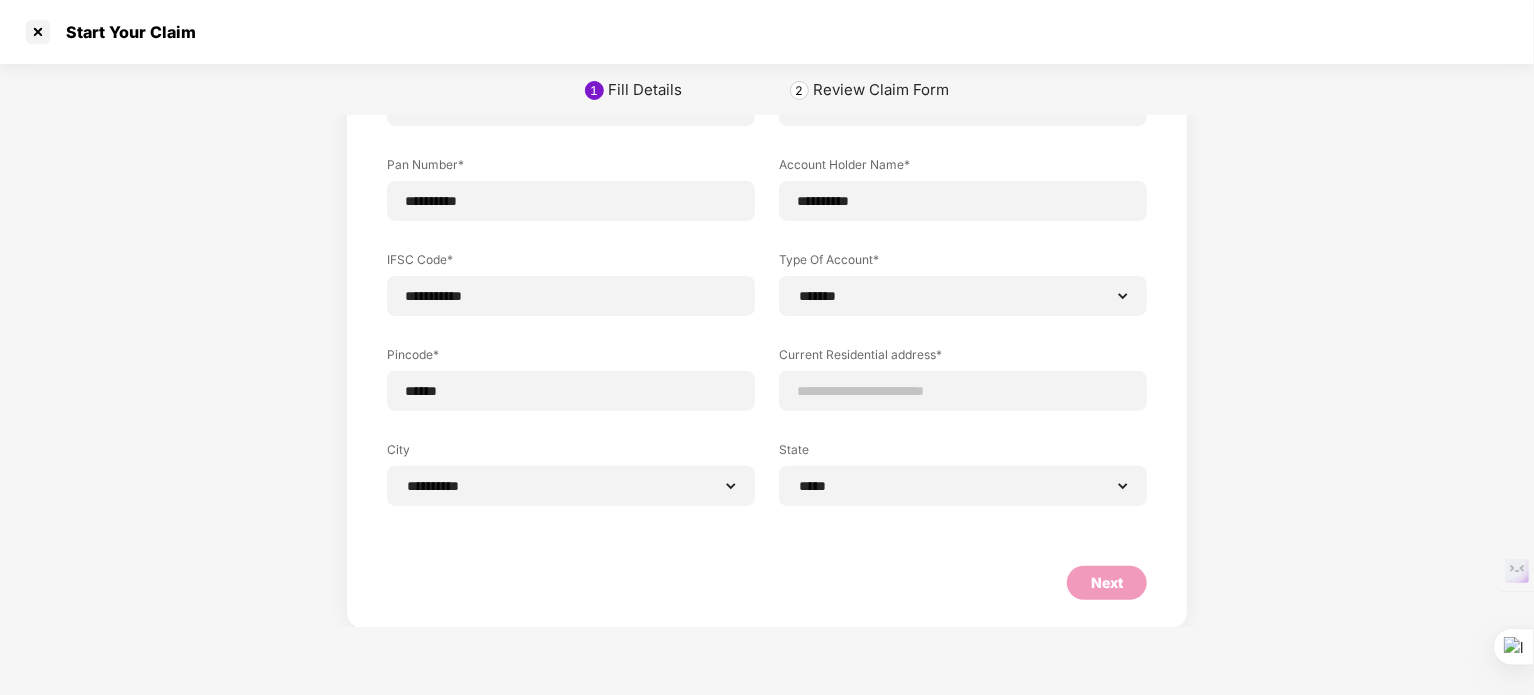 scroll, scrollTop: 266, scrollLeft: 0, axis: vertical 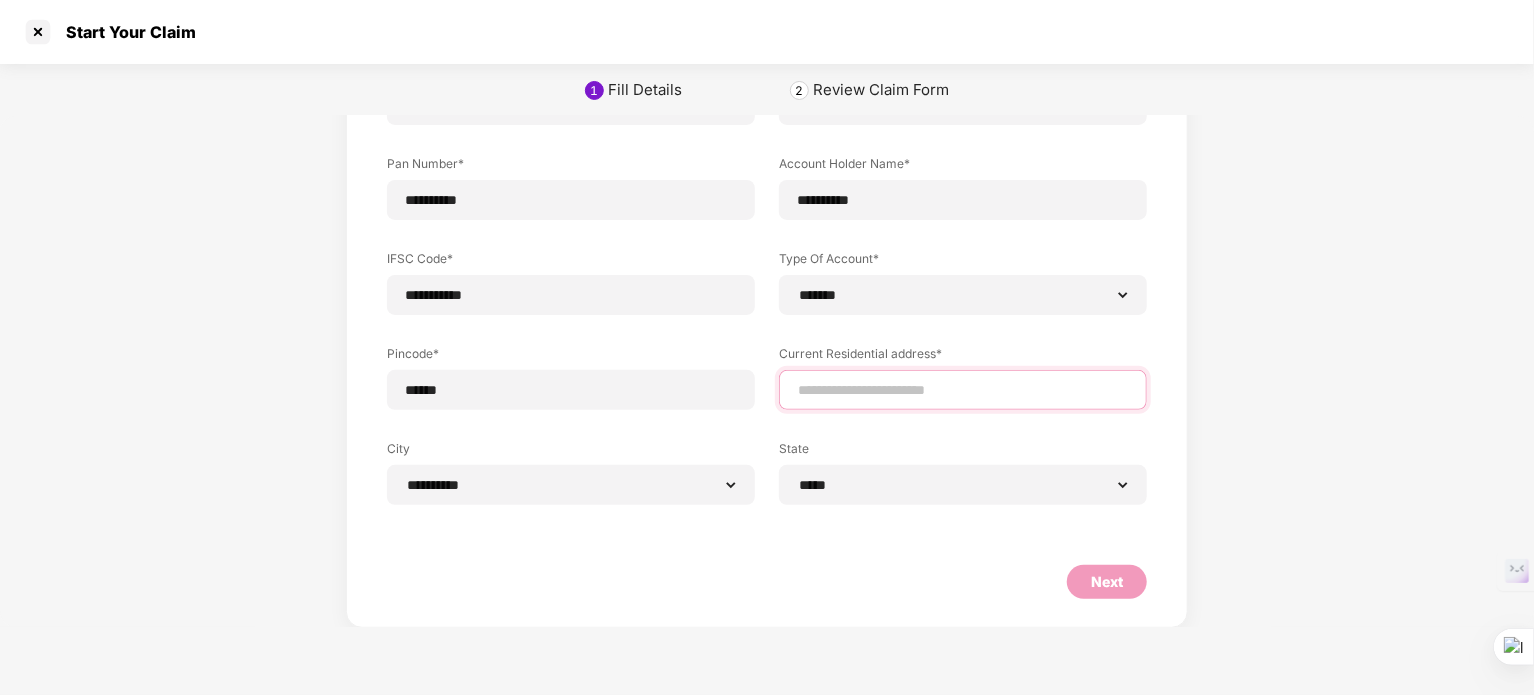 click at bounding box center (963, 390) 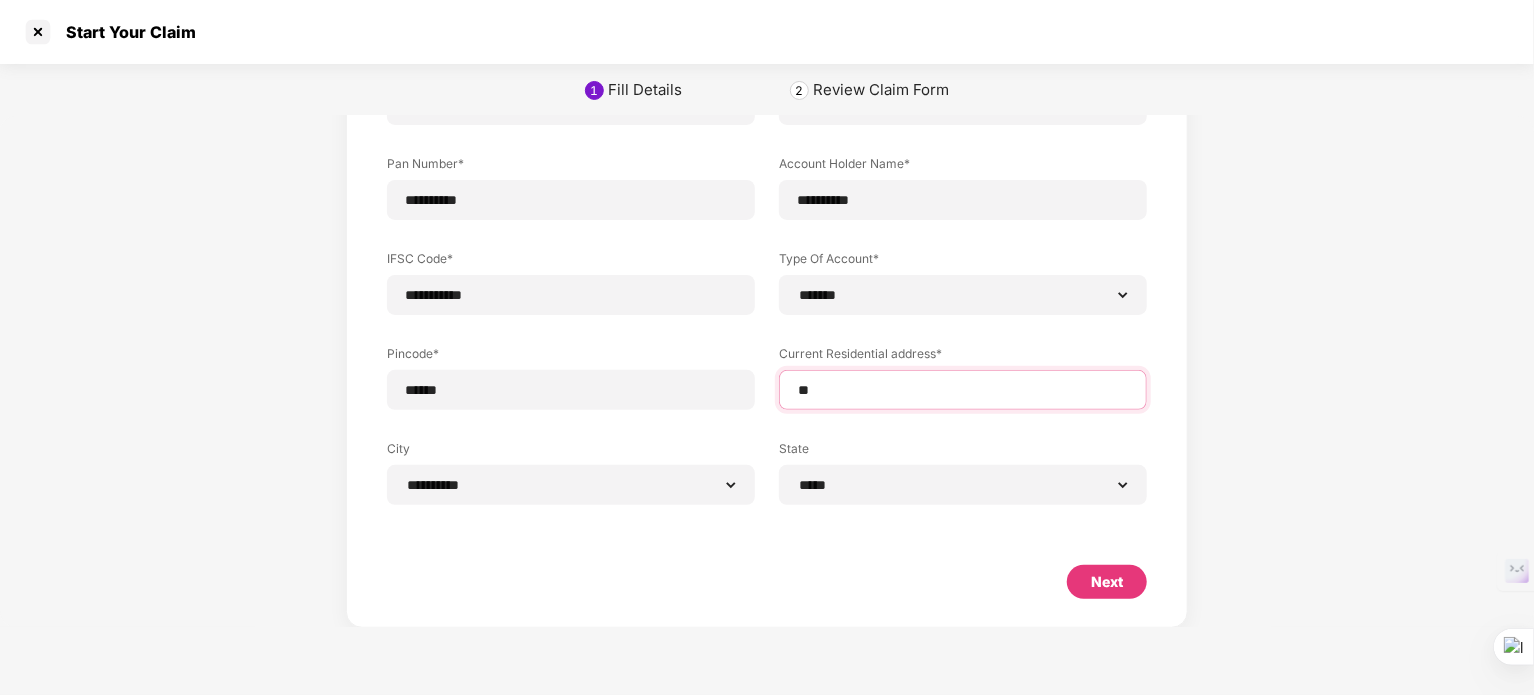 type on "*" 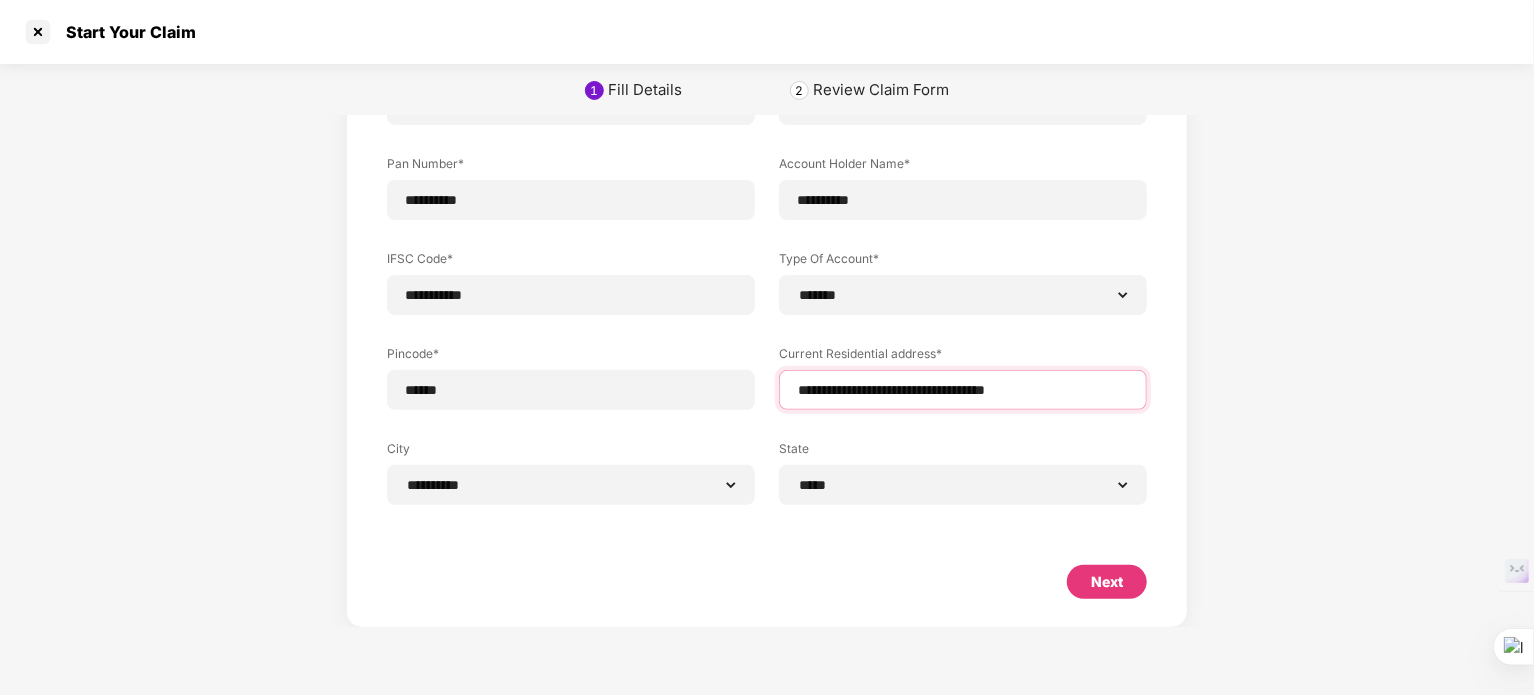 type on "**********" 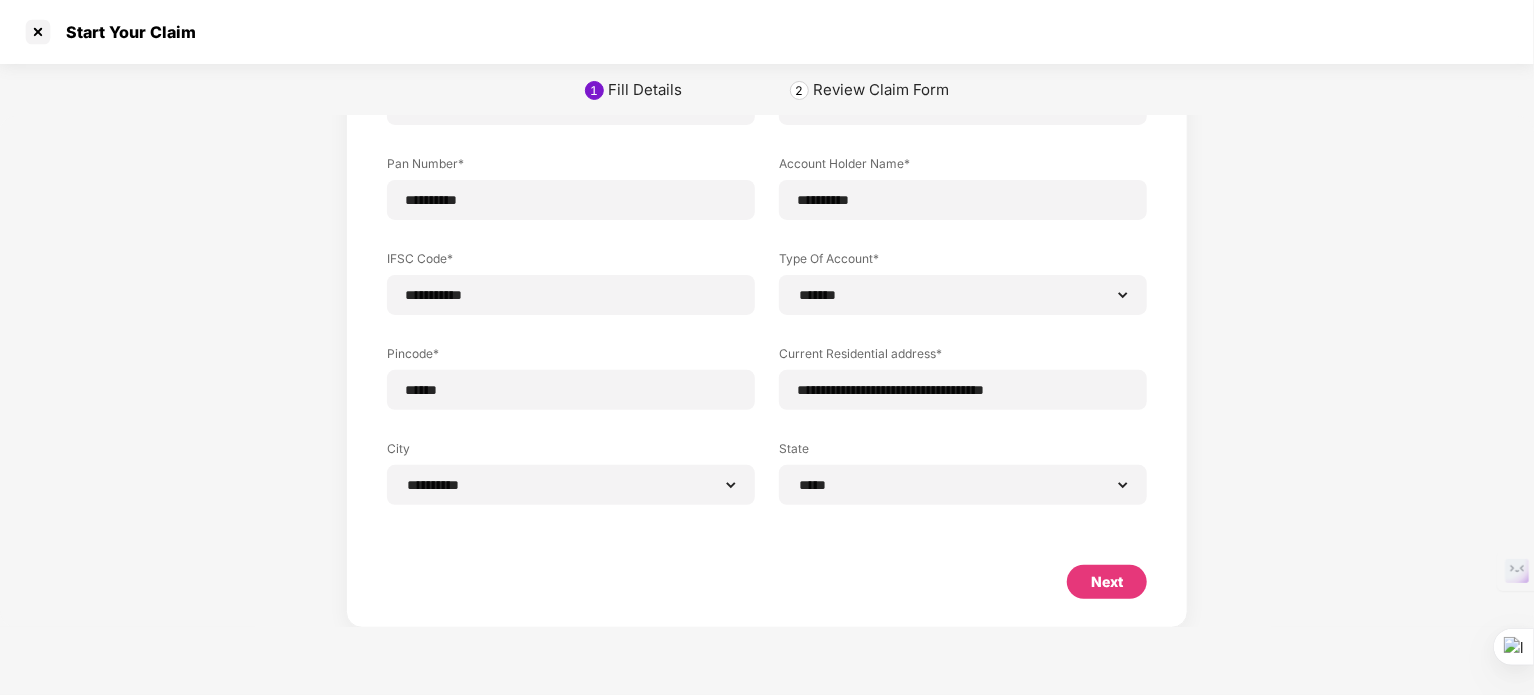 click on "**********" at bounding box center [767, 239] 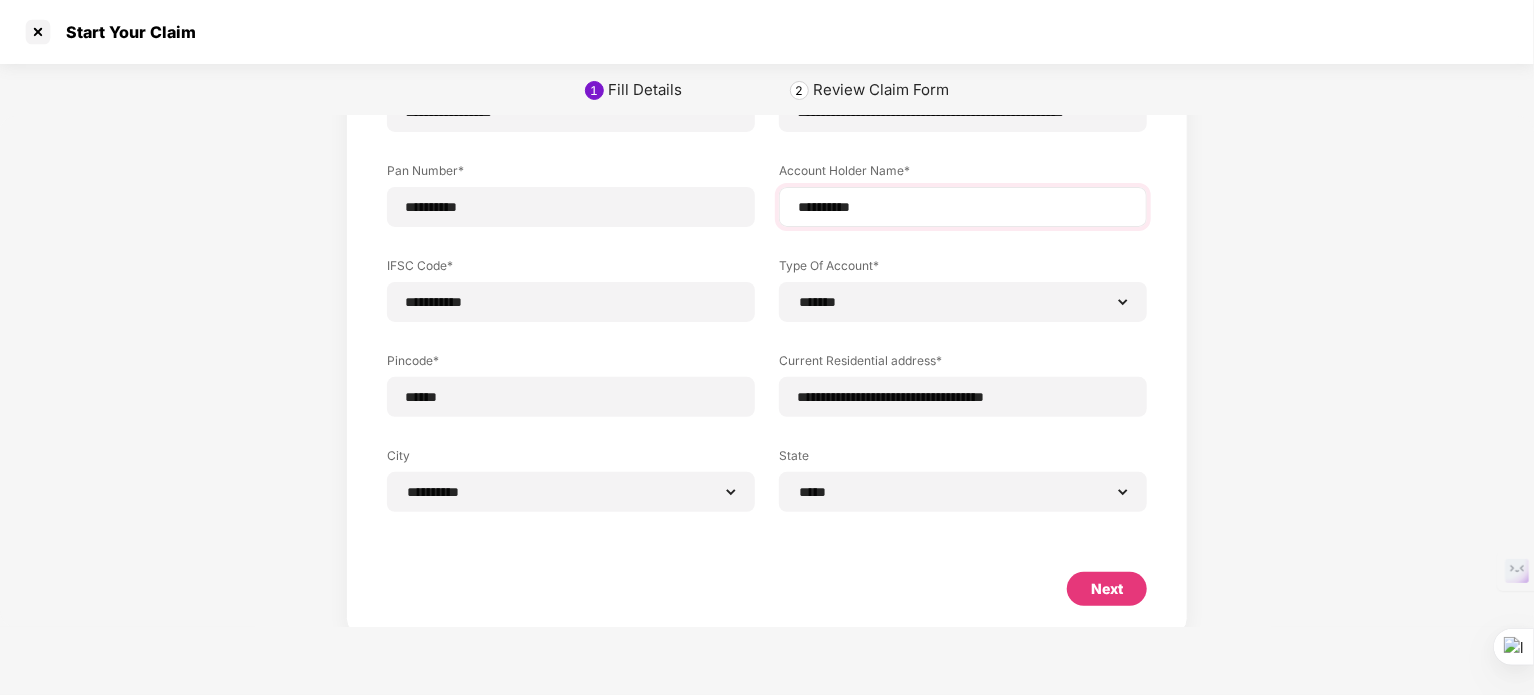 scroll, scrollTop: 266, scrollLeft: 0, axis: vertical 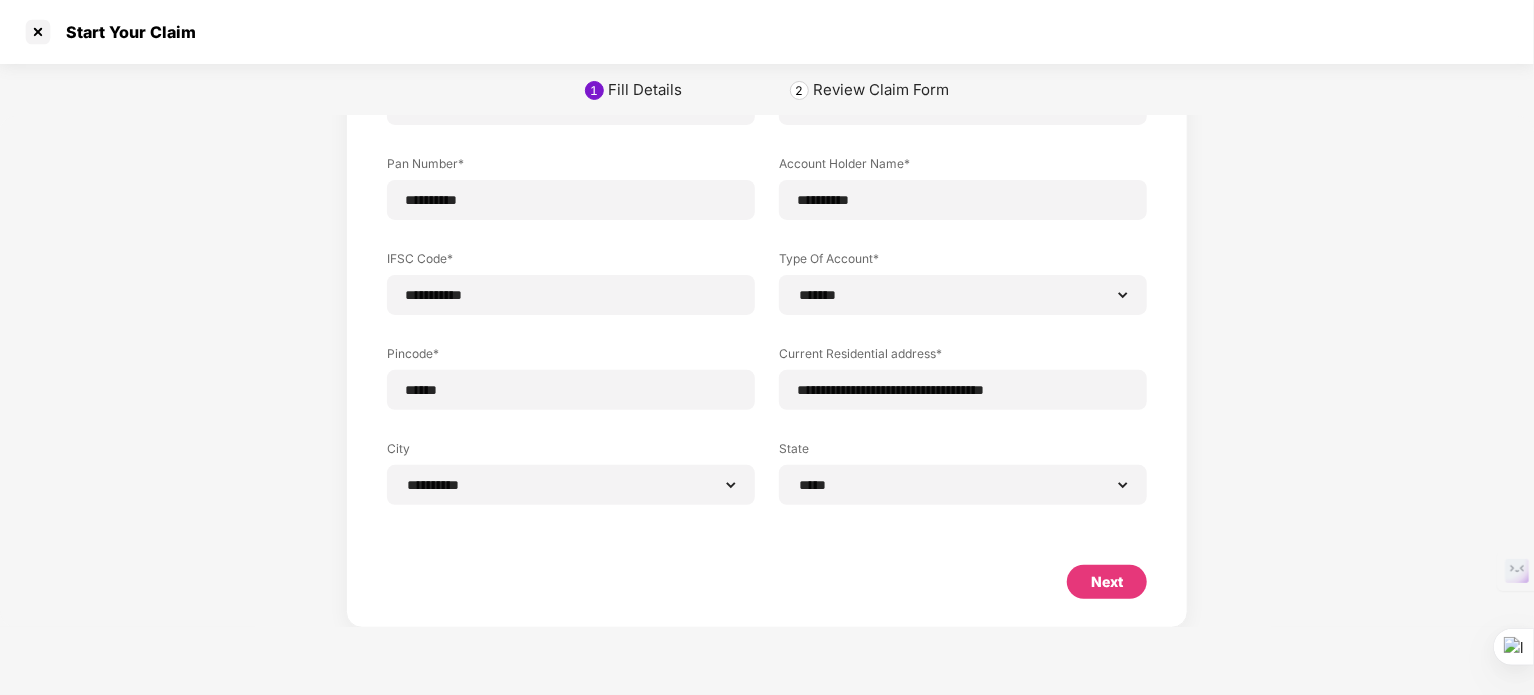click on "Next" at bounding box center (1107, 582) 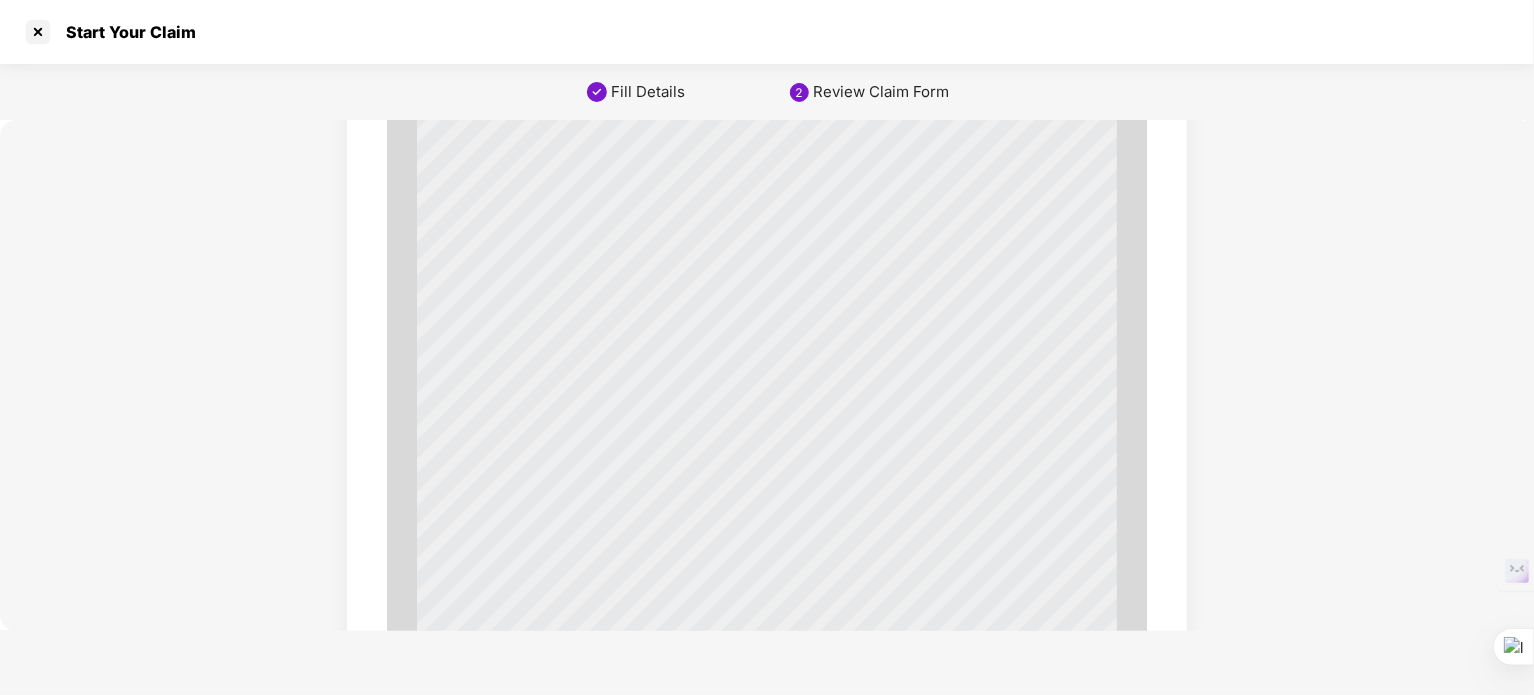 scroll, scrollTop: 0, scrollLeft: 0, axis: both 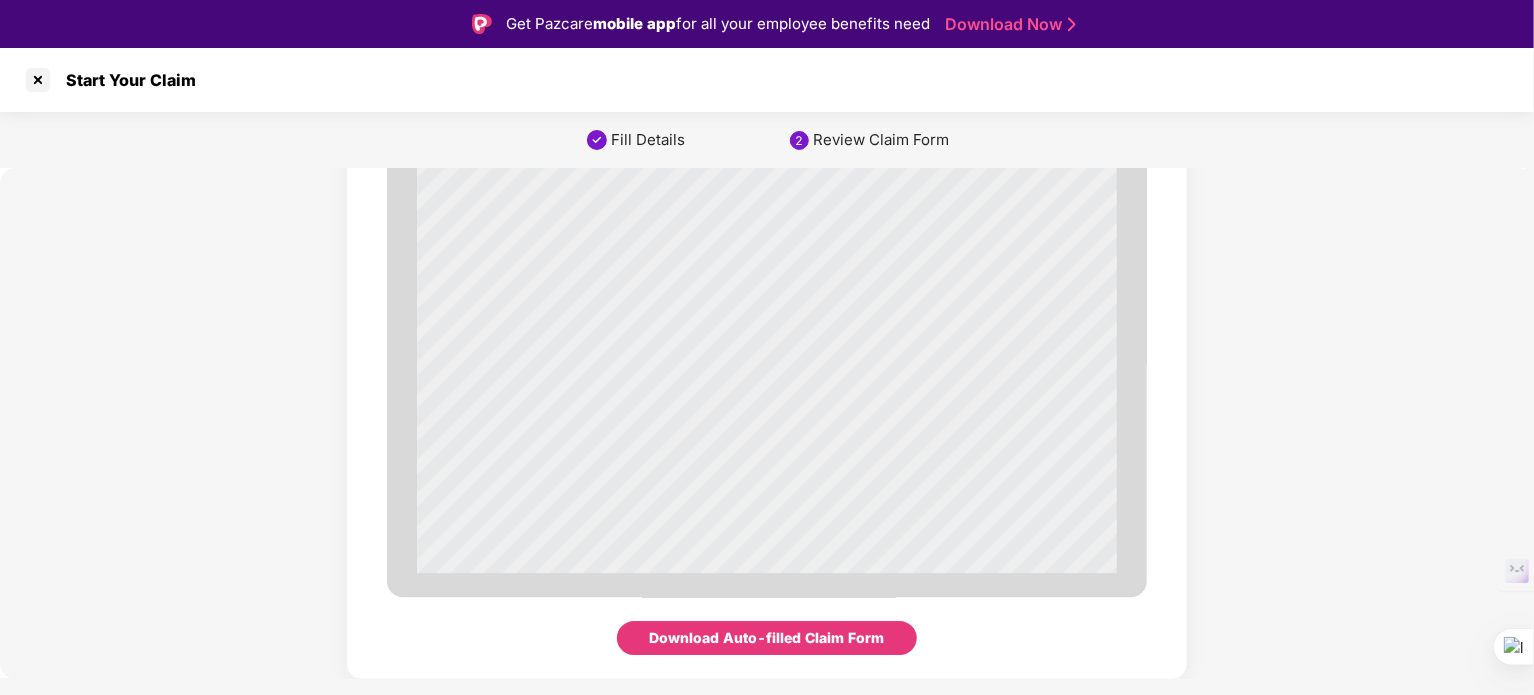 click on "Download Auto-filled Claim Form" at bounding box center [767, 638] 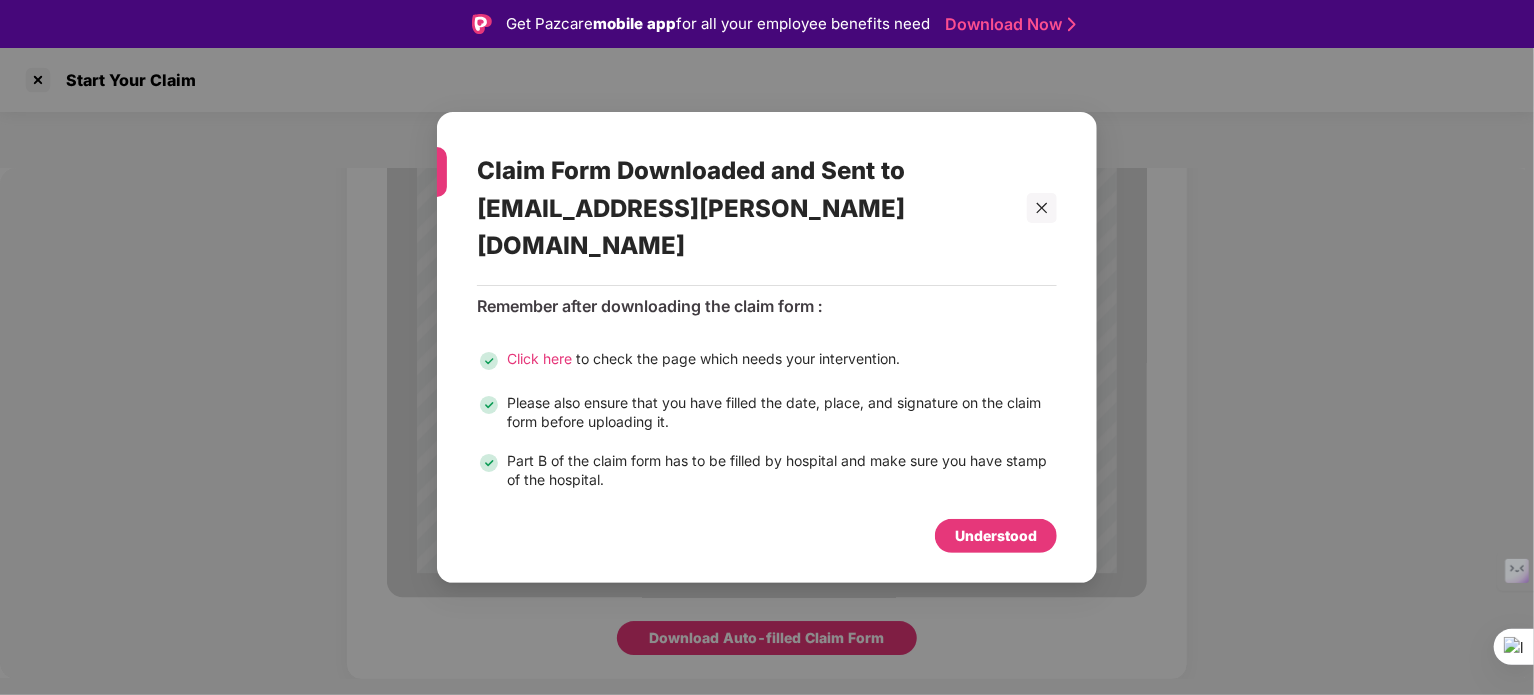 click on "Understood" at bounding box center (996, 536) 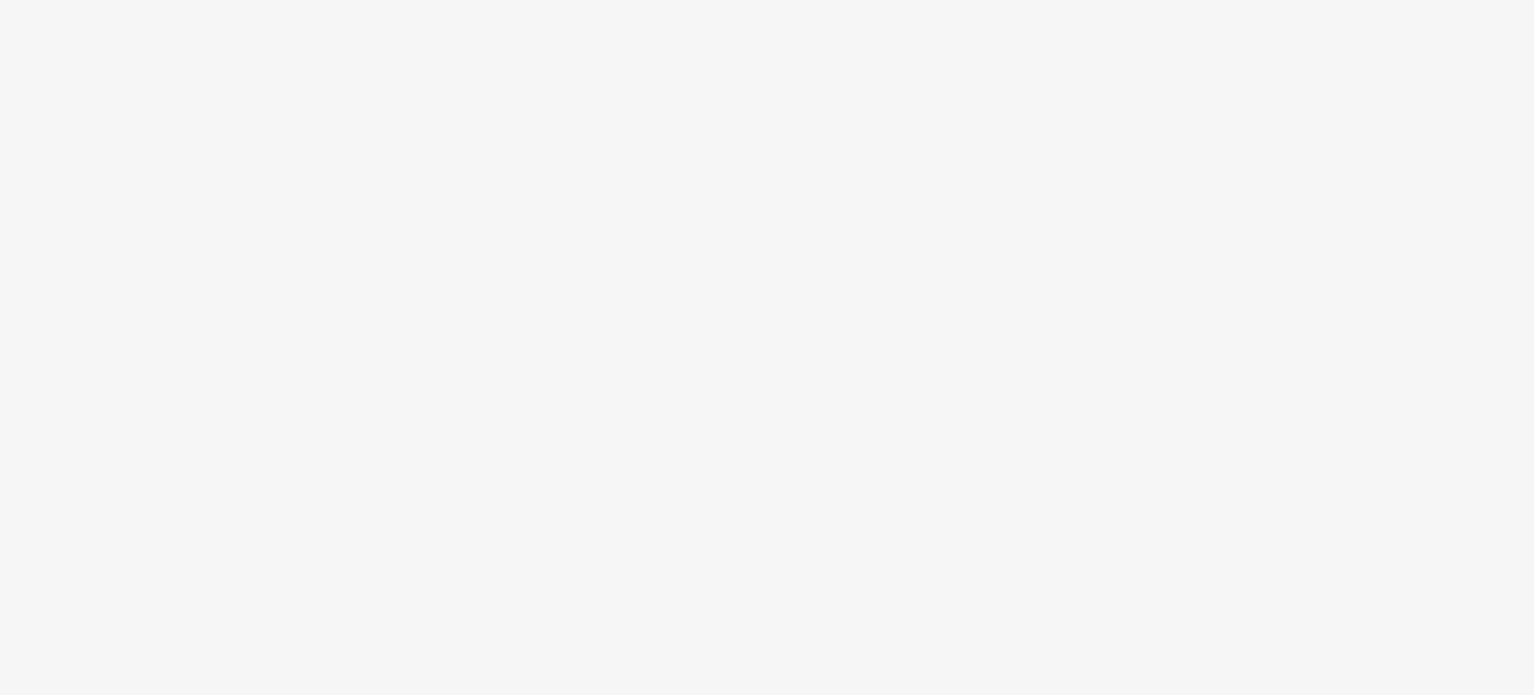 scroll, scrollTop: 0, scrollLeft: 0, axis: both 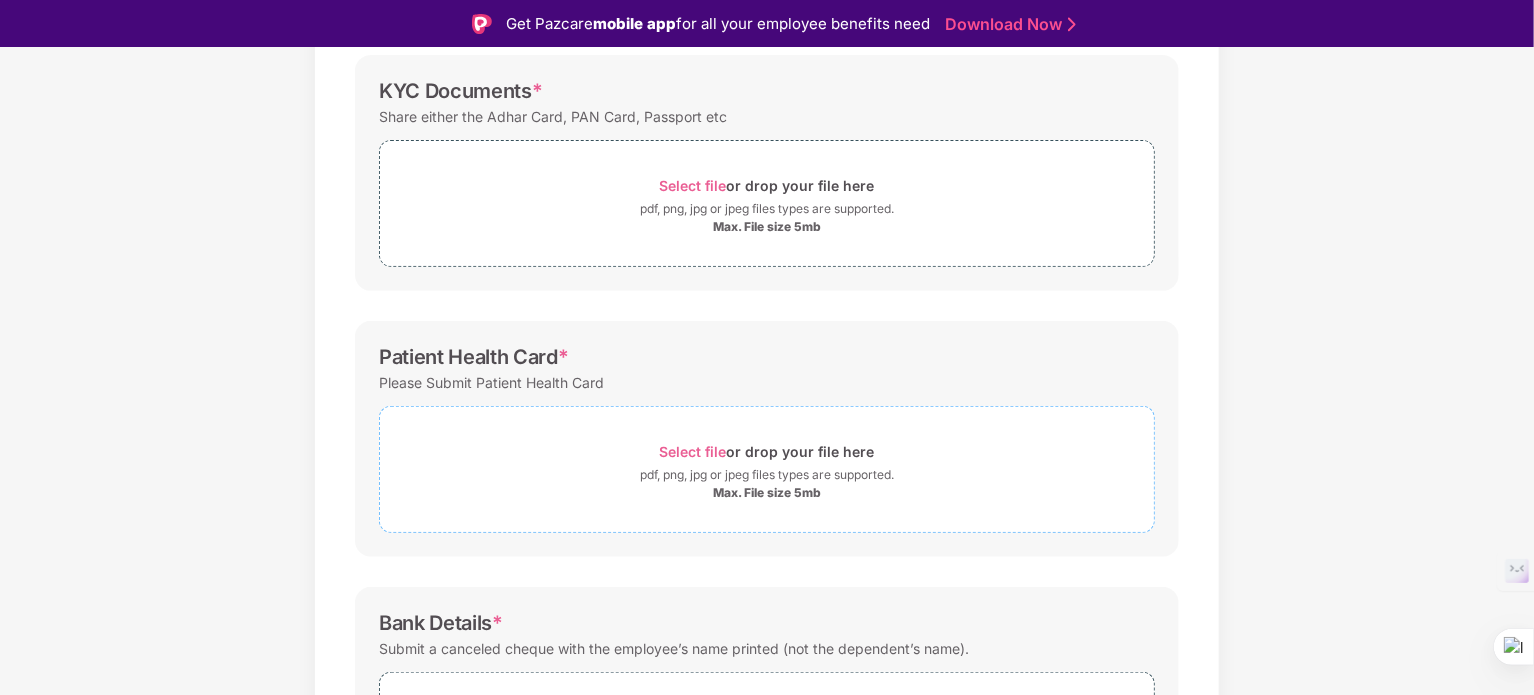 click on "Select file" at bounding box center (693, 451) 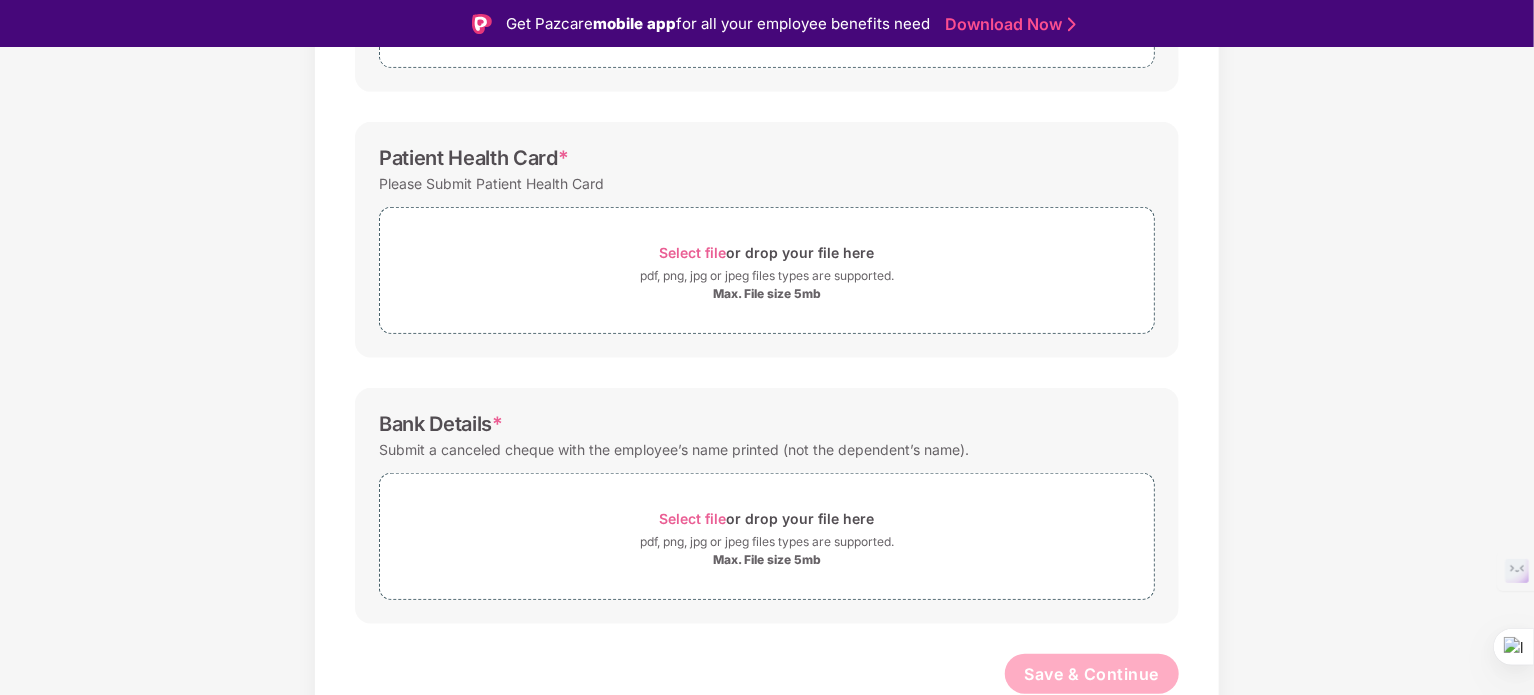scroll, scrollTop: 0, scrollLeft: 0, axis: both 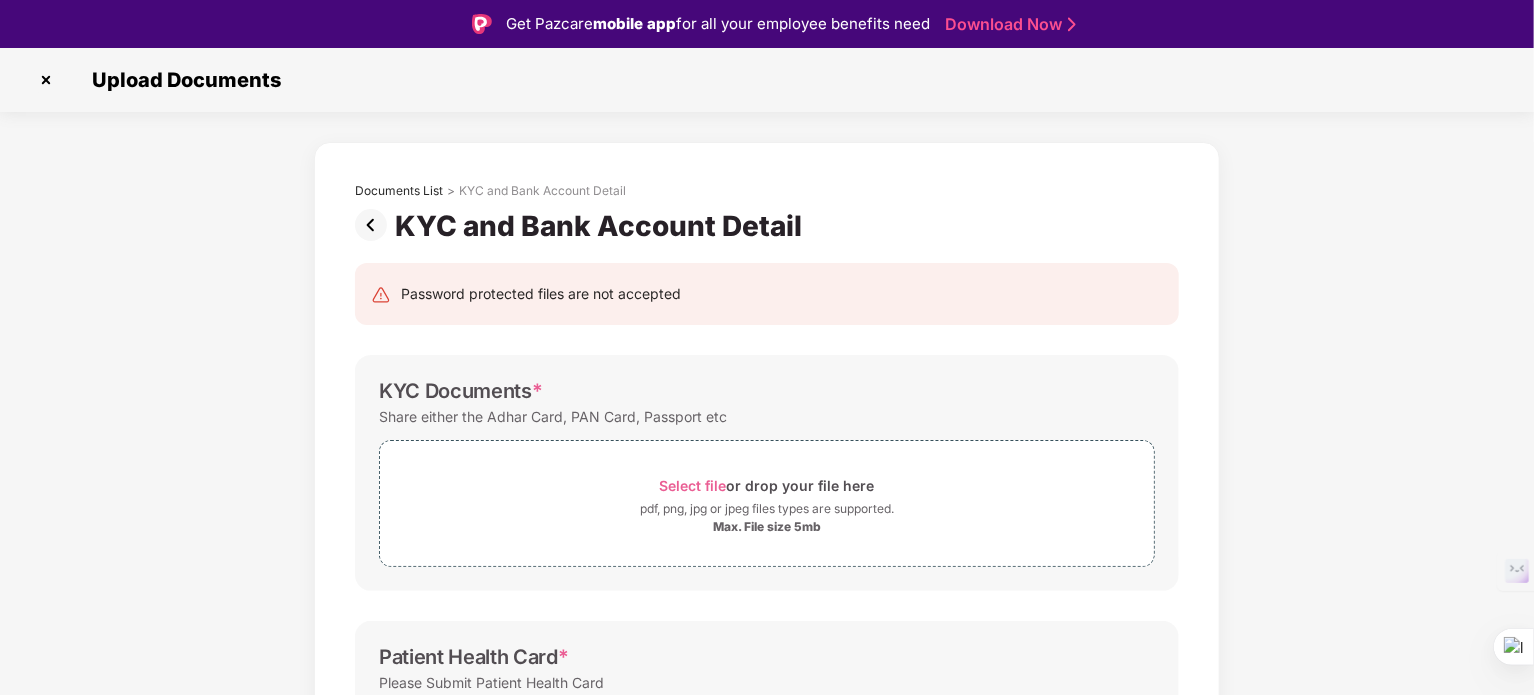 click at bounding box center [46, 80] 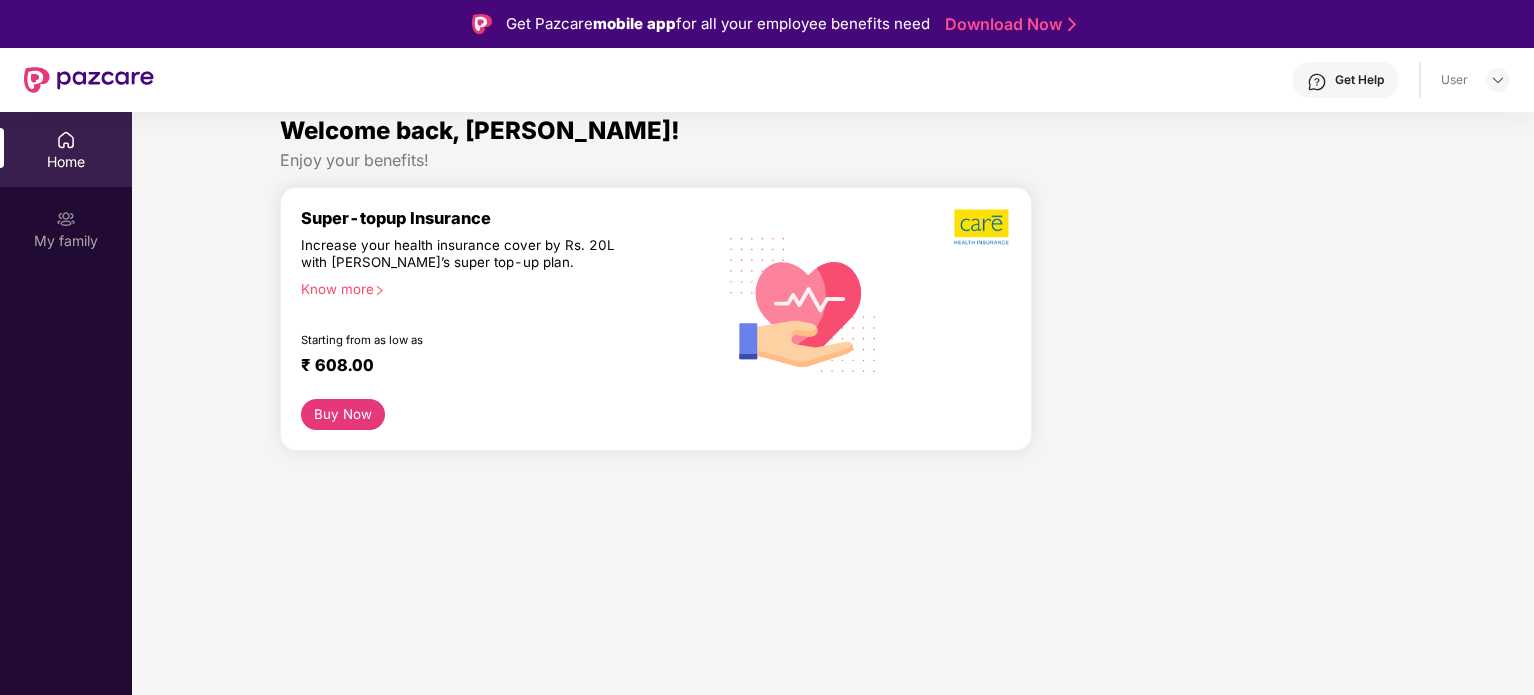 scroll, scrollTop: 0, scrollLeft: 0, axis: both 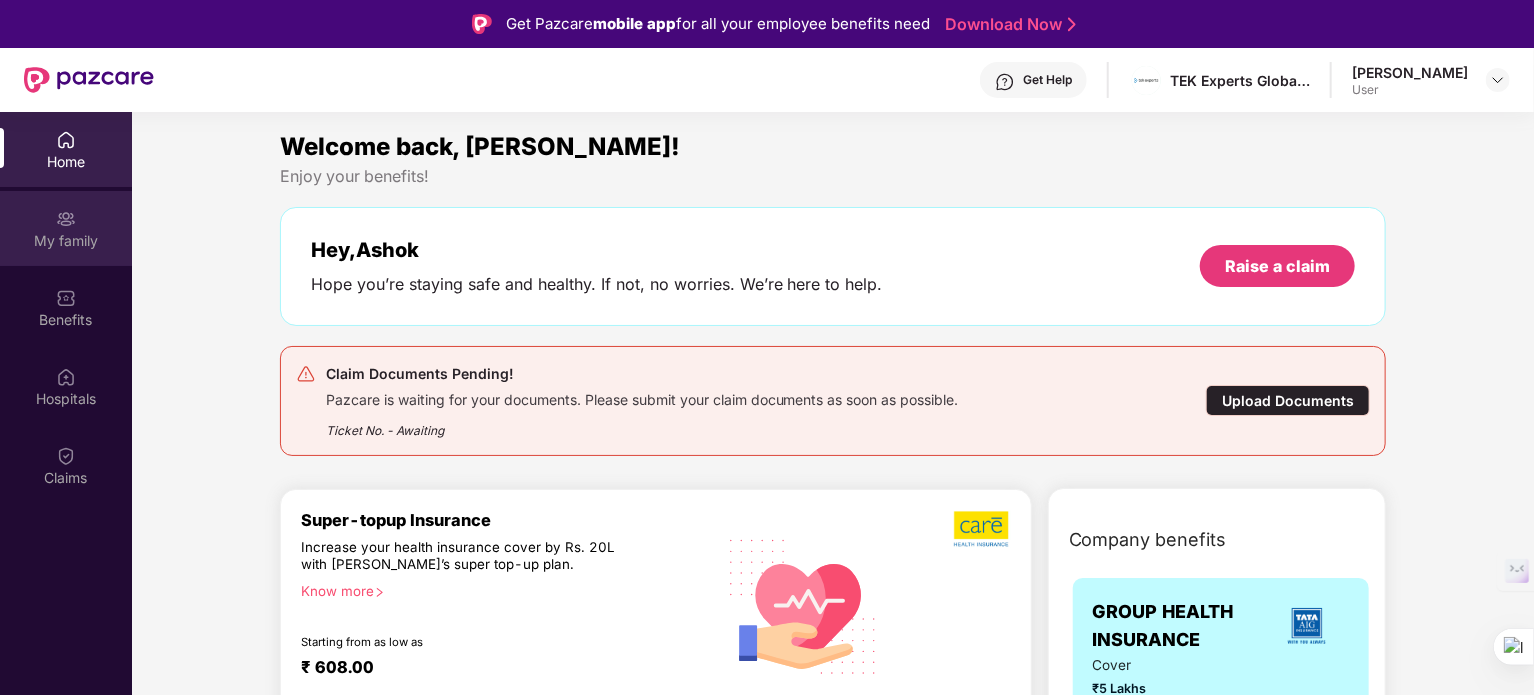 click on "My family" at bounding box center (66, 241) 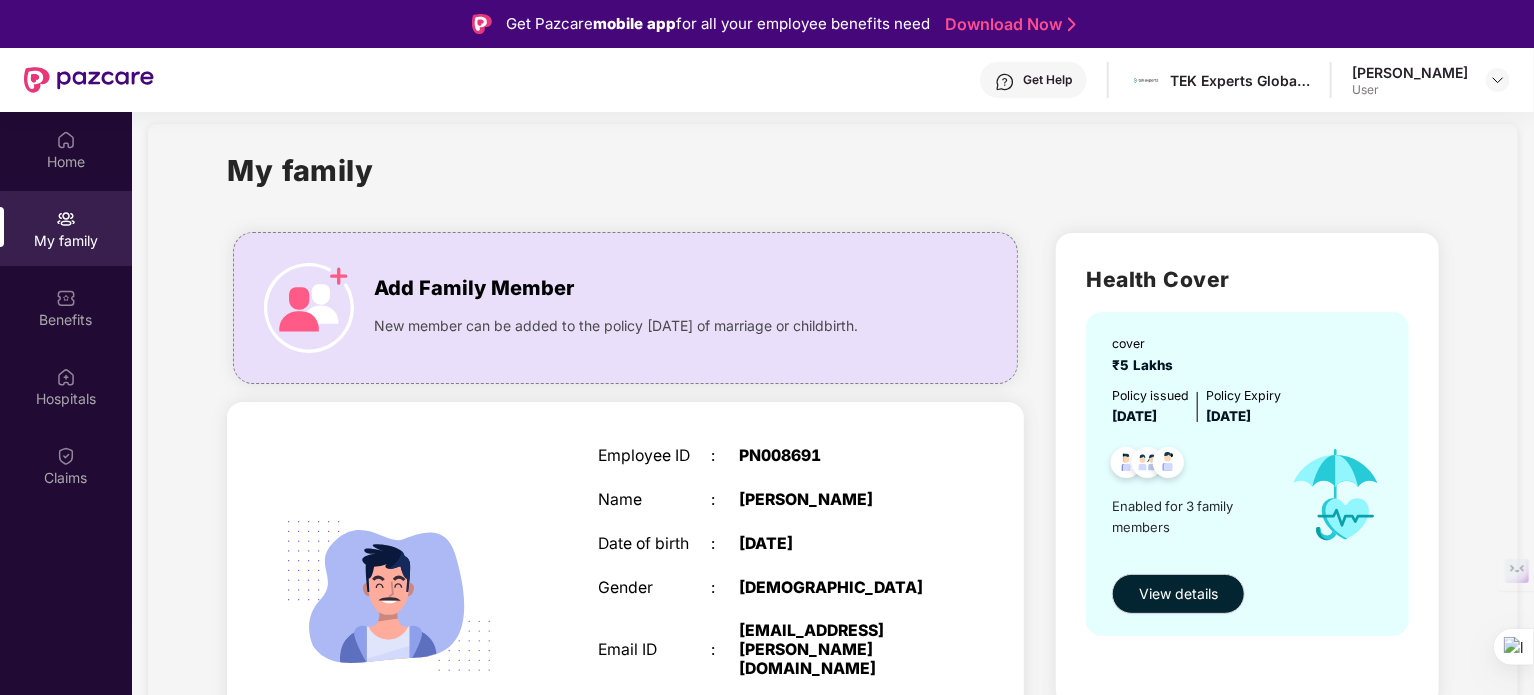 scroll, scrollTop: 0, scrollLeft: 0, axis: both 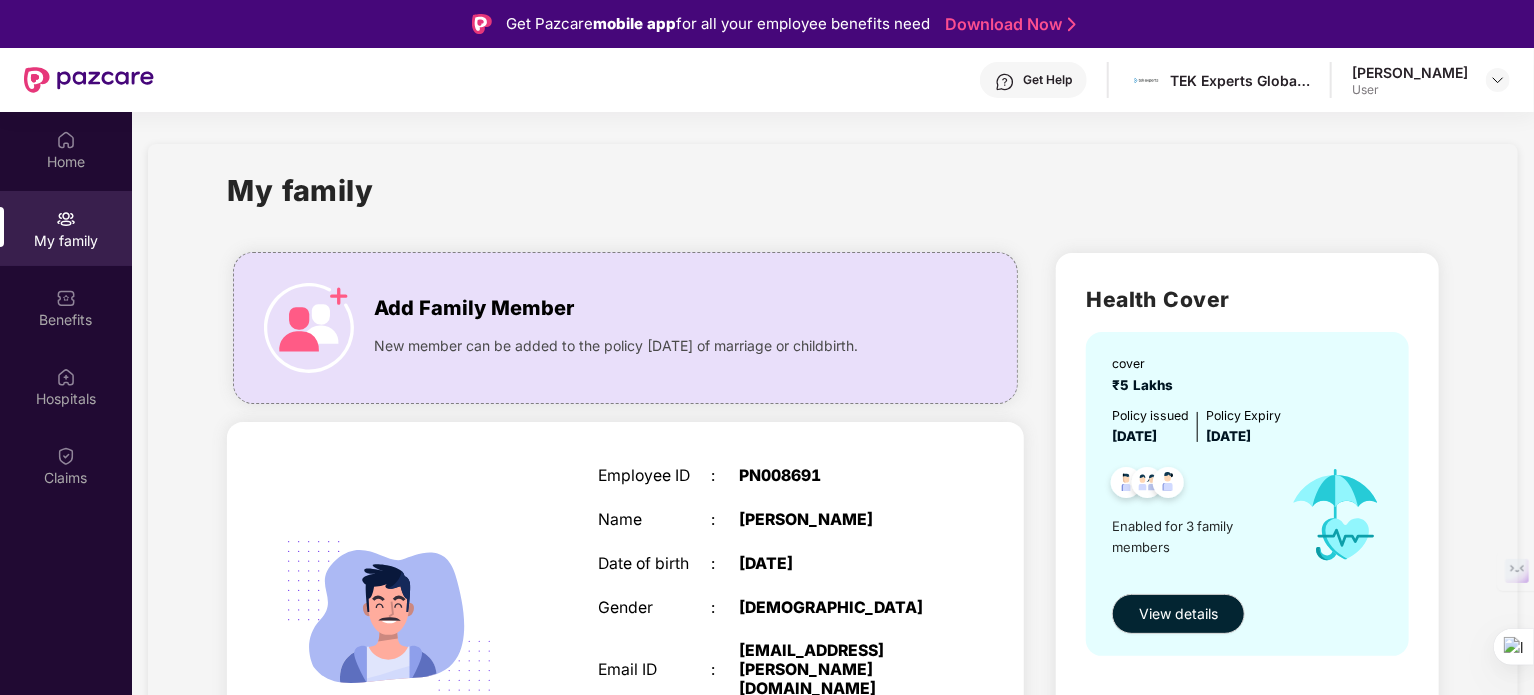 click on "Employee ID : PN008691 Name : Ashok Giri Date of birth : 31 Mar 1985 Gender : MALE Email ID : ashok.giri@tek-experts.com Mobile number : +919545115635 Benefits : GMC GPA" at bounding box center (767, 636) 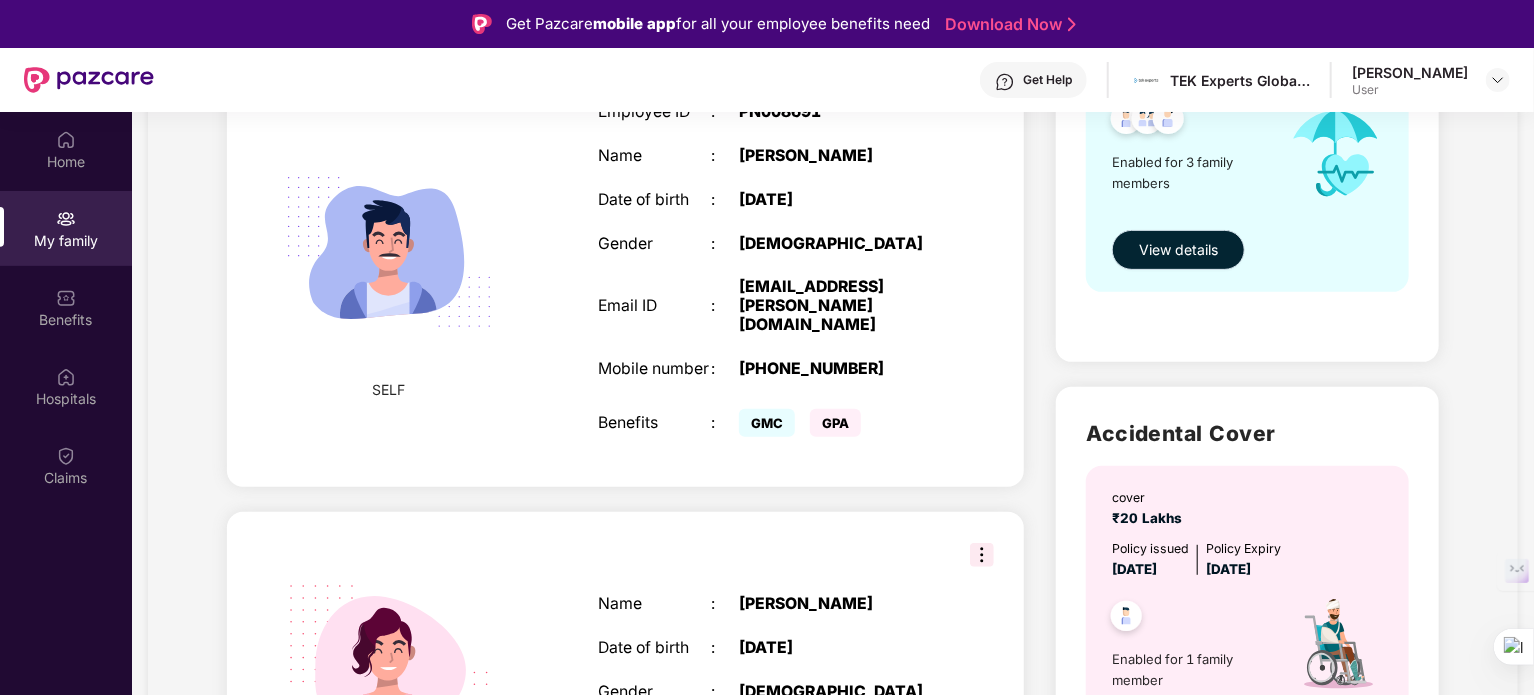 scroll, scrollTop: 128, scrollLeft: 0, axis: vertical 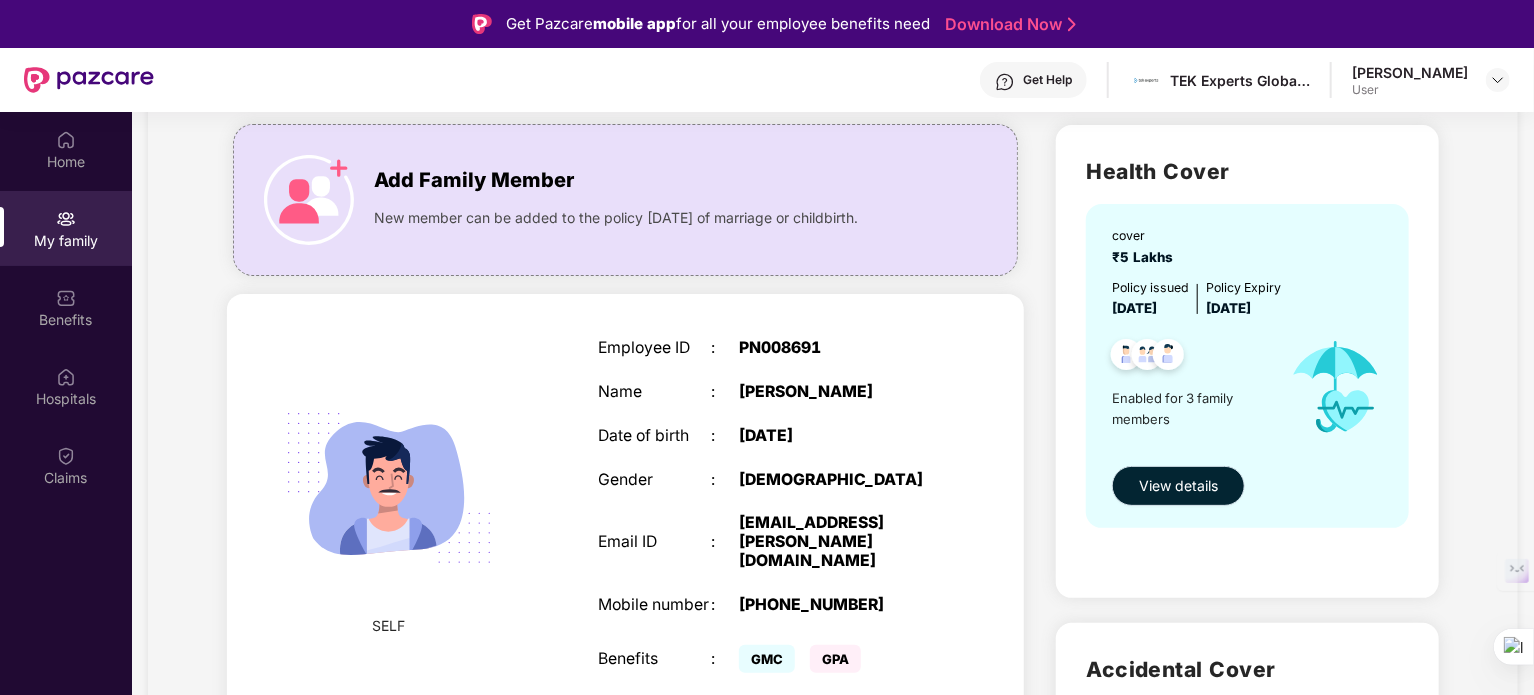 click on "View details" at bounding box center (1178, 486) 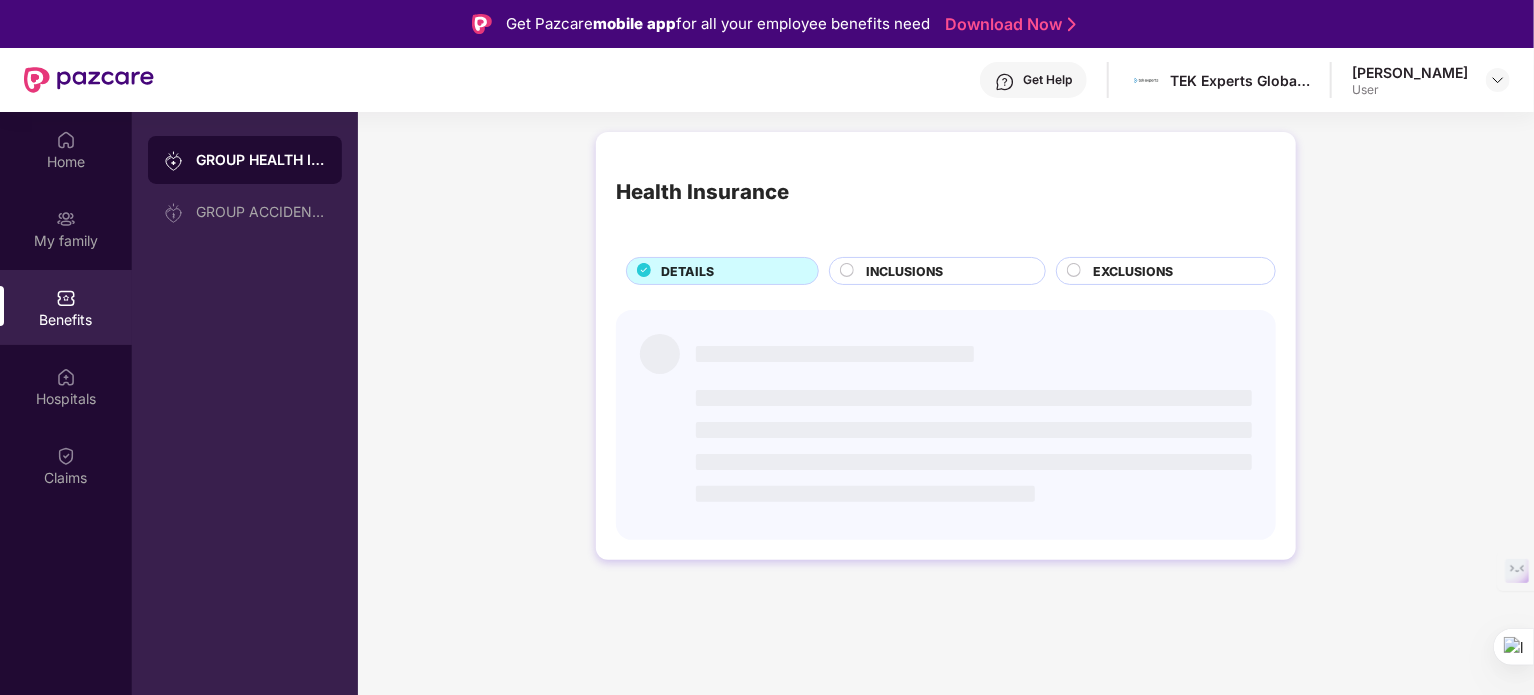 scroll, scrollTop: 0, scrollLeft: 0, axis: both 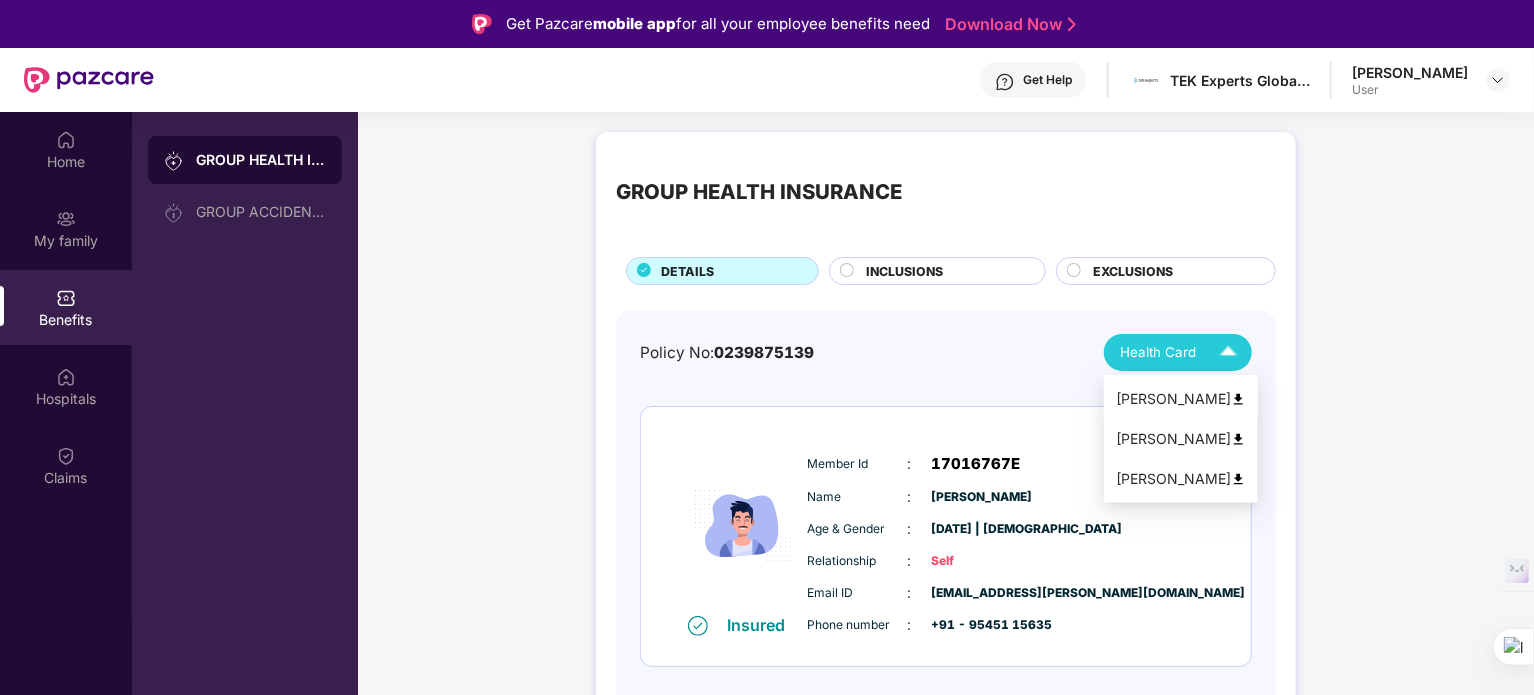 click at bounding box center (1238, 399) 